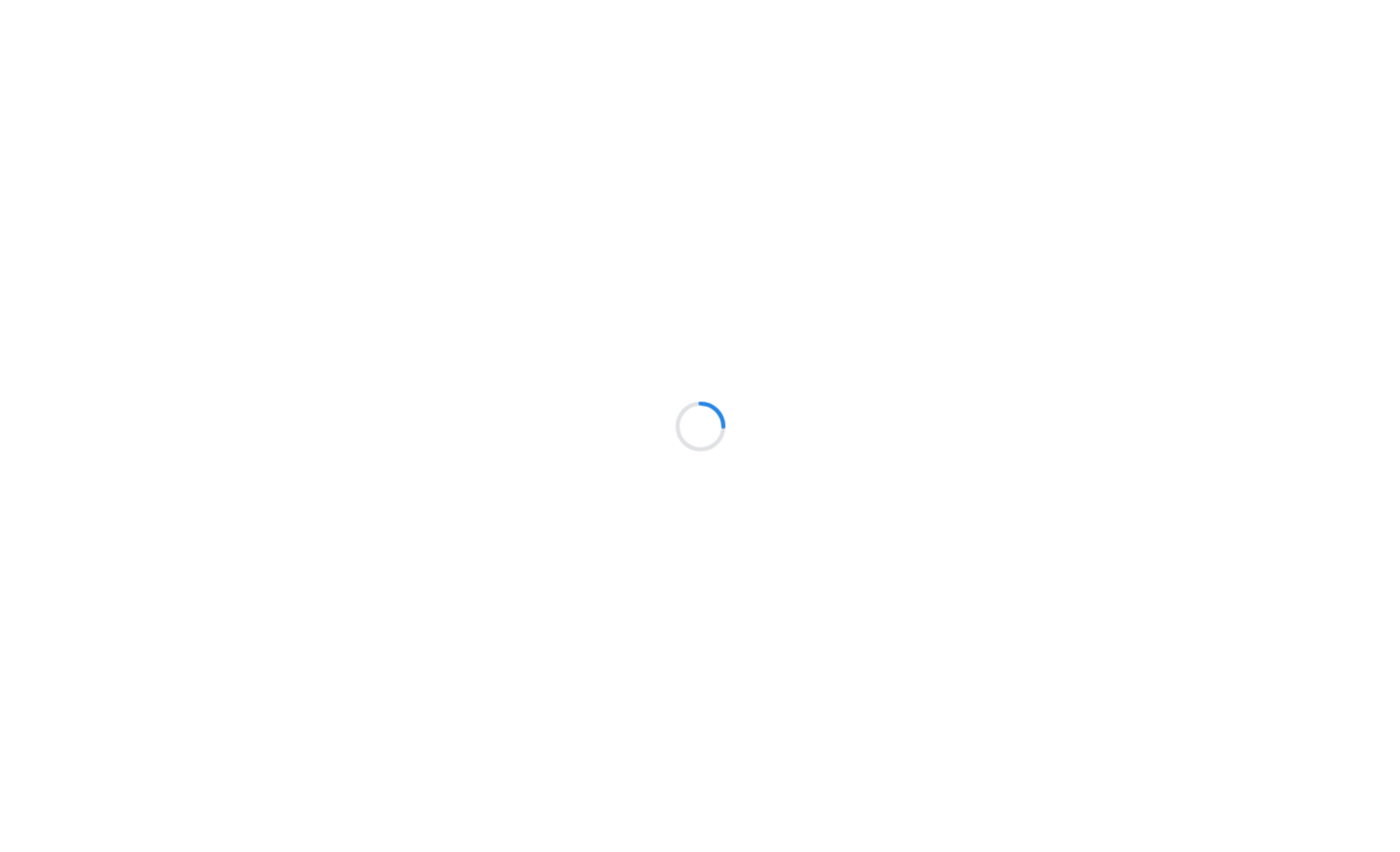 scroll, scrollTop: 0, scrollLeft: 0, axis: both 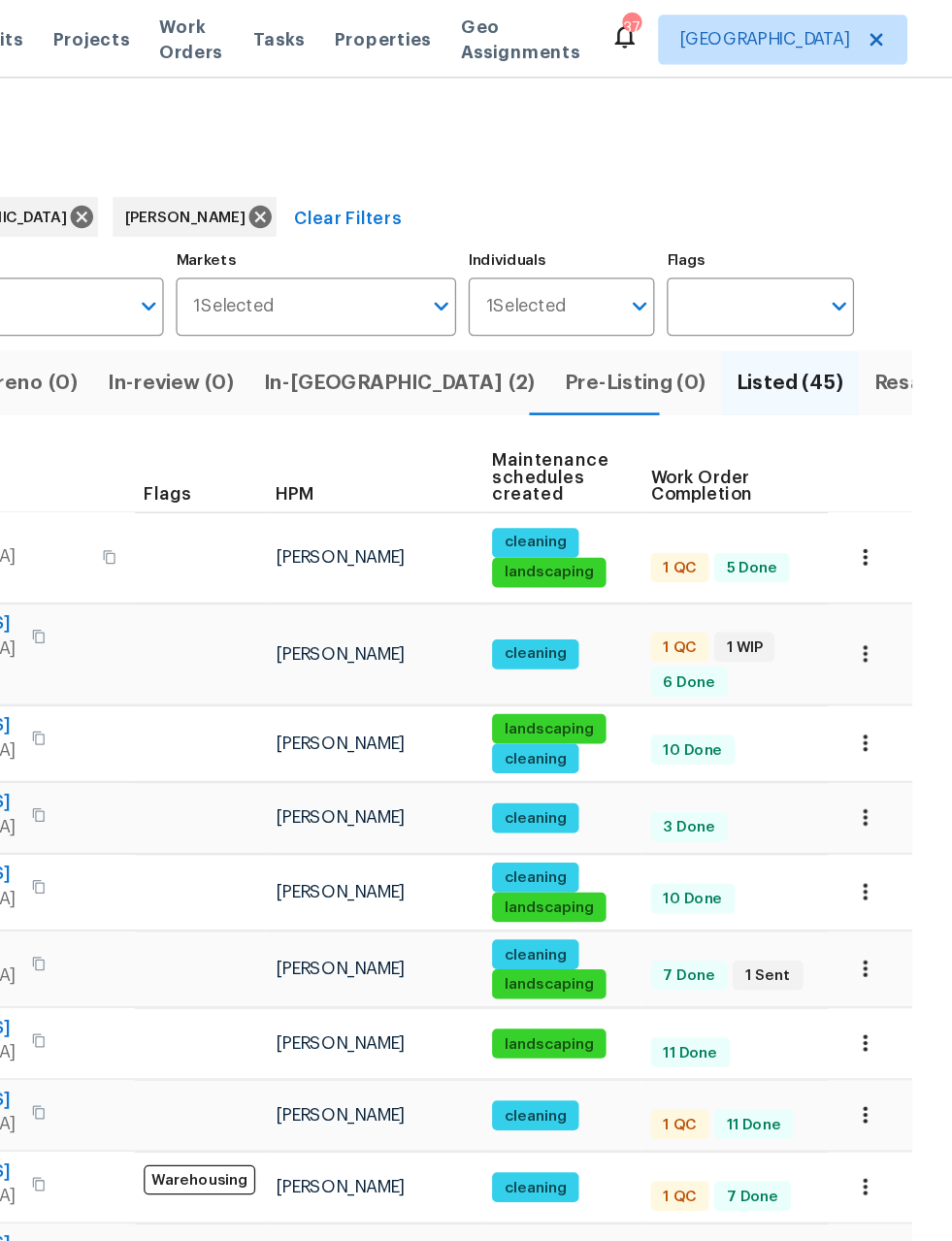 click on "[PERSON_NAME]" at bounding box center (499, 873) 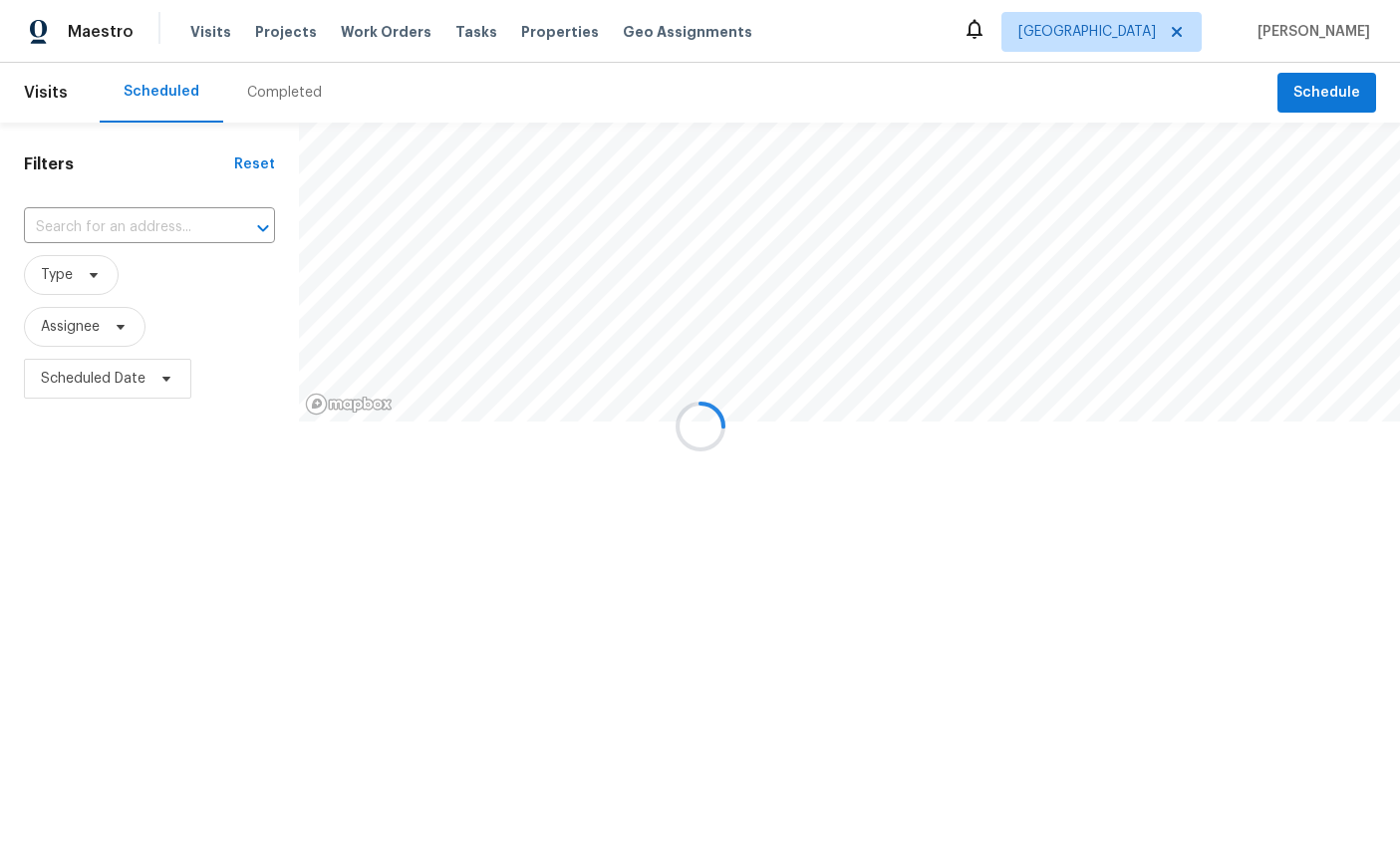 scroll, scrollTop: 0, scrollLeft: 0, axis: both 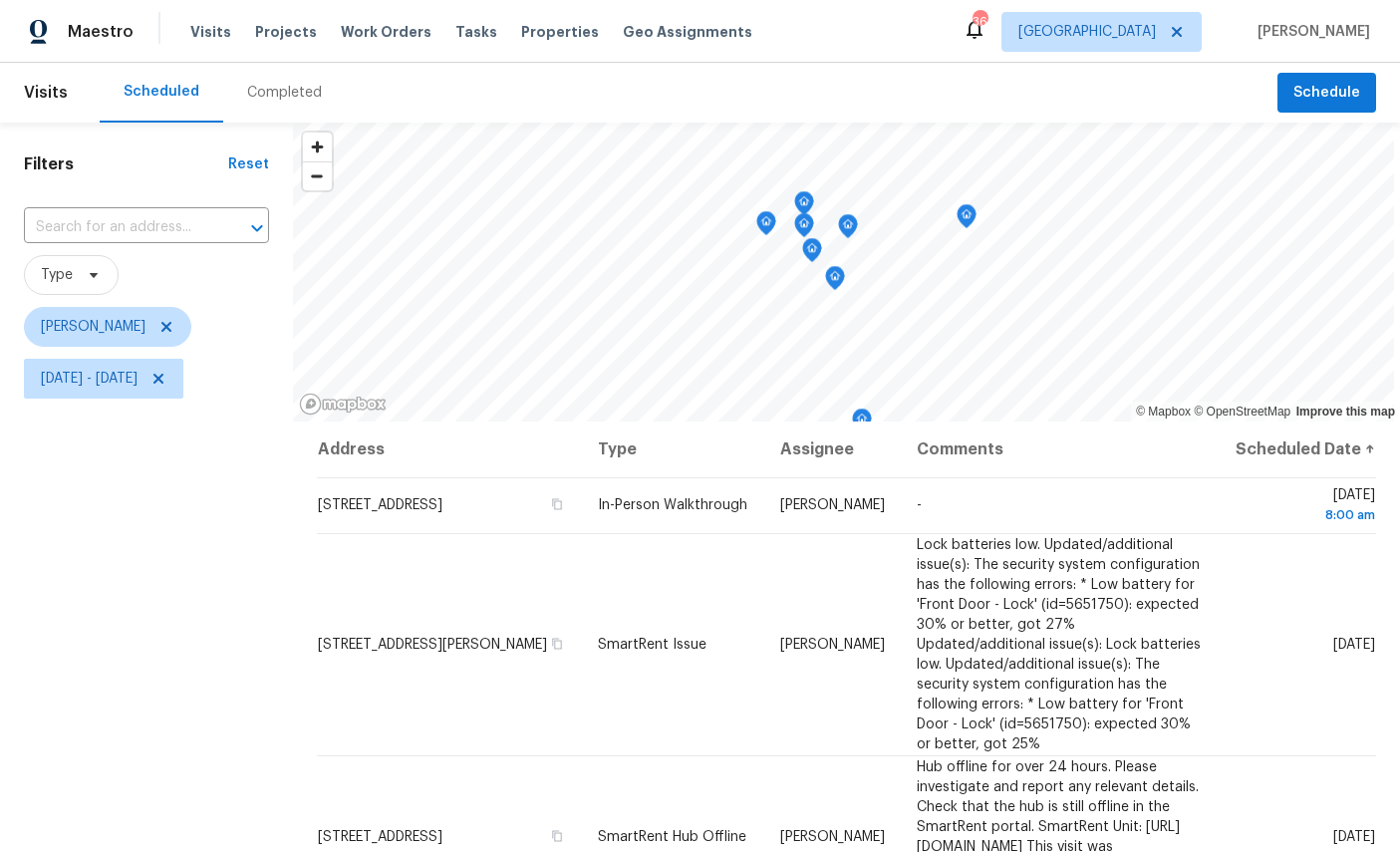 click 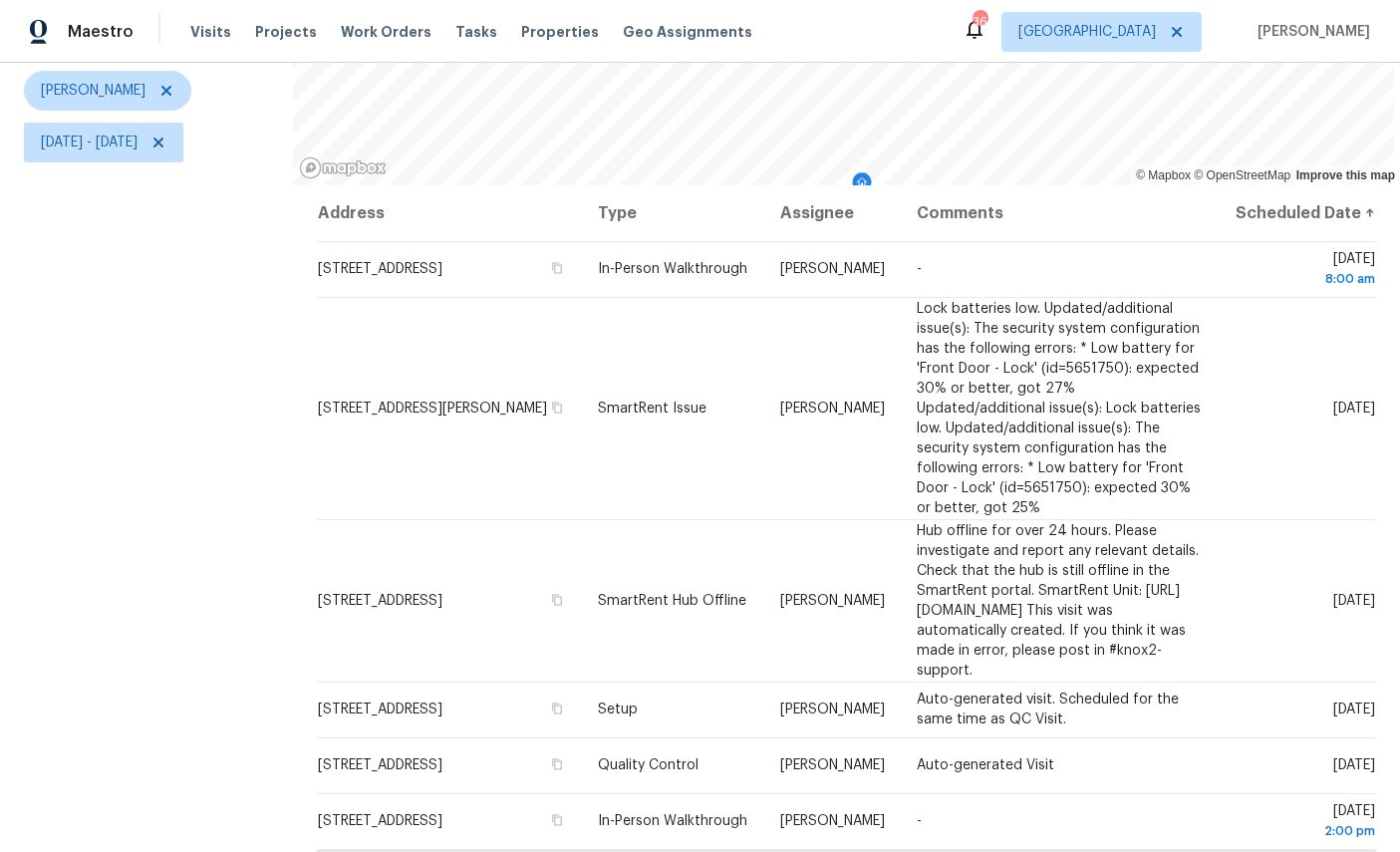 scroll, scrollTop: 235, scrollLeft: 0, axis: vertical 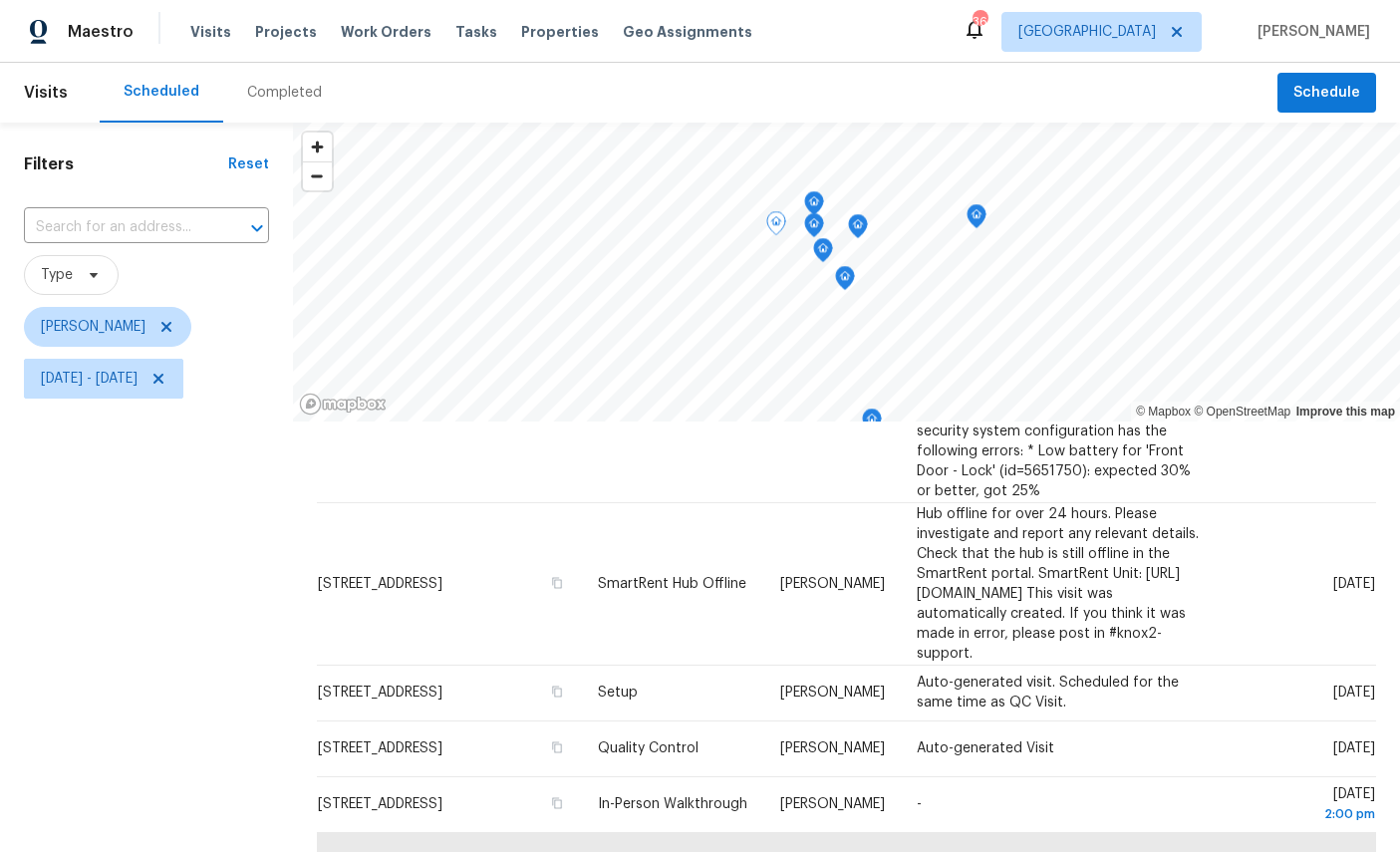 click 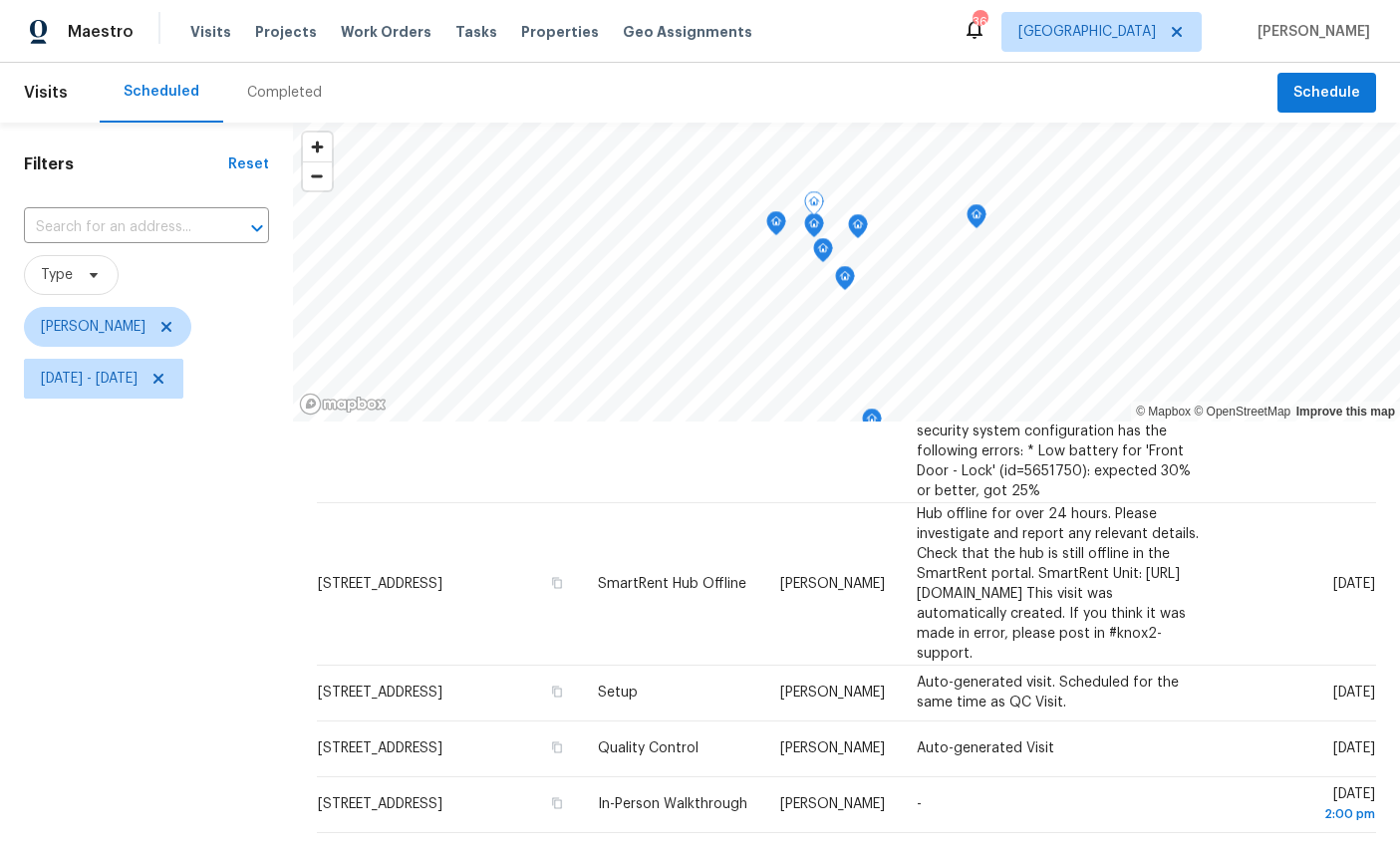 scroll, scrollTop: 0, scrollLeft: 0, axis: both 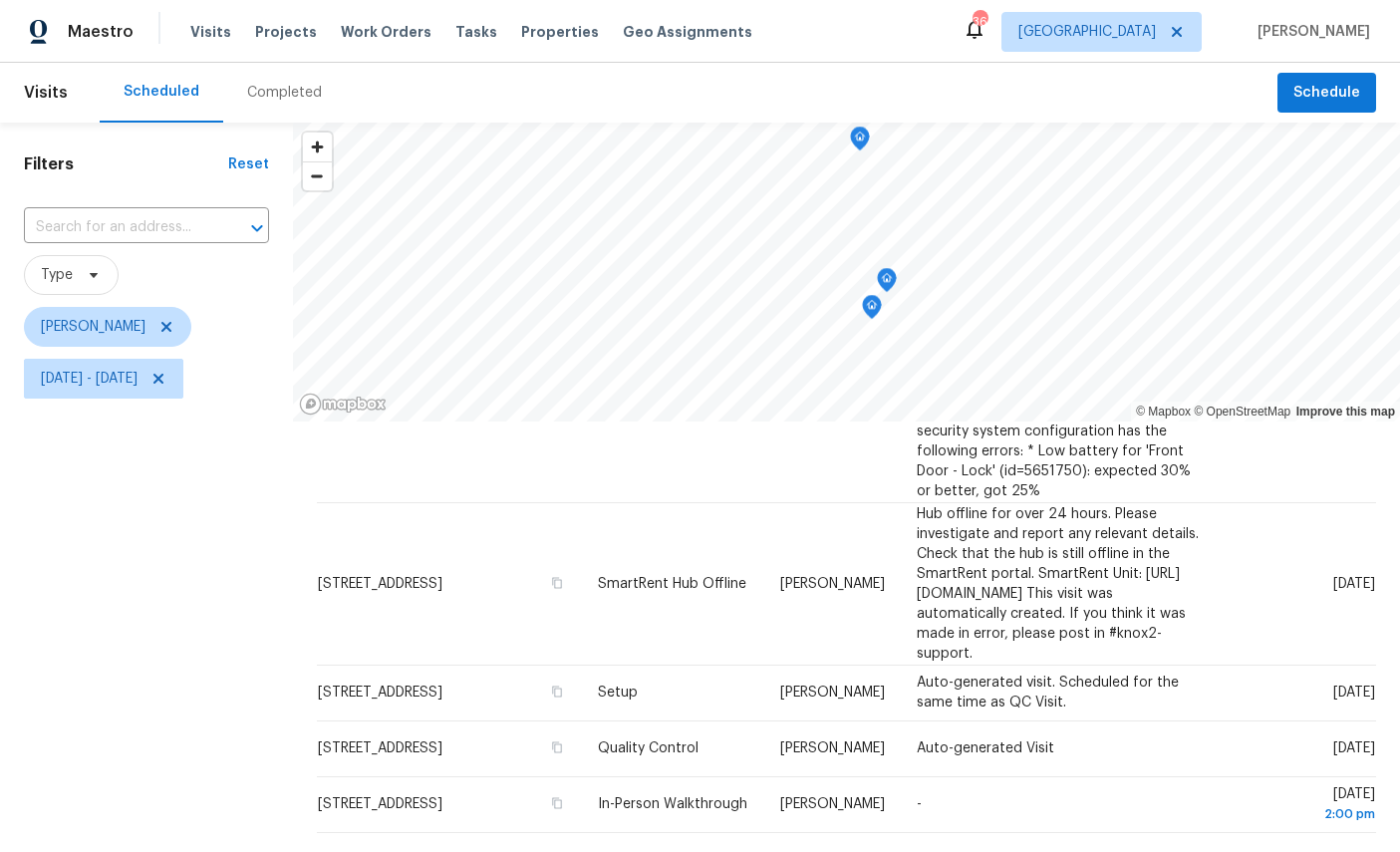 click 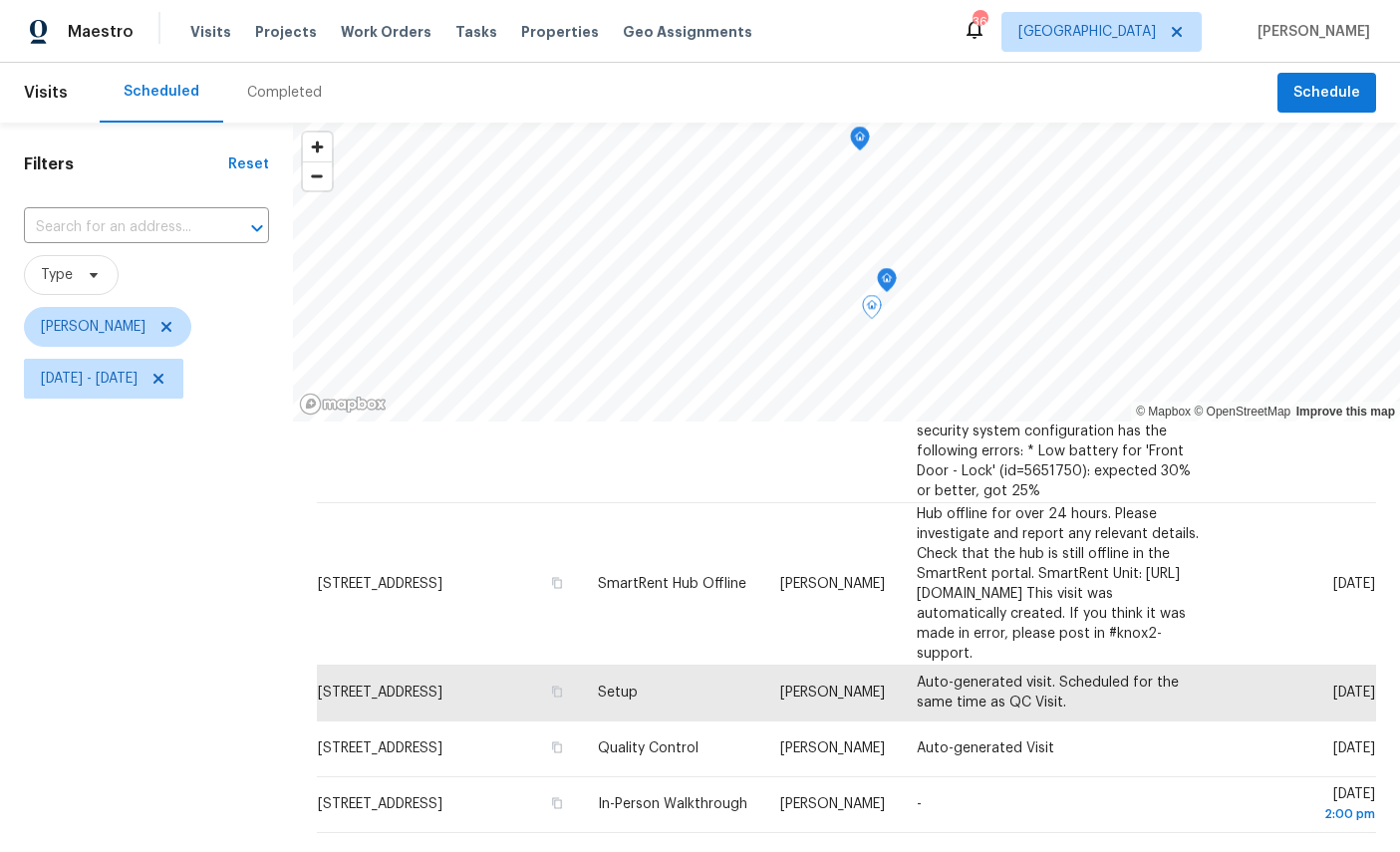 click 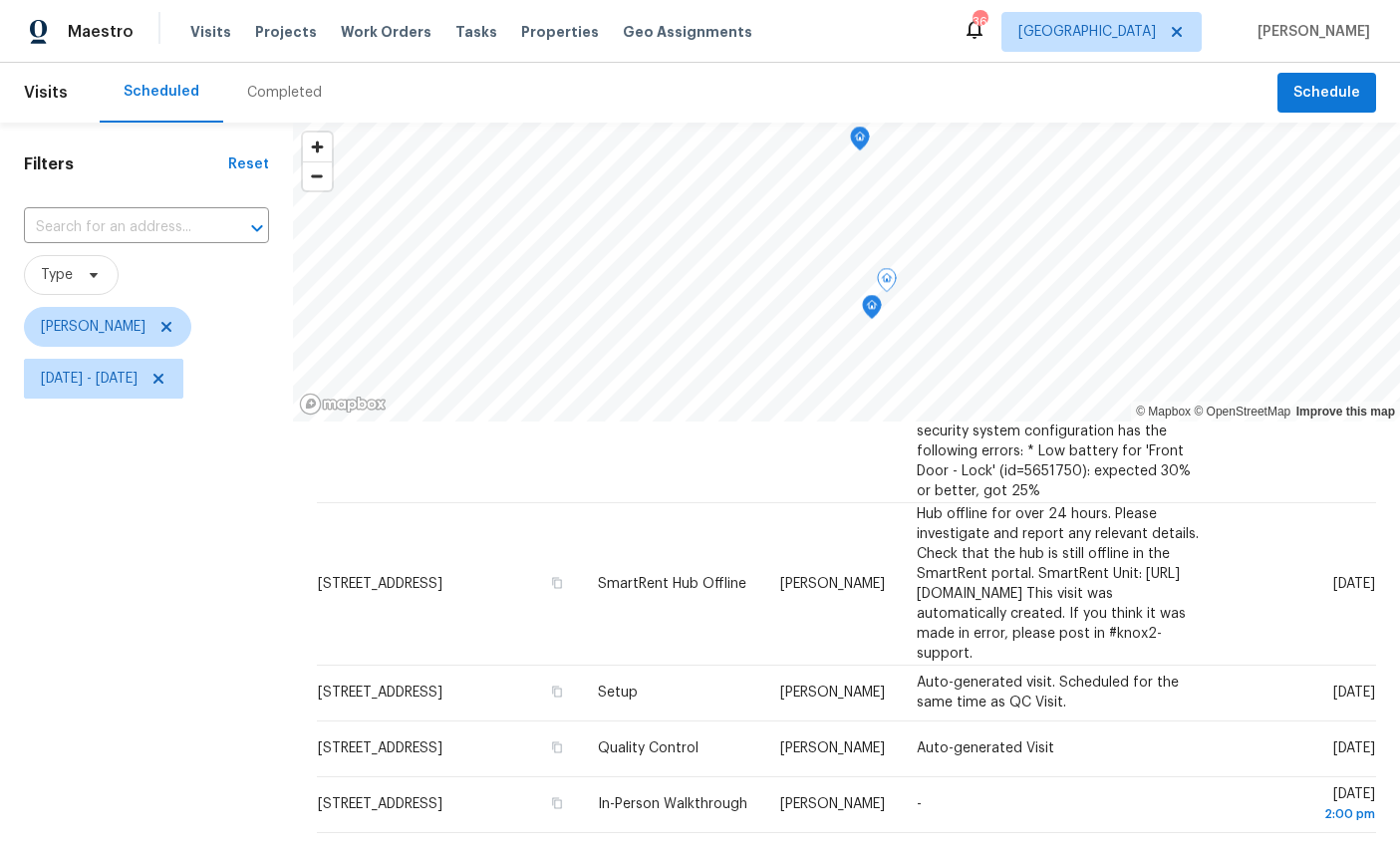 scroll, scrollTop: 0, scrollLeft: 0, axis: both 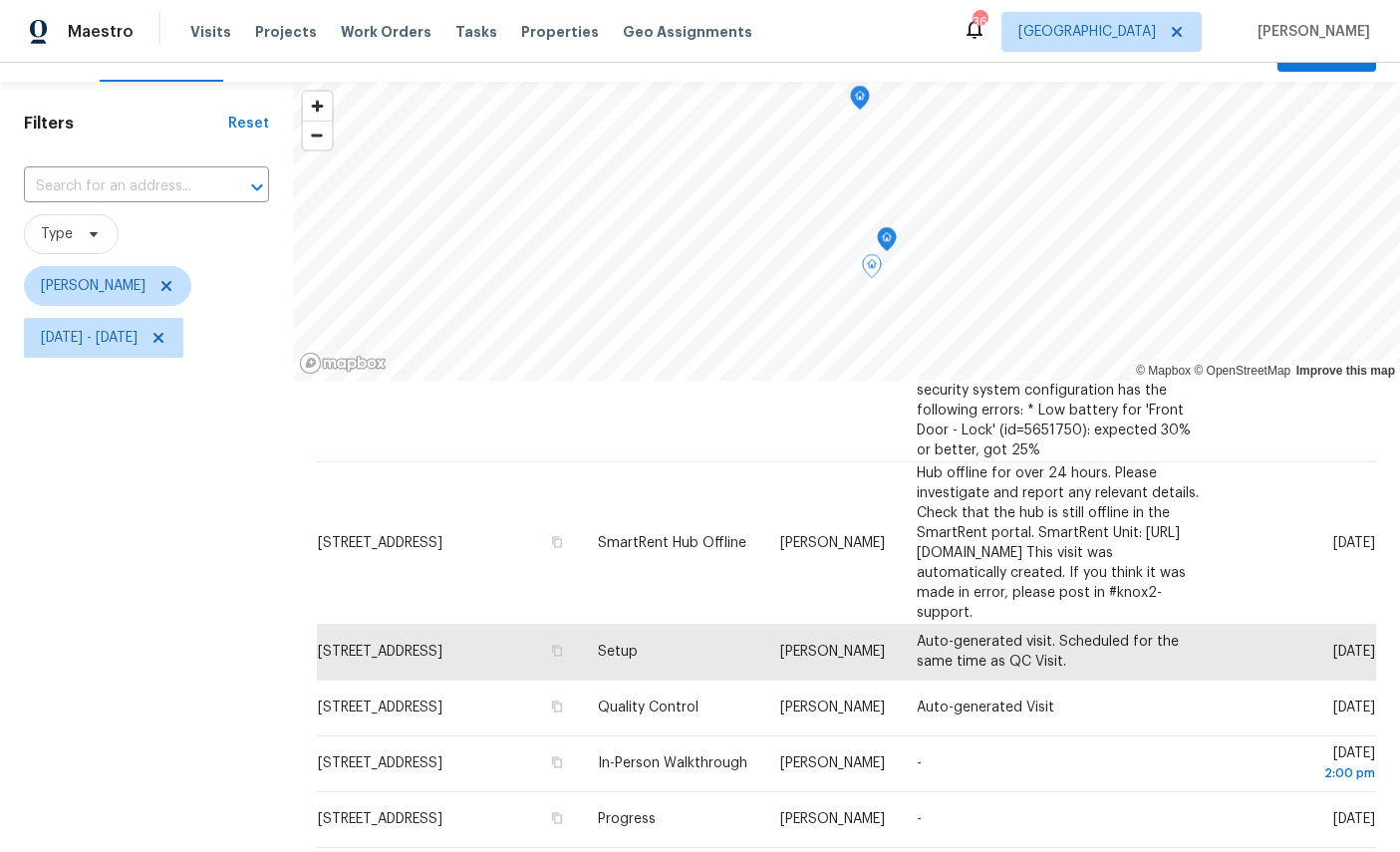 click 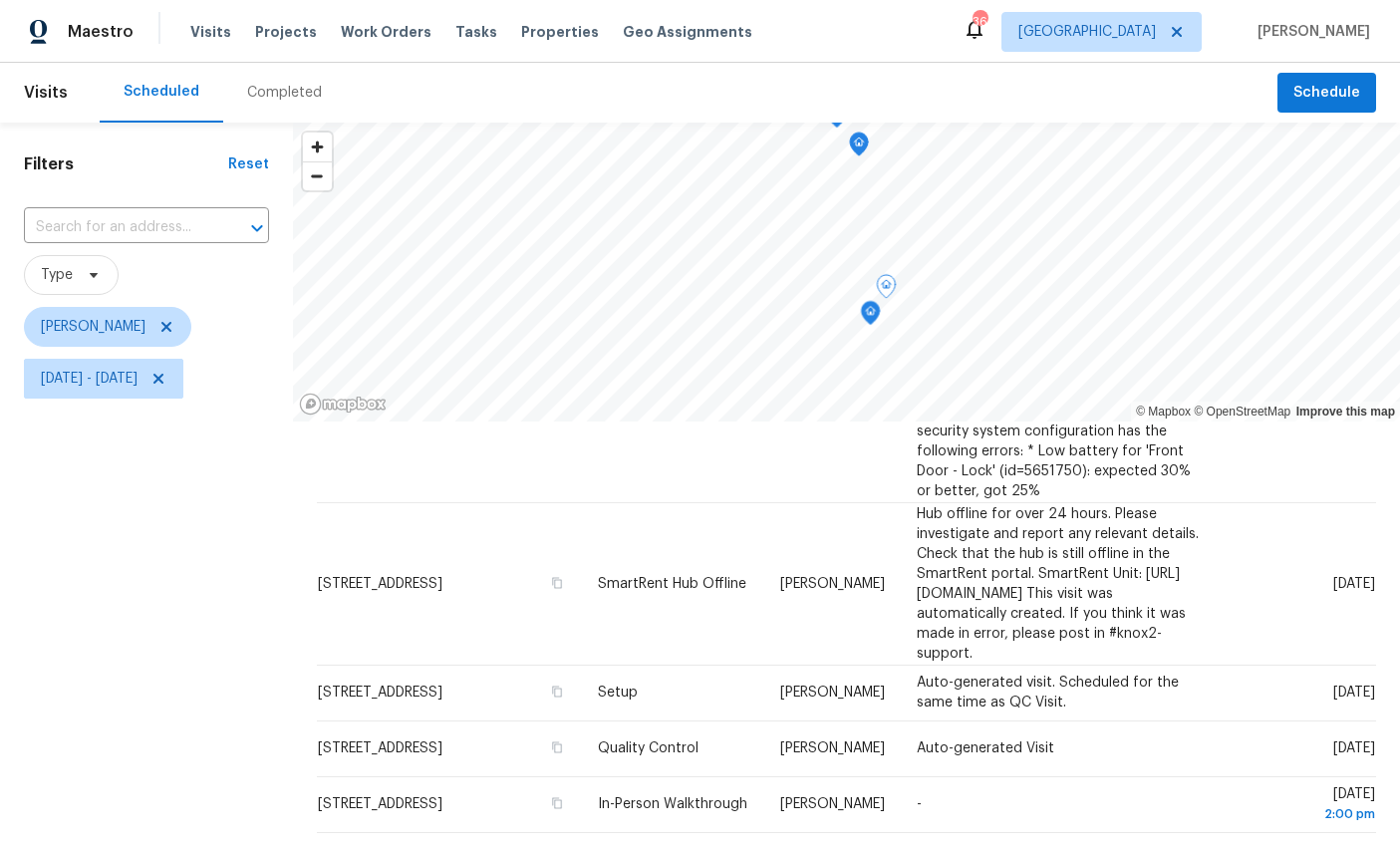 scroll, scrollTop: 0, scrollLeft: 0, axis: both 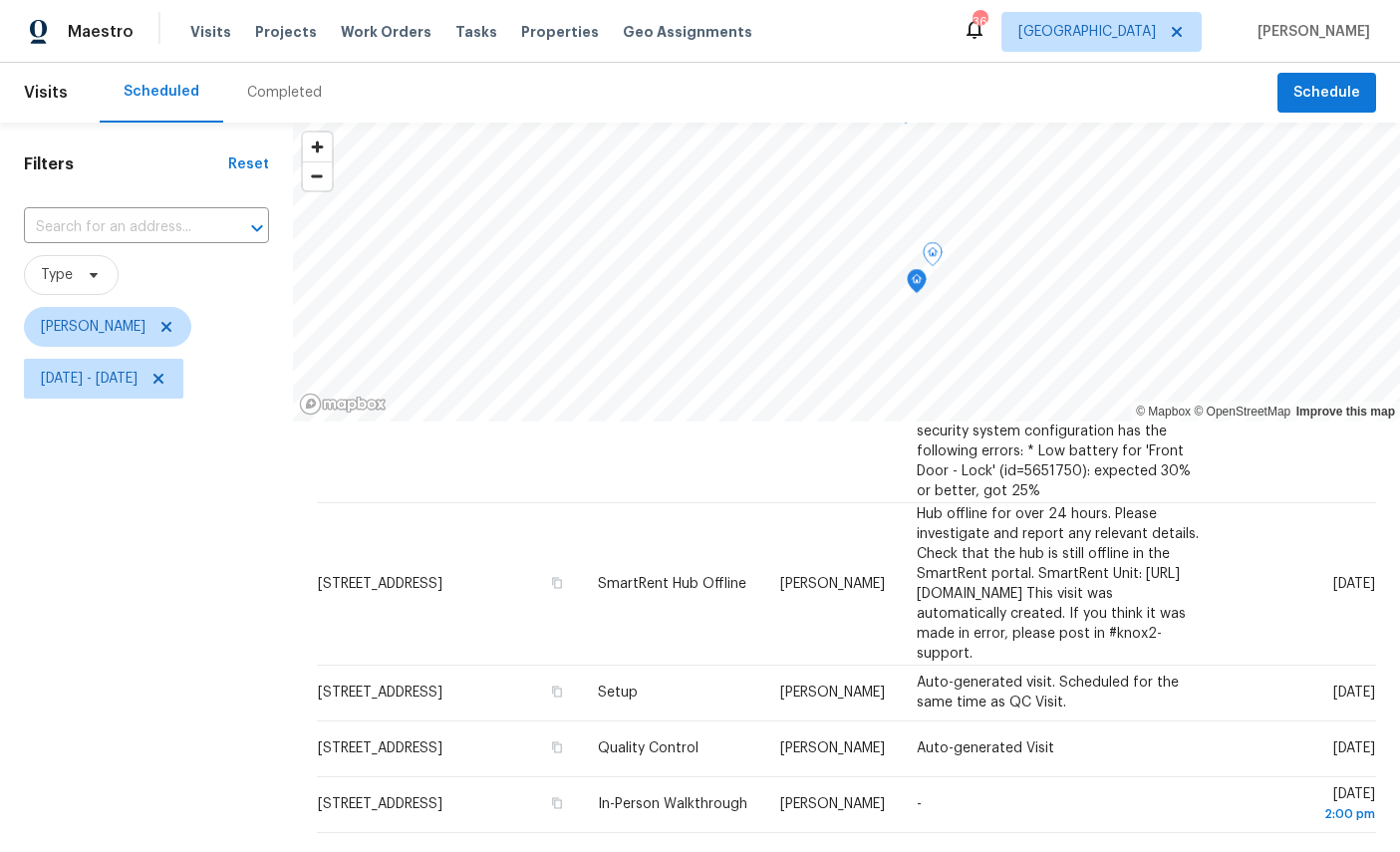 click at bounding box center (917, 284) 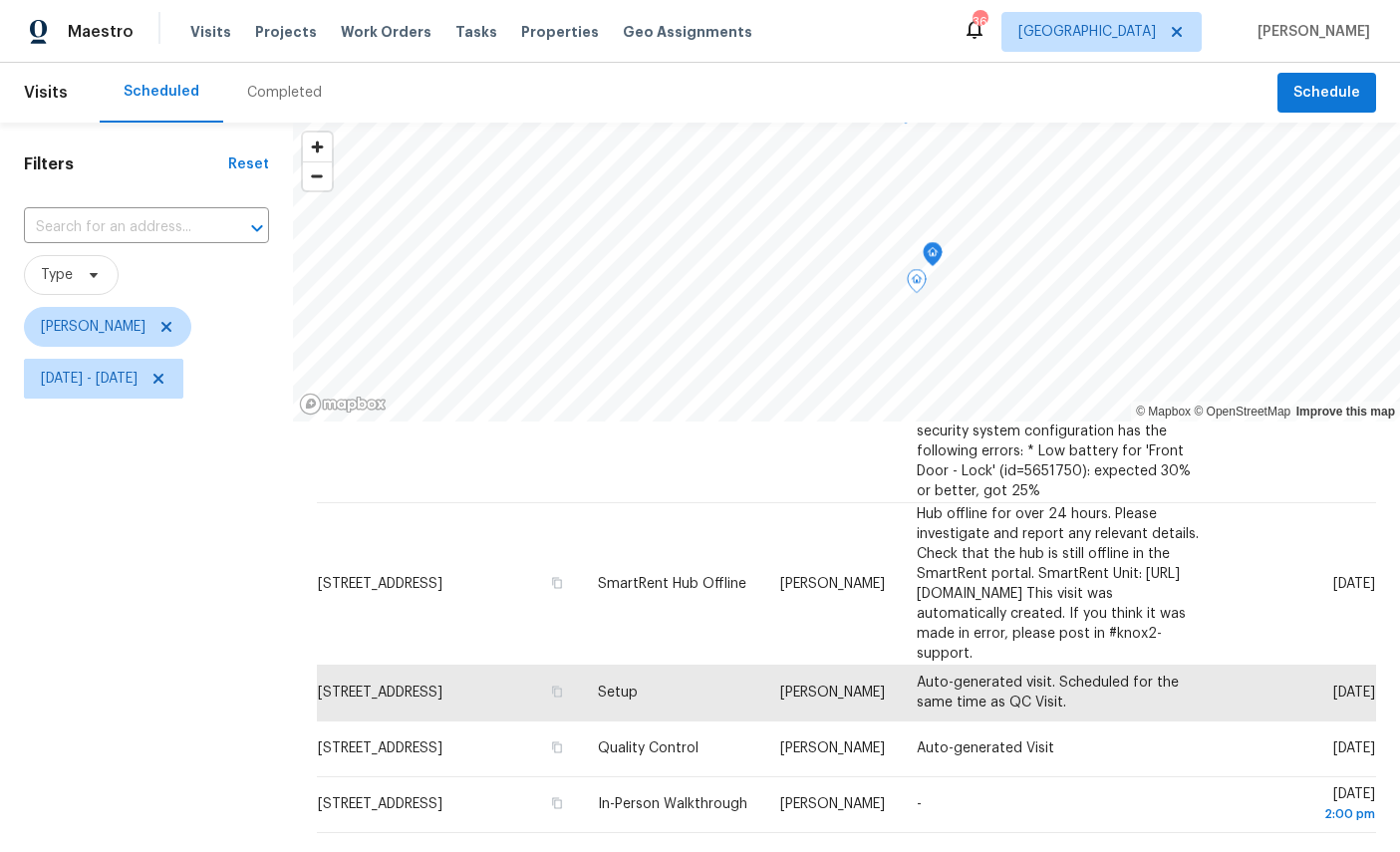 click 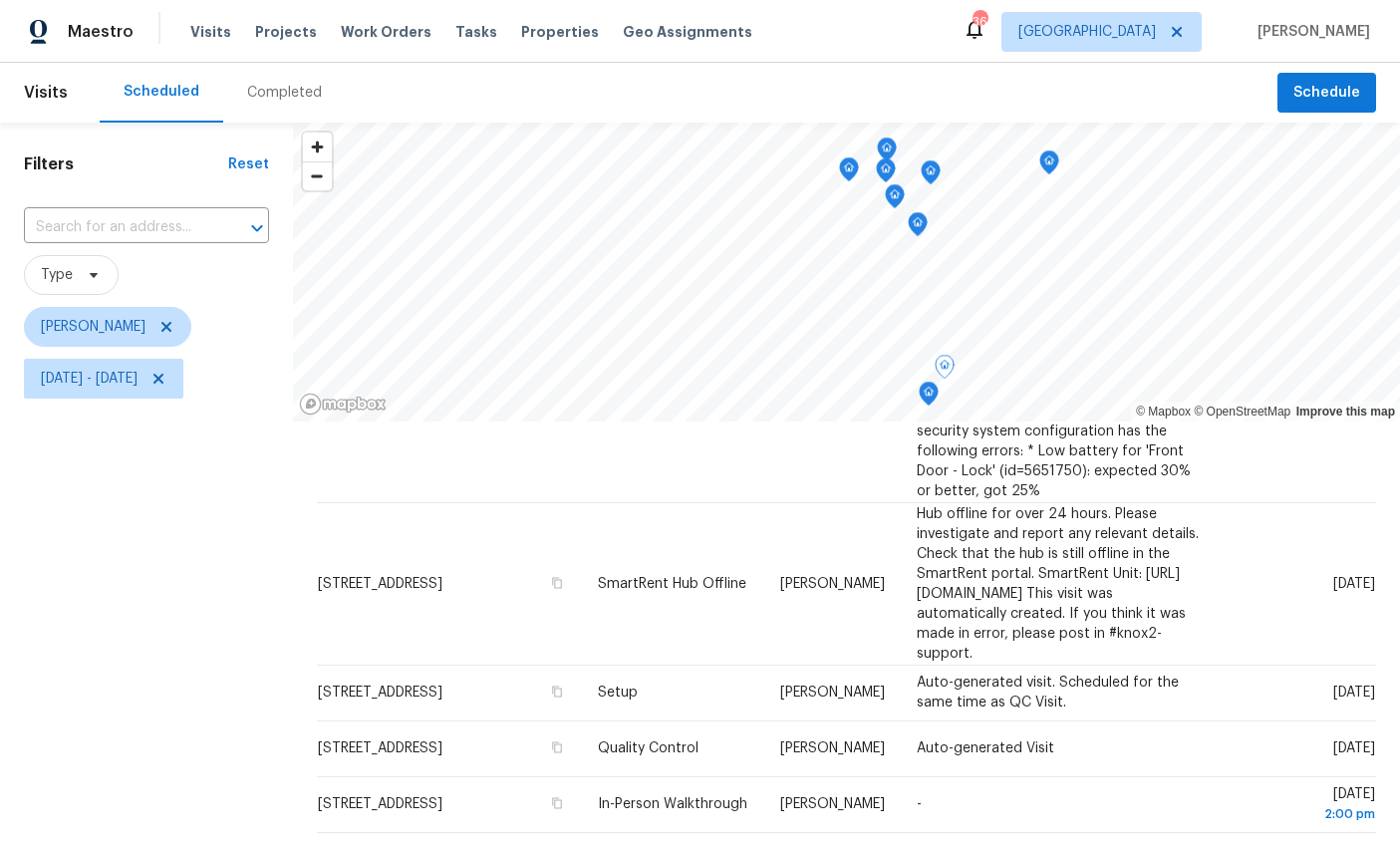 click 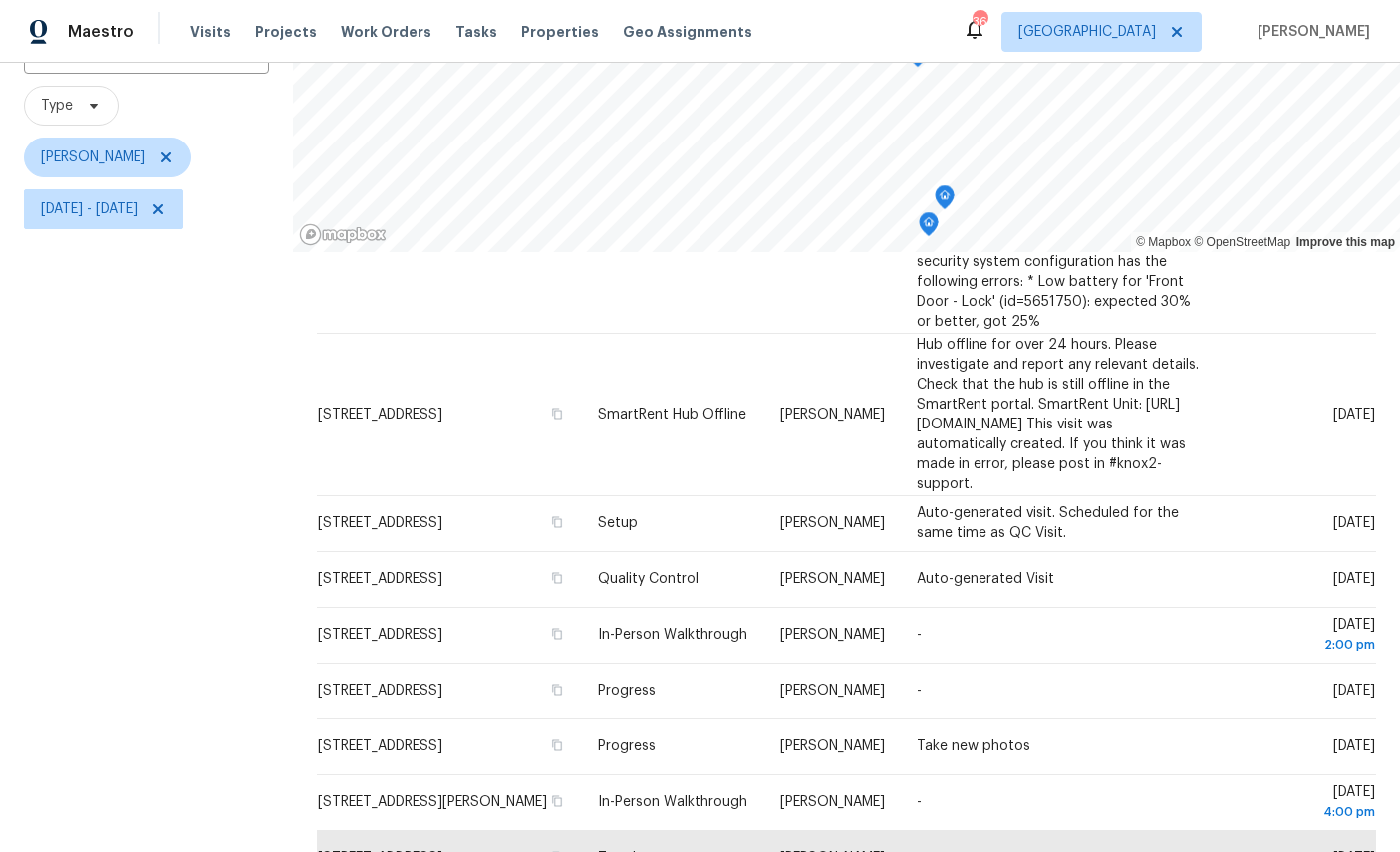 scroll, scrollTop: 45, scrollLeft: 0, axis: vertical 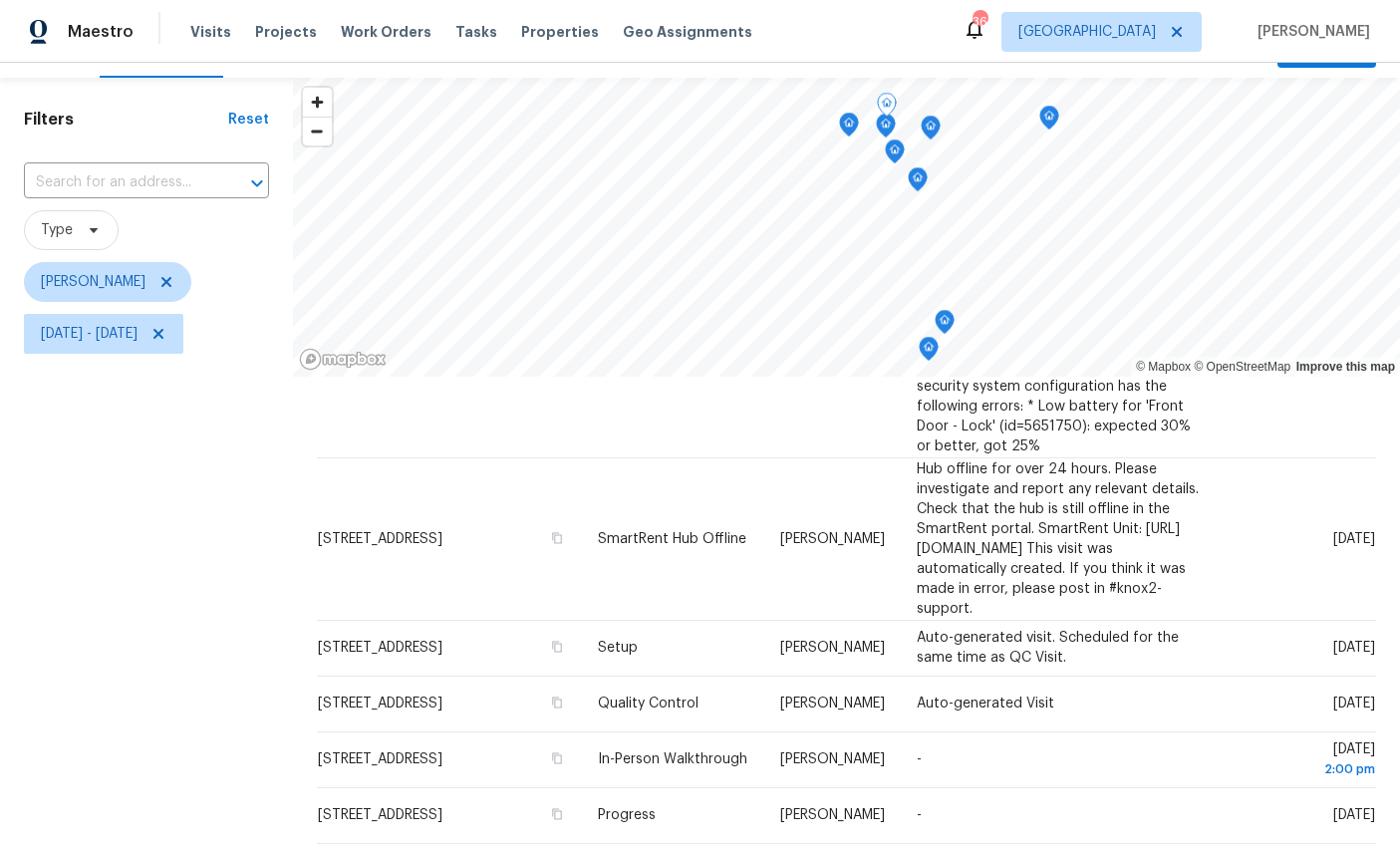click 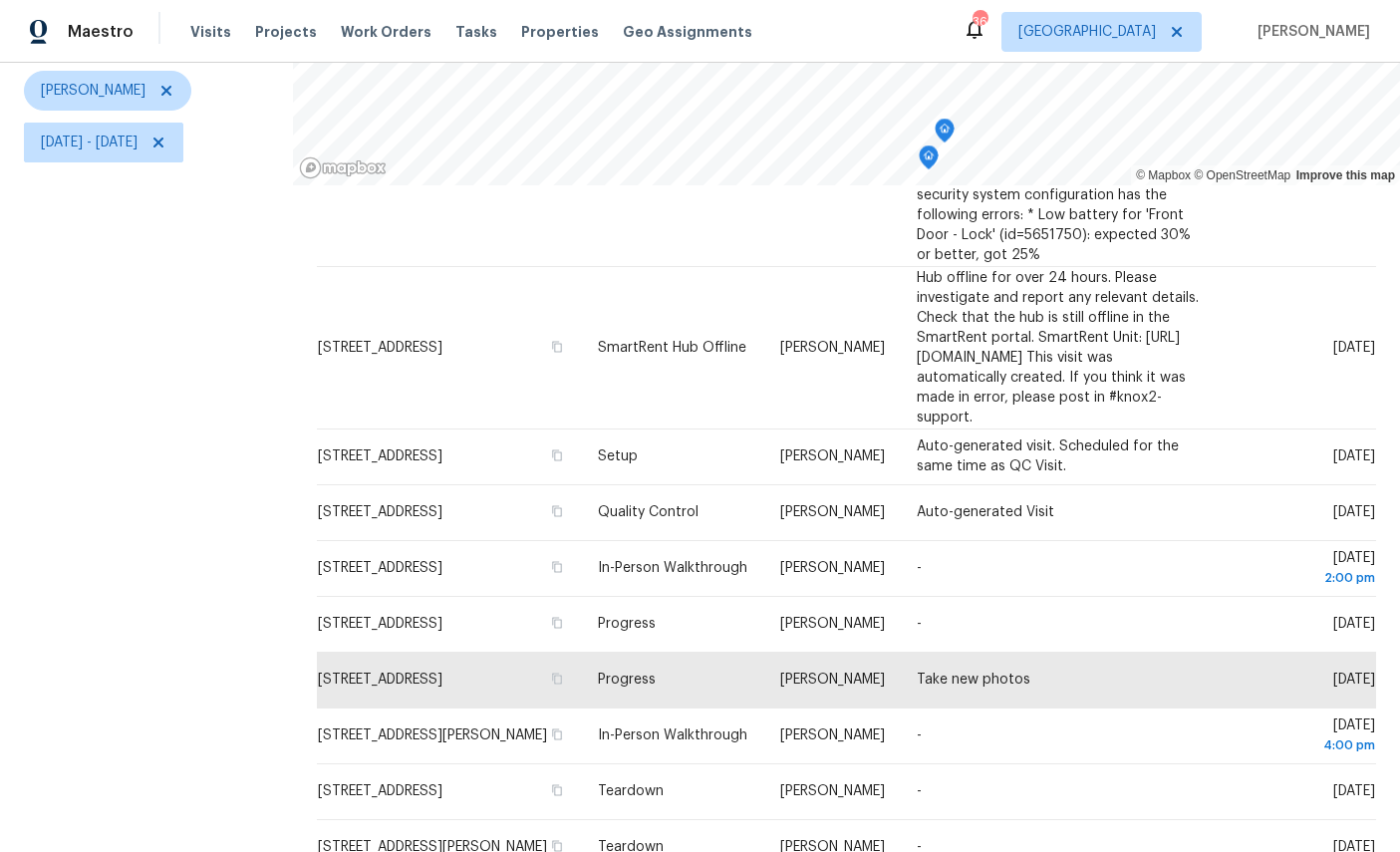 scroll, scrollTop: 235, scrollLeft: 0, axis: vertical 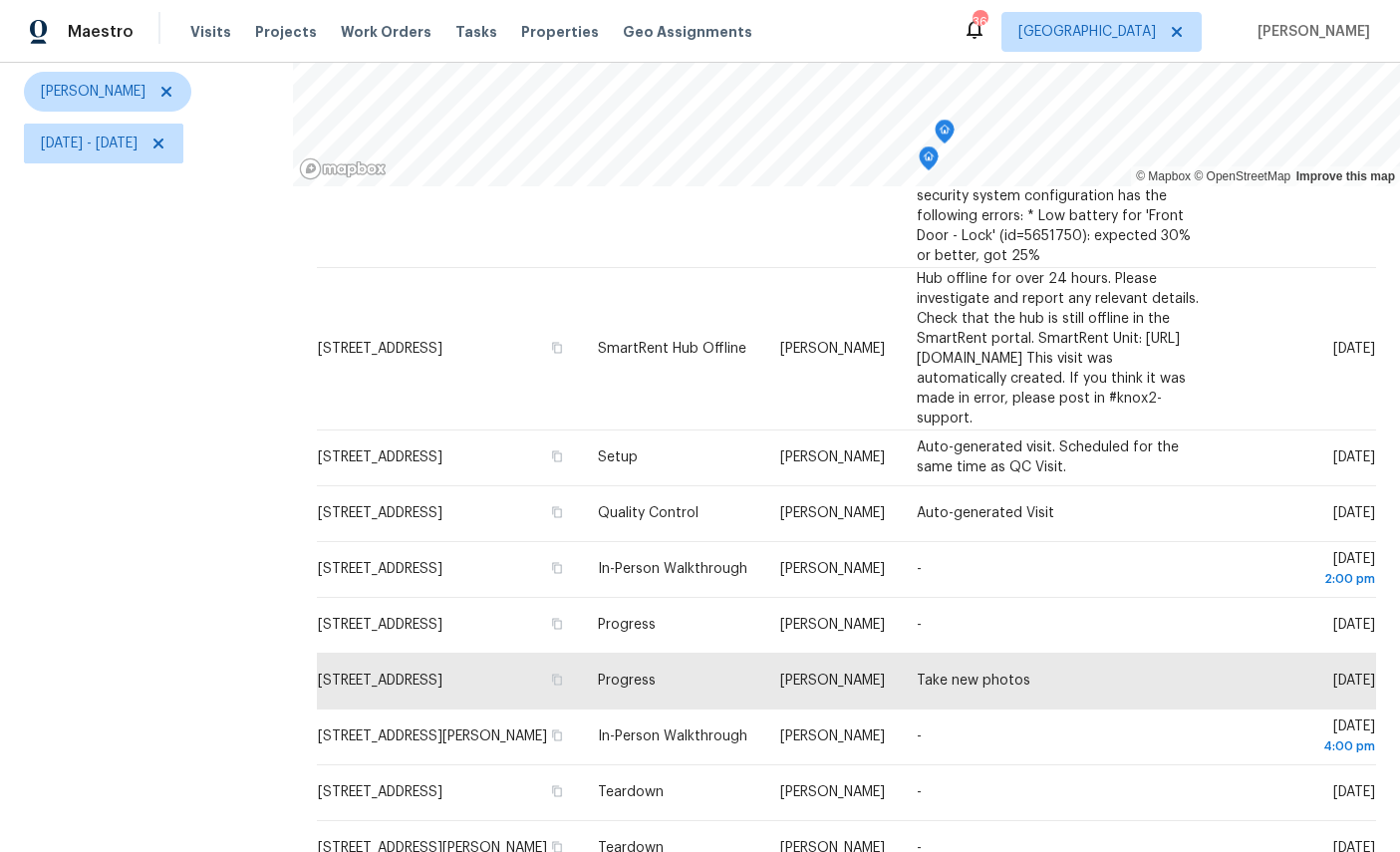 click 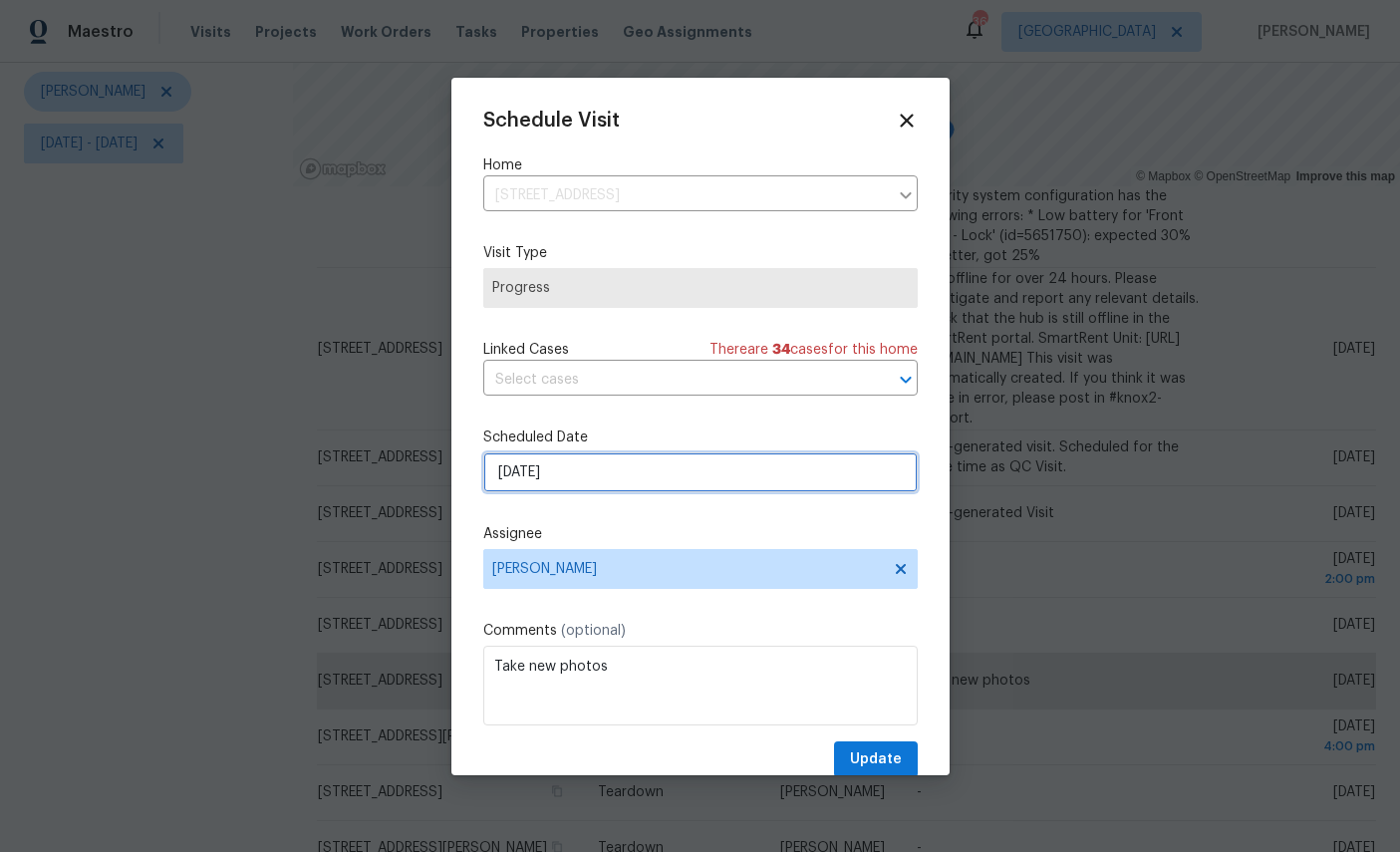 click on "7/11/2025" at bounding box center (700, 472) 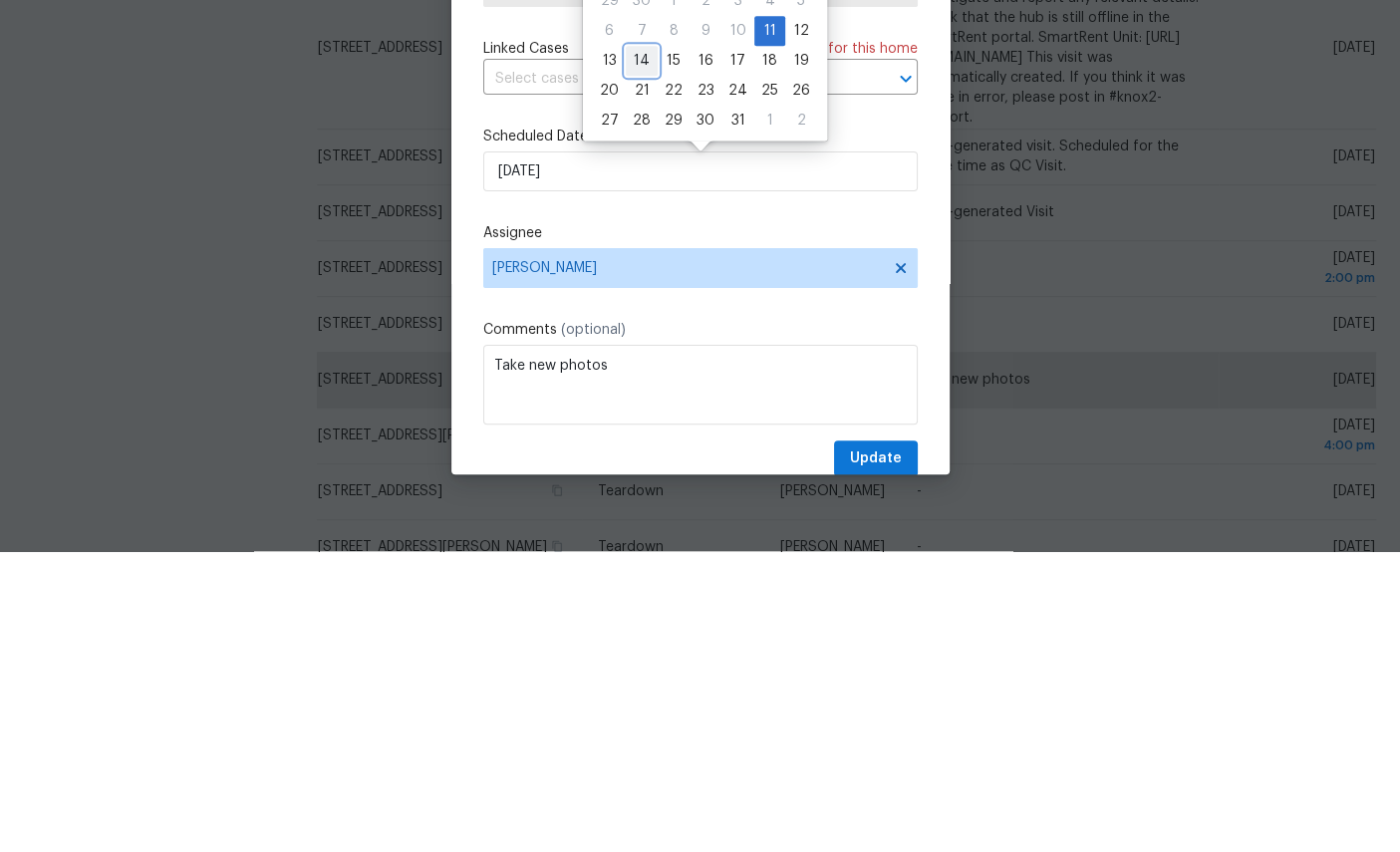 click on "14" at bounding box center (642, 362) 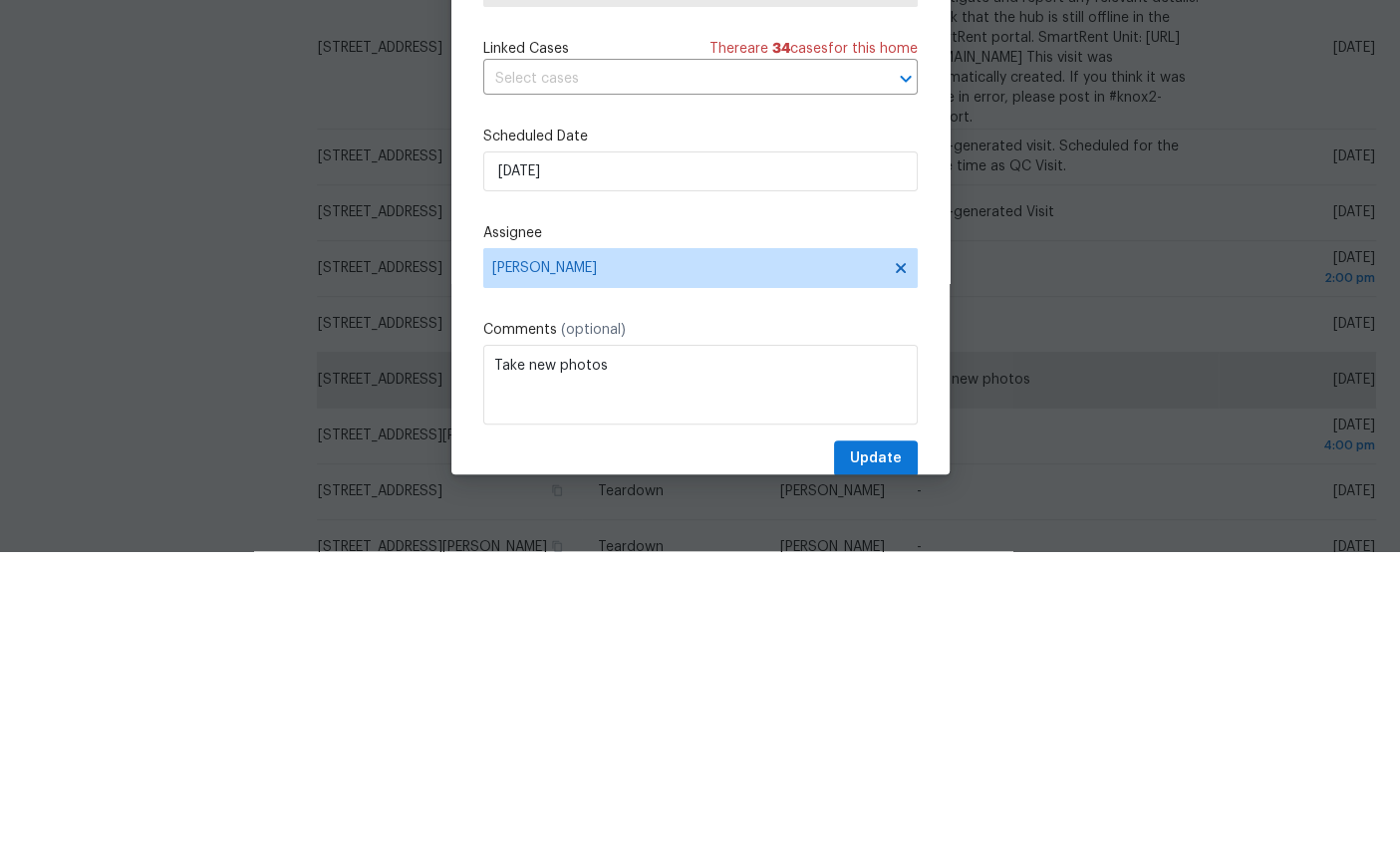 scroll, scrollTop: 75, scrollLeft: 0, axis: vertical 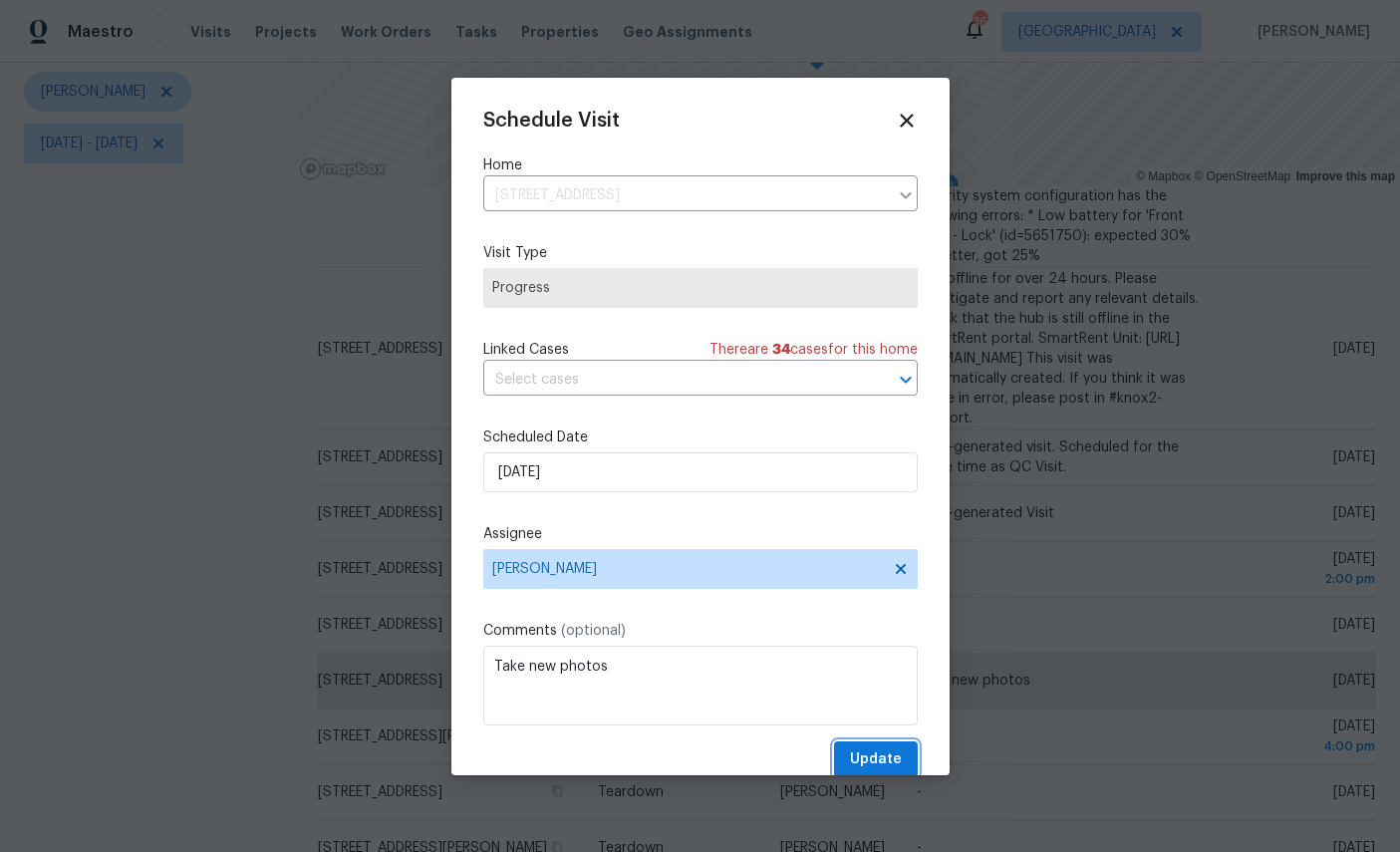 click on "Update" at bounding box center (876, 759) 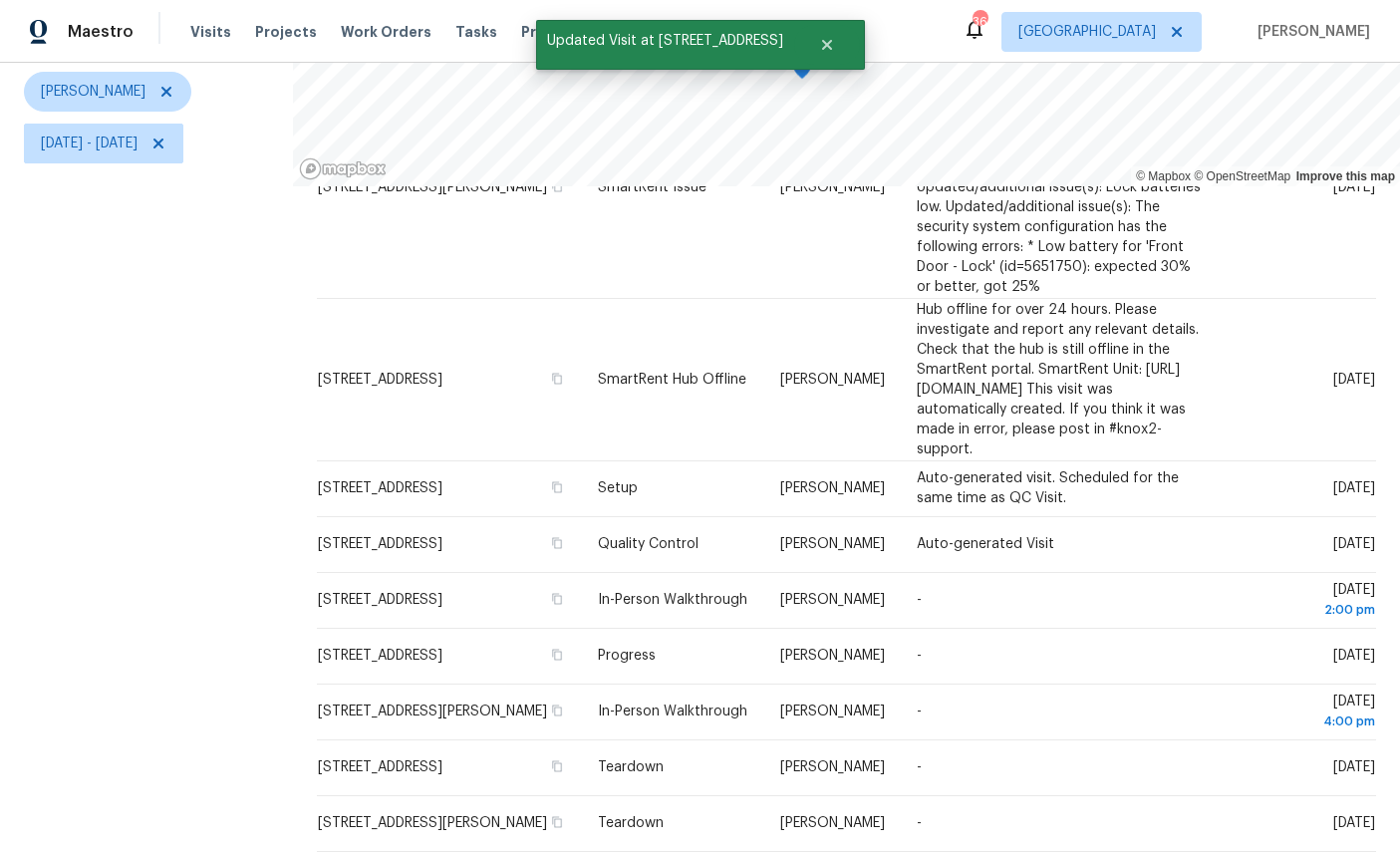 scroll, scrollTop: 197, scrollLeft: 0, axis: vertical 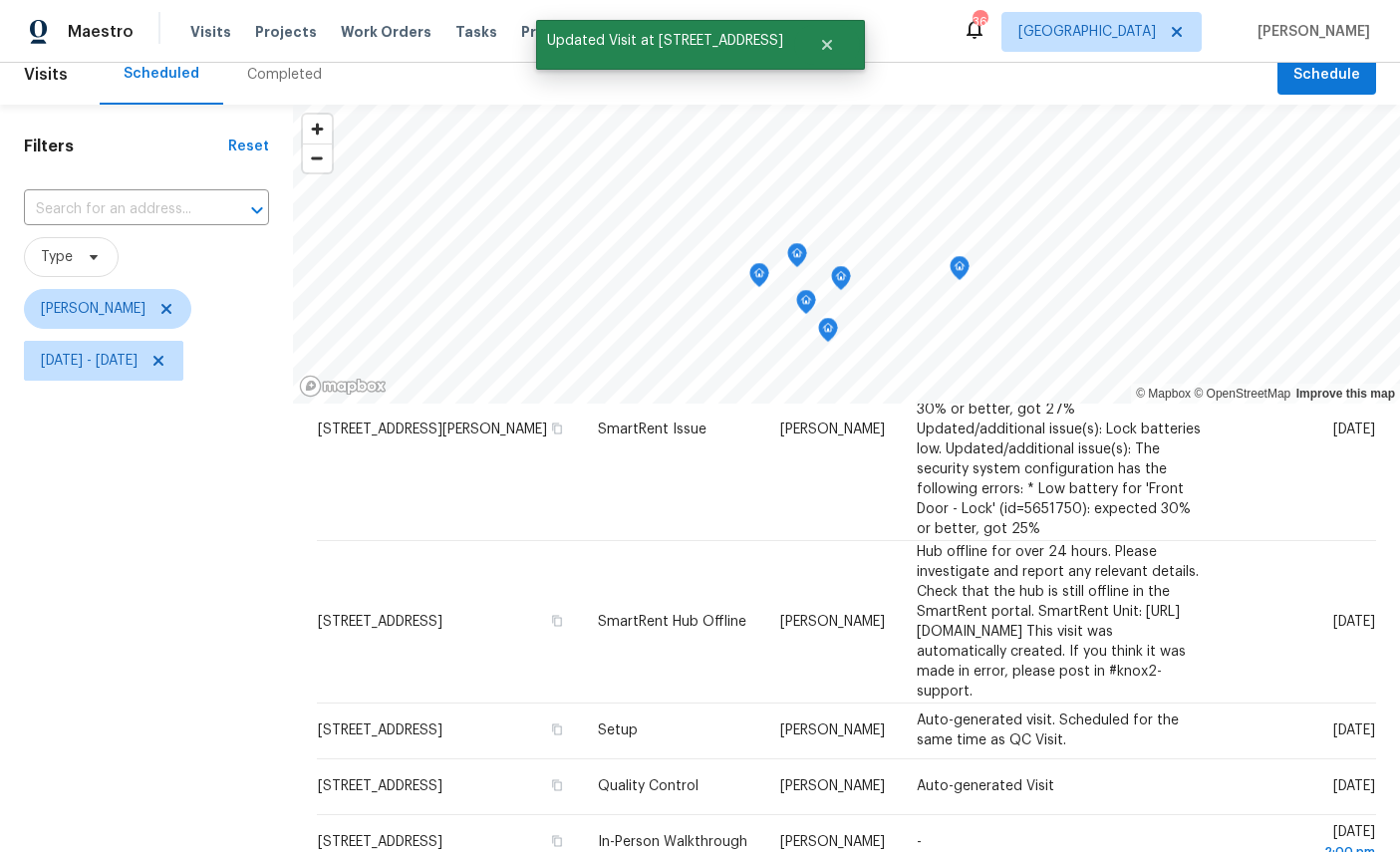 click 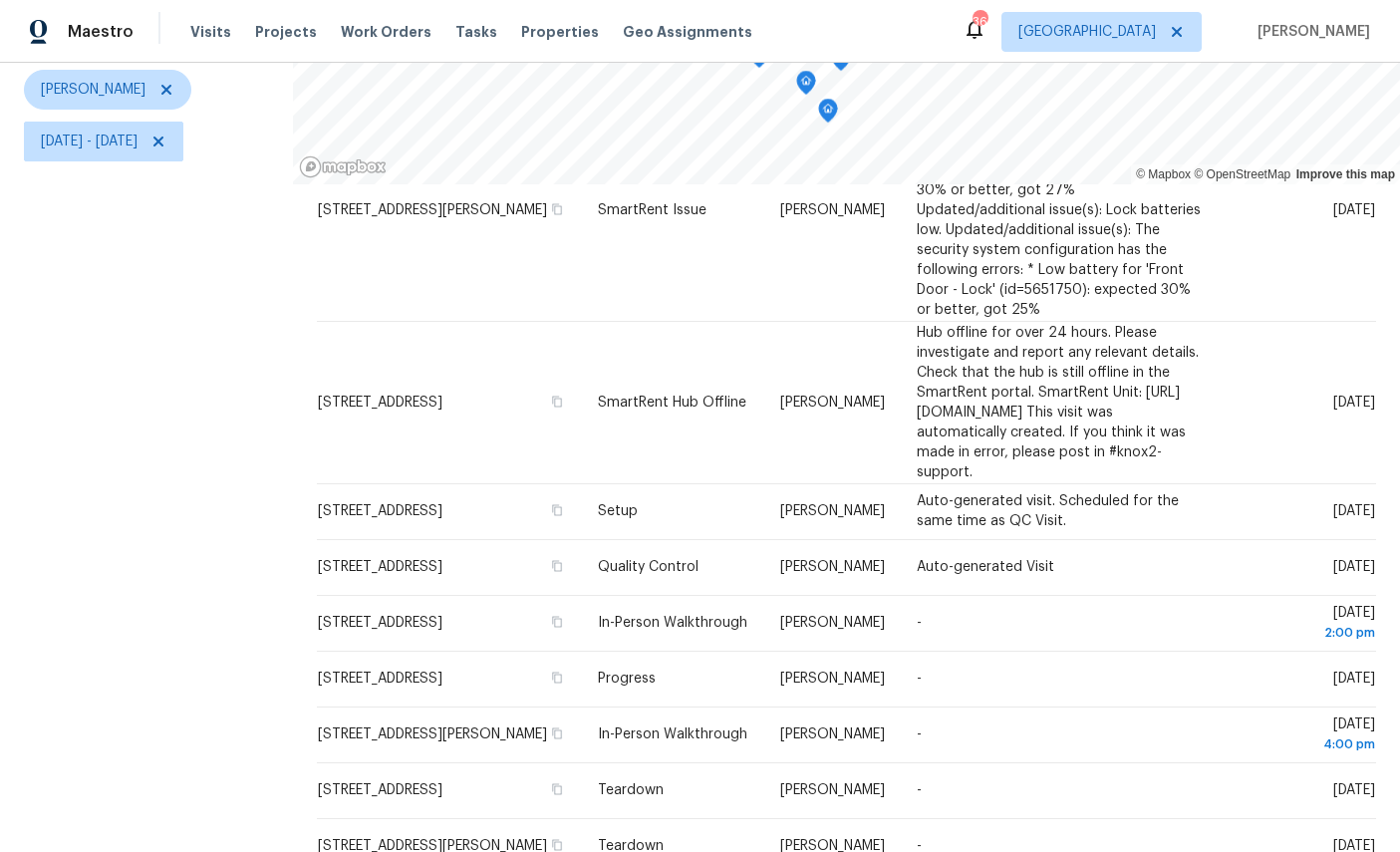 scroll, scrollTop: 235, scrollLeft: 0, axis: vertical 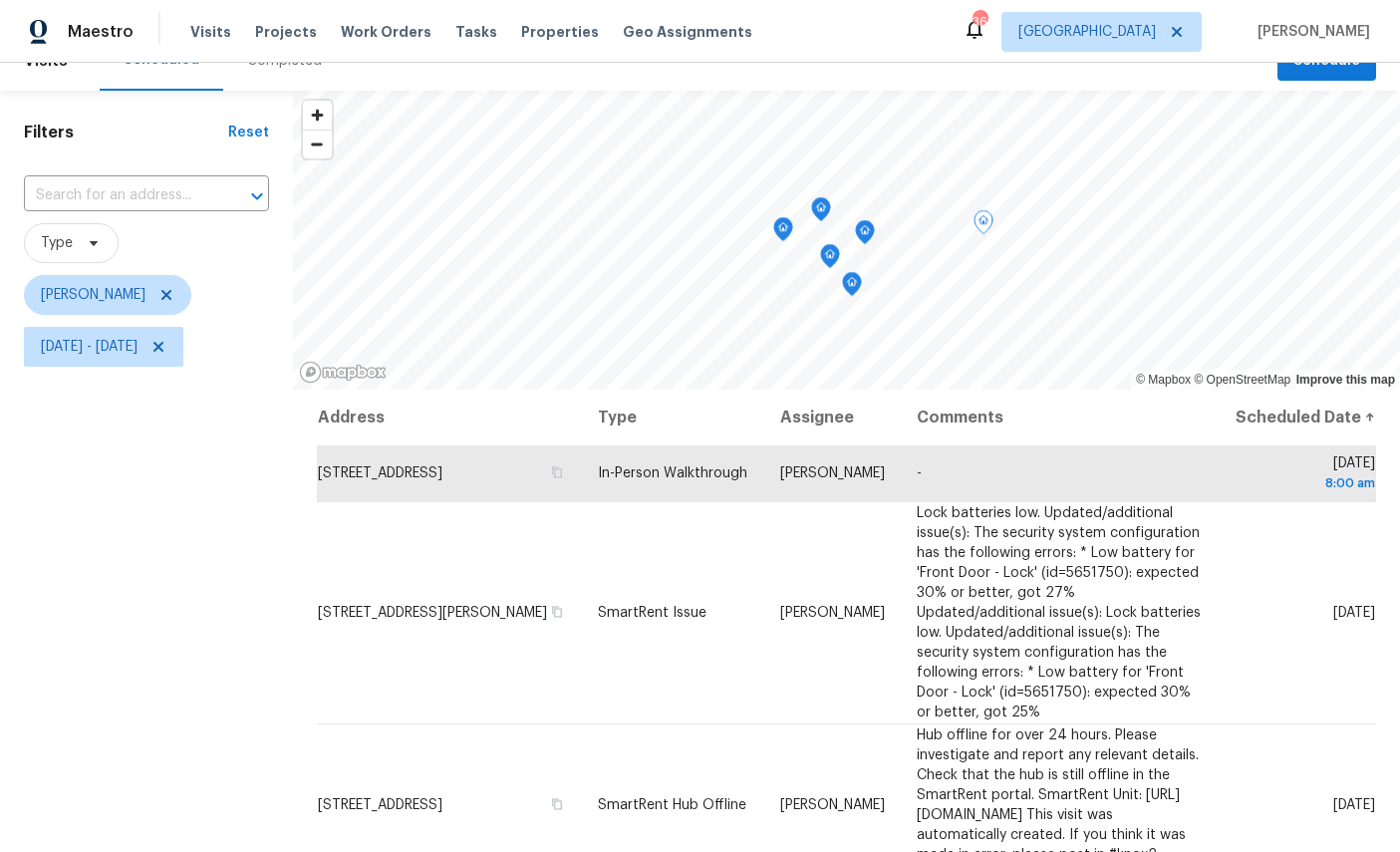 click 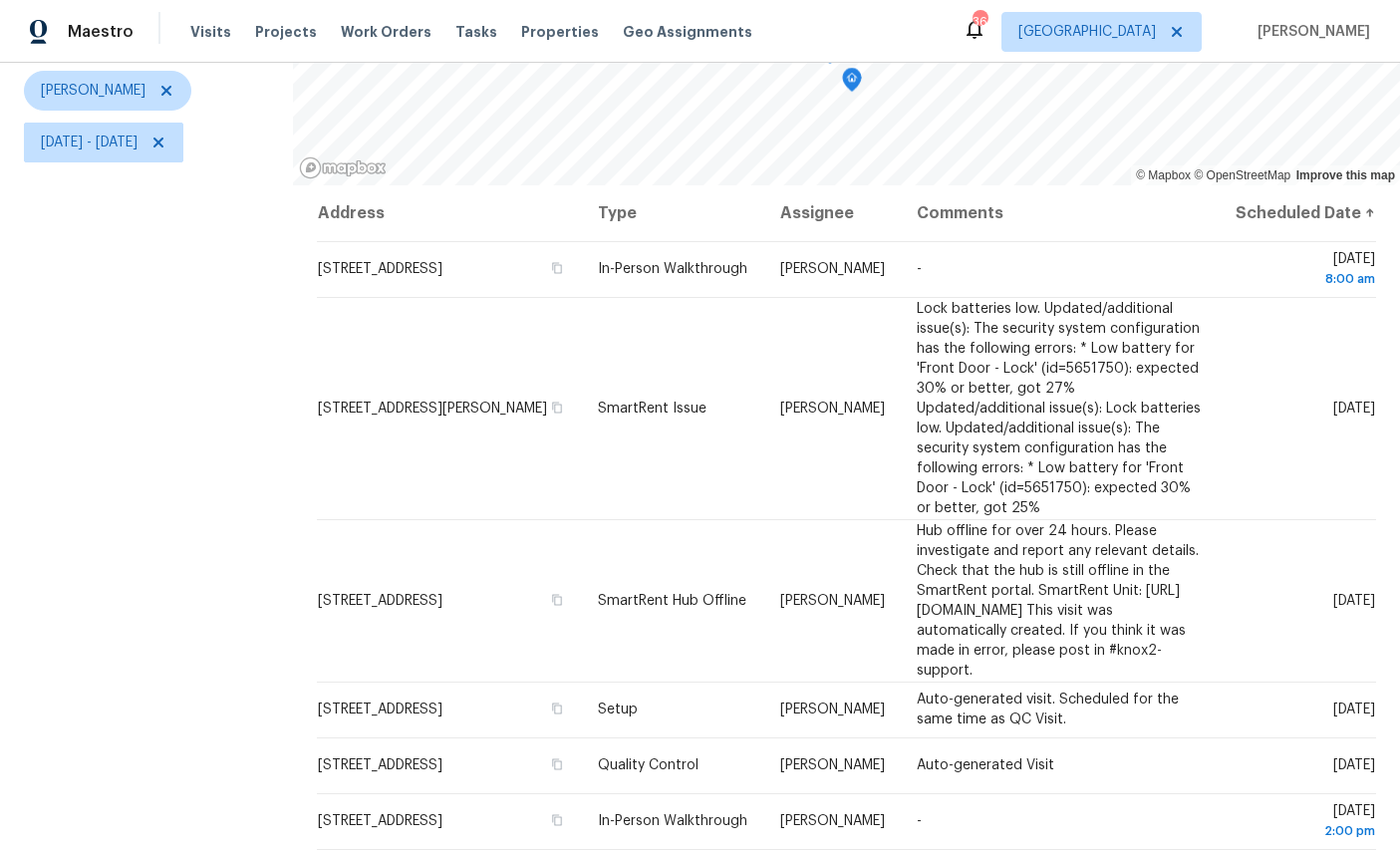 scroll, scrollTop: 235, scrollLeft: 0, axis: vertical 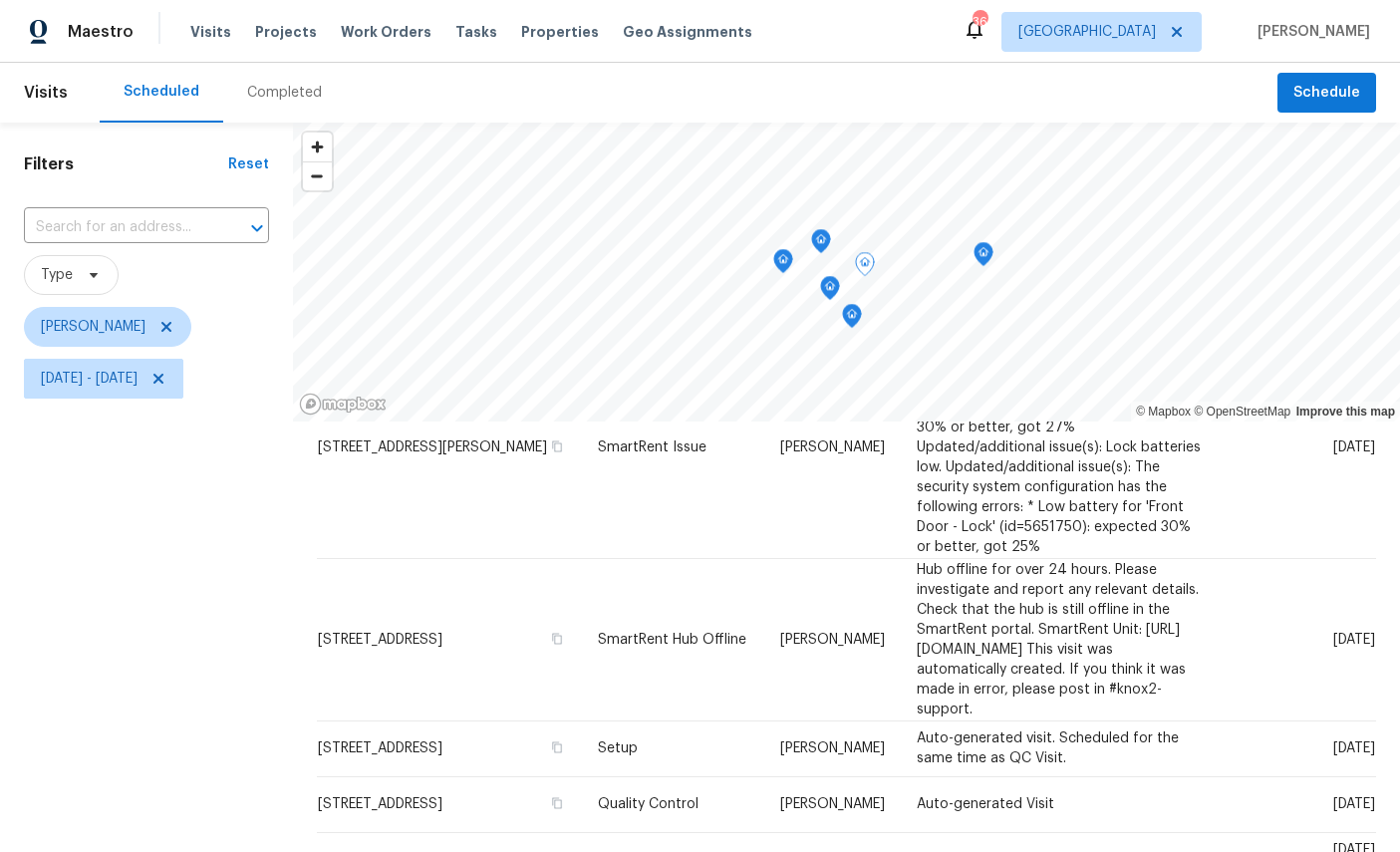 click 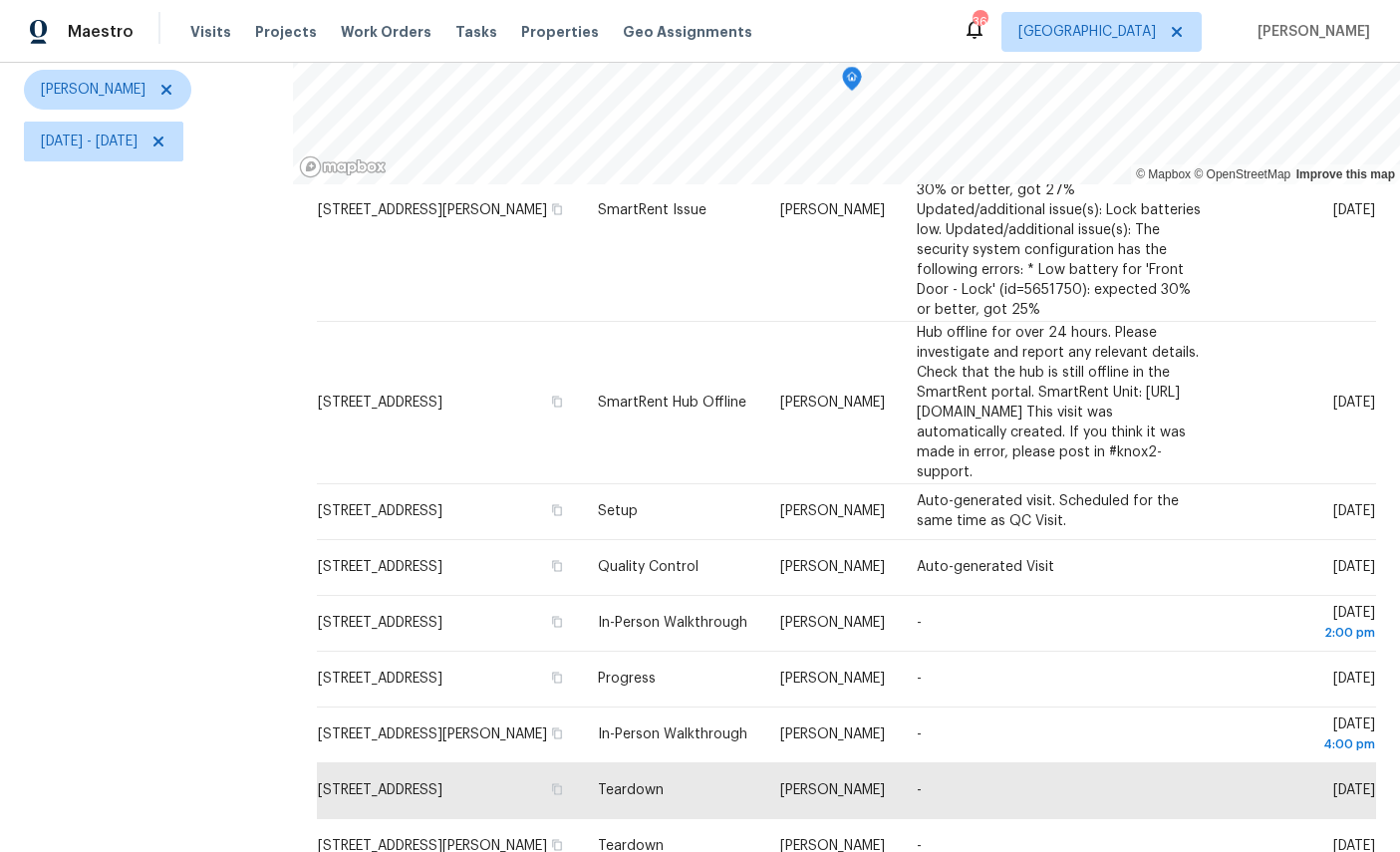 scroll, scrollTop: 235, scrollLeft: 0, axis: vertical 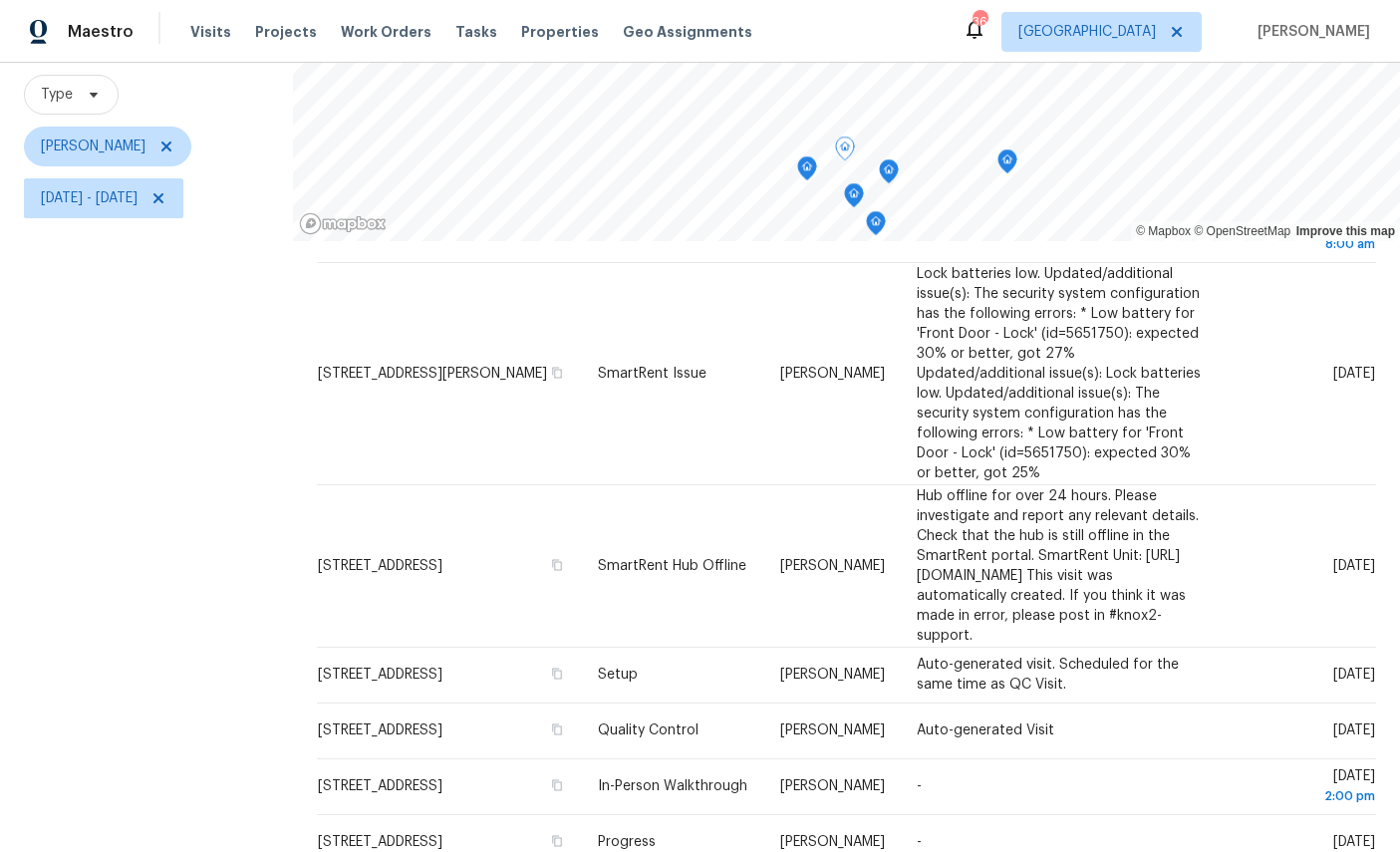 click at bounding box center (0, 0) 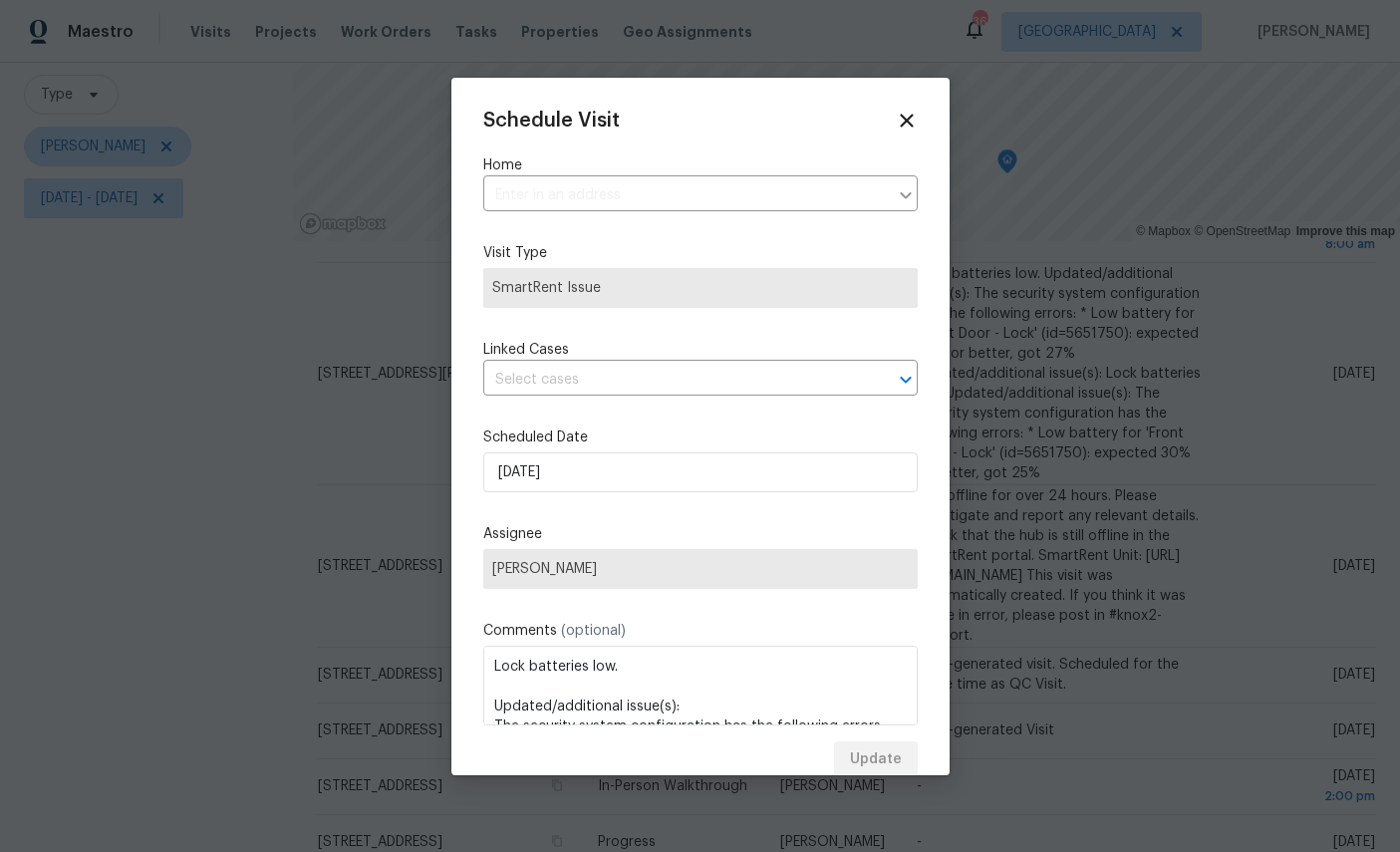type on "1845 Old Moultrie Rd Apt 67, Saint Augustine, FL 32084" 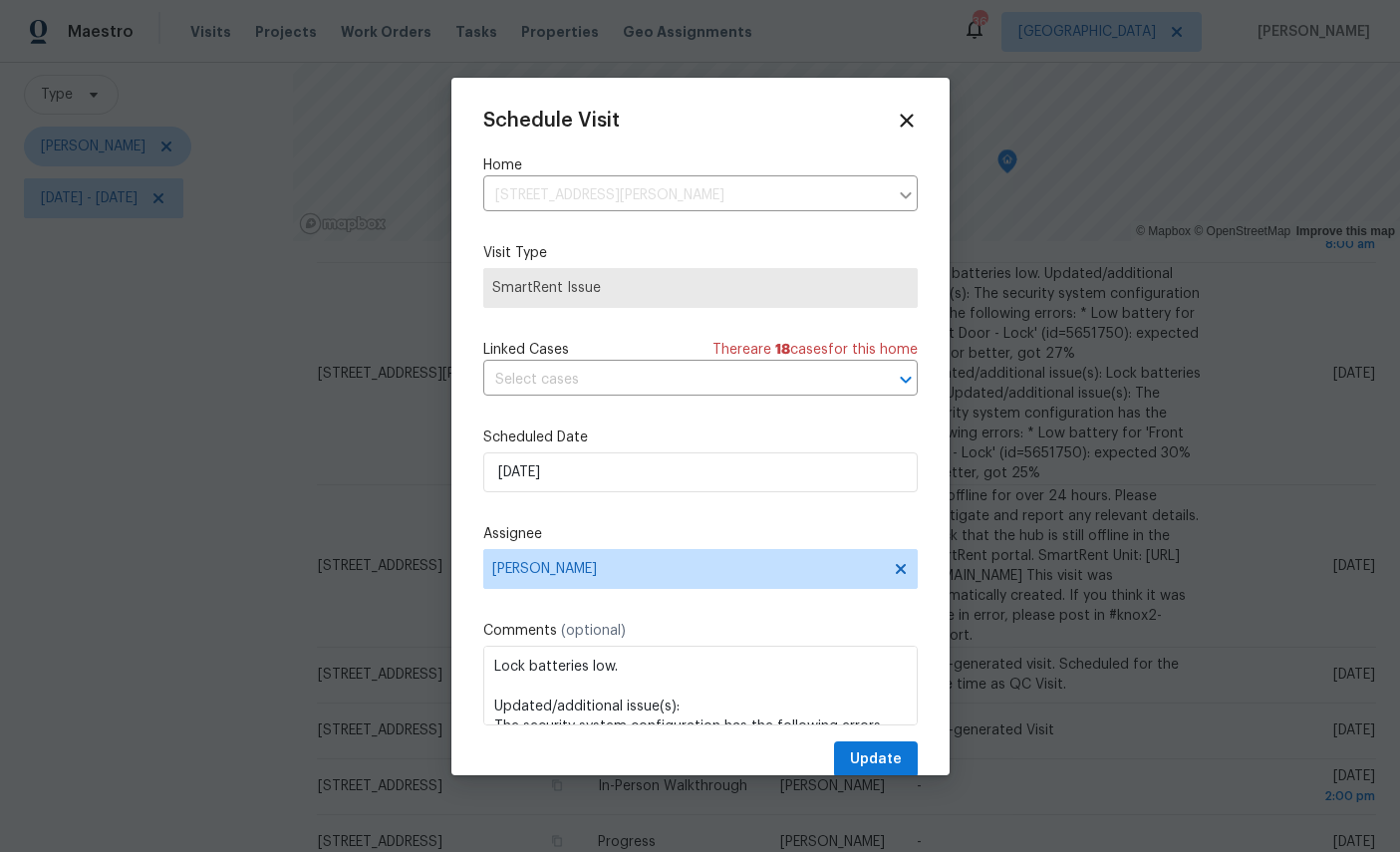 click 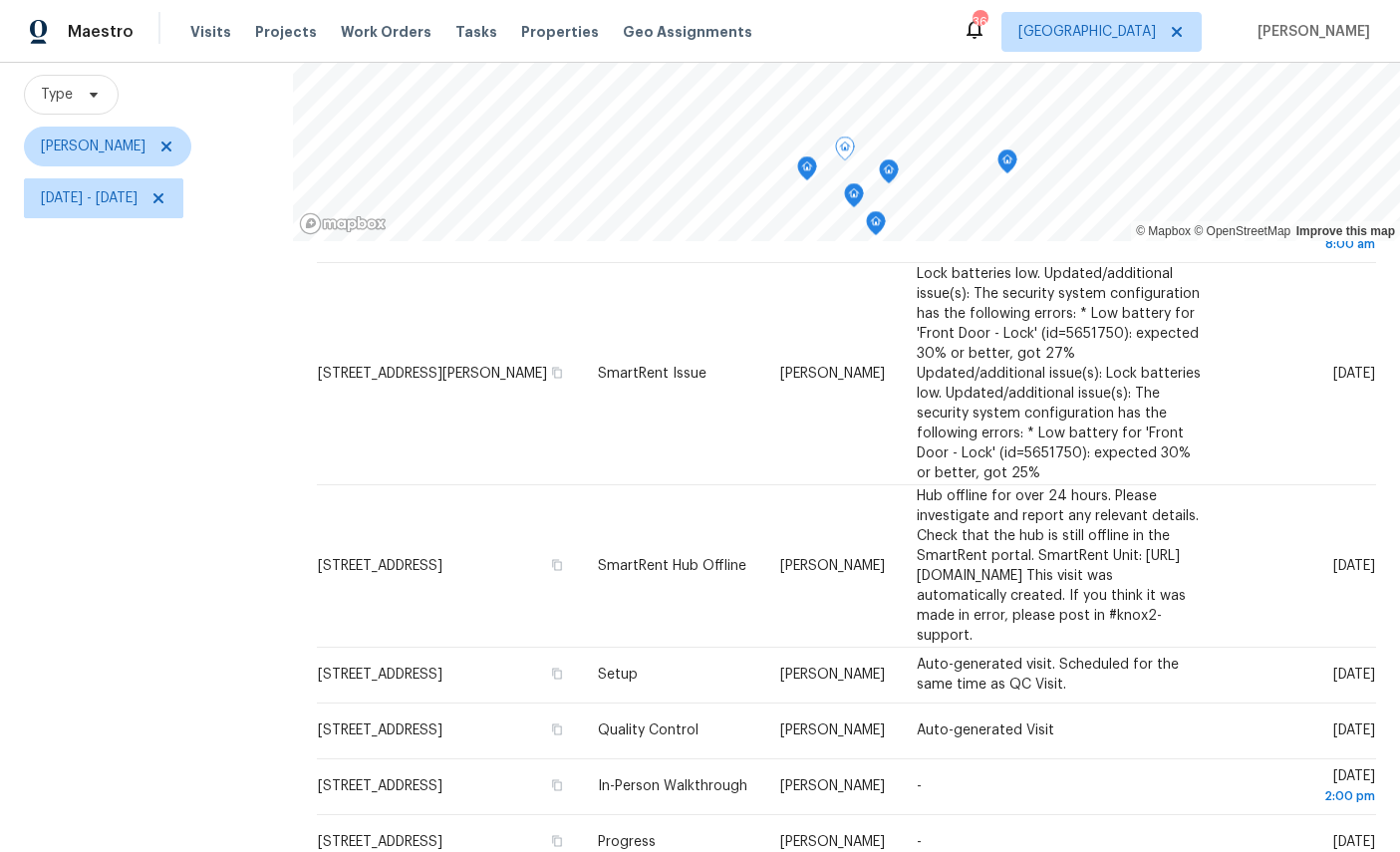 click 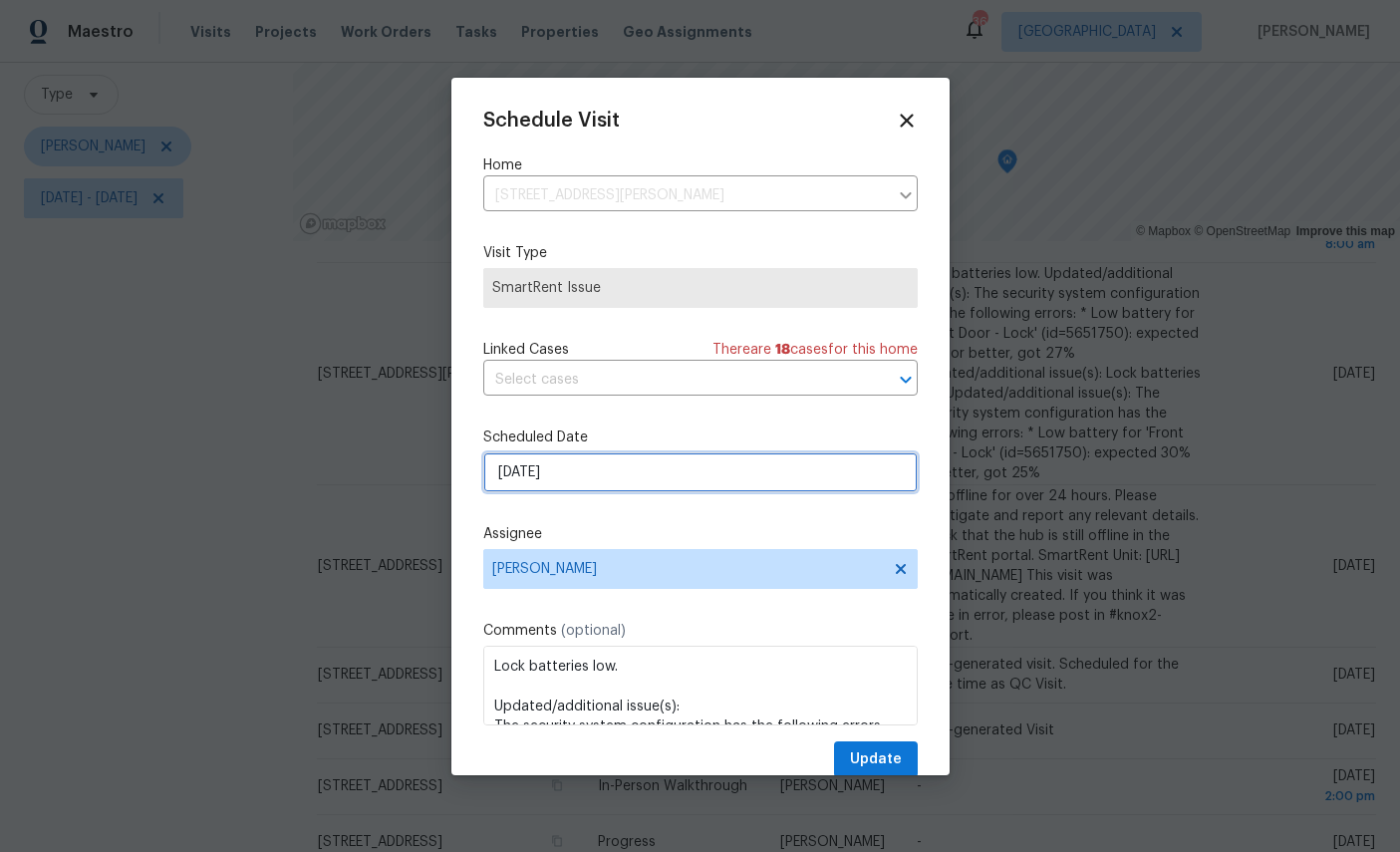 click on "7/11/2025" at bounding box center [700, 472] 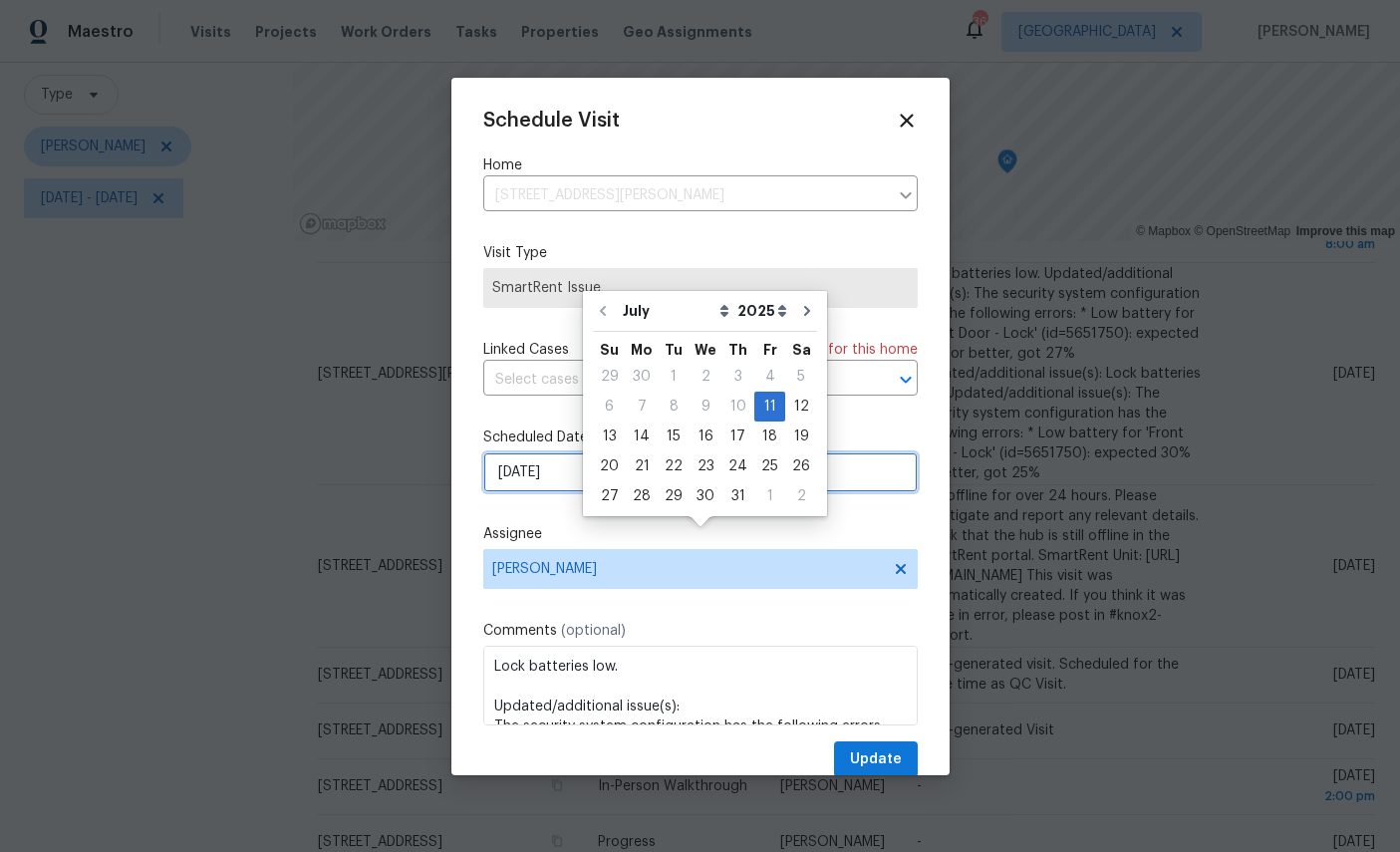 scroll, scrollTop: 75, scrollLeft: 0, axis: vertical 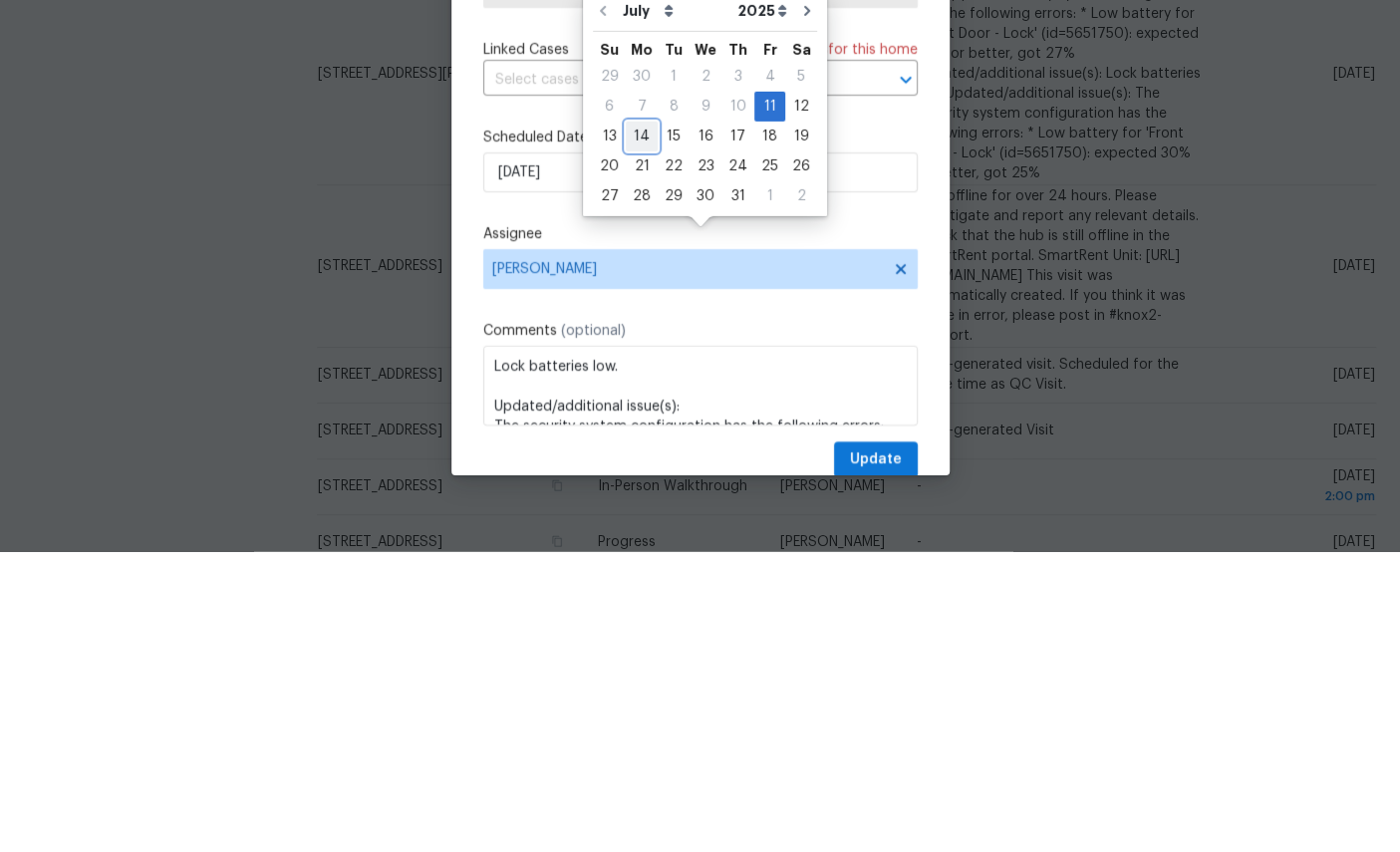 click on "14" at bounding box center [642, 436] 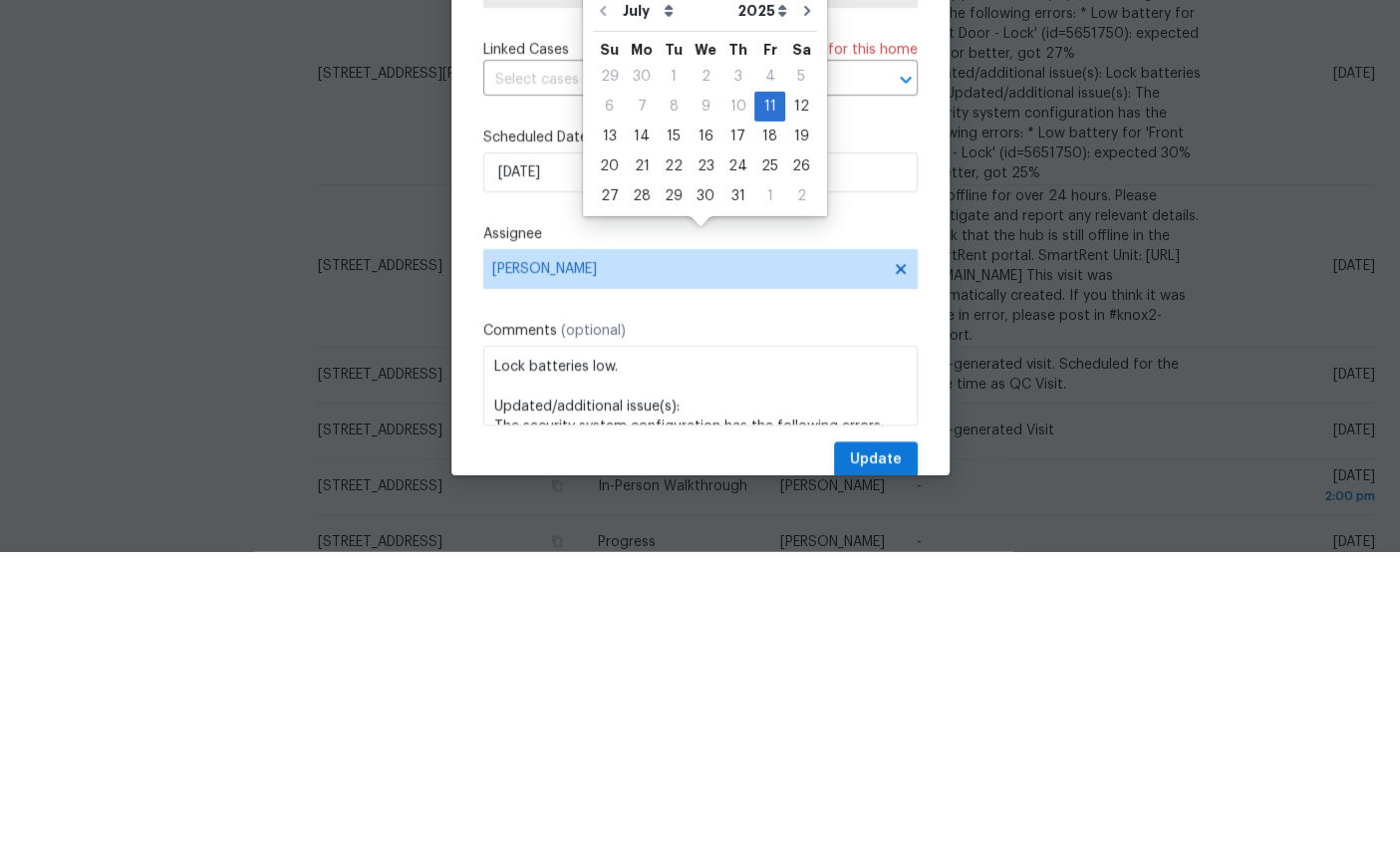 scroll, scrollTop: 75, scrollLeft: 0, axis: vertical 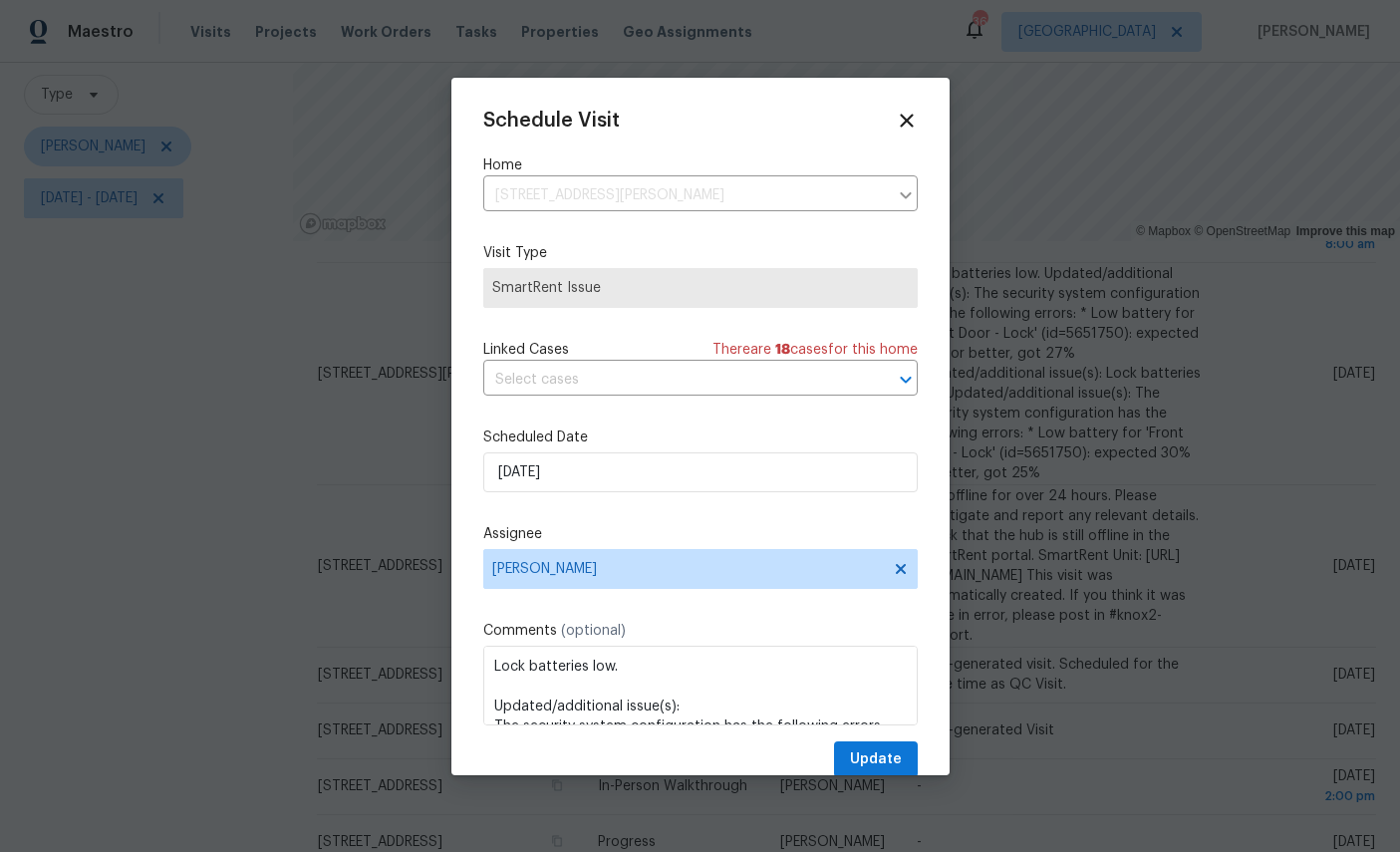 click 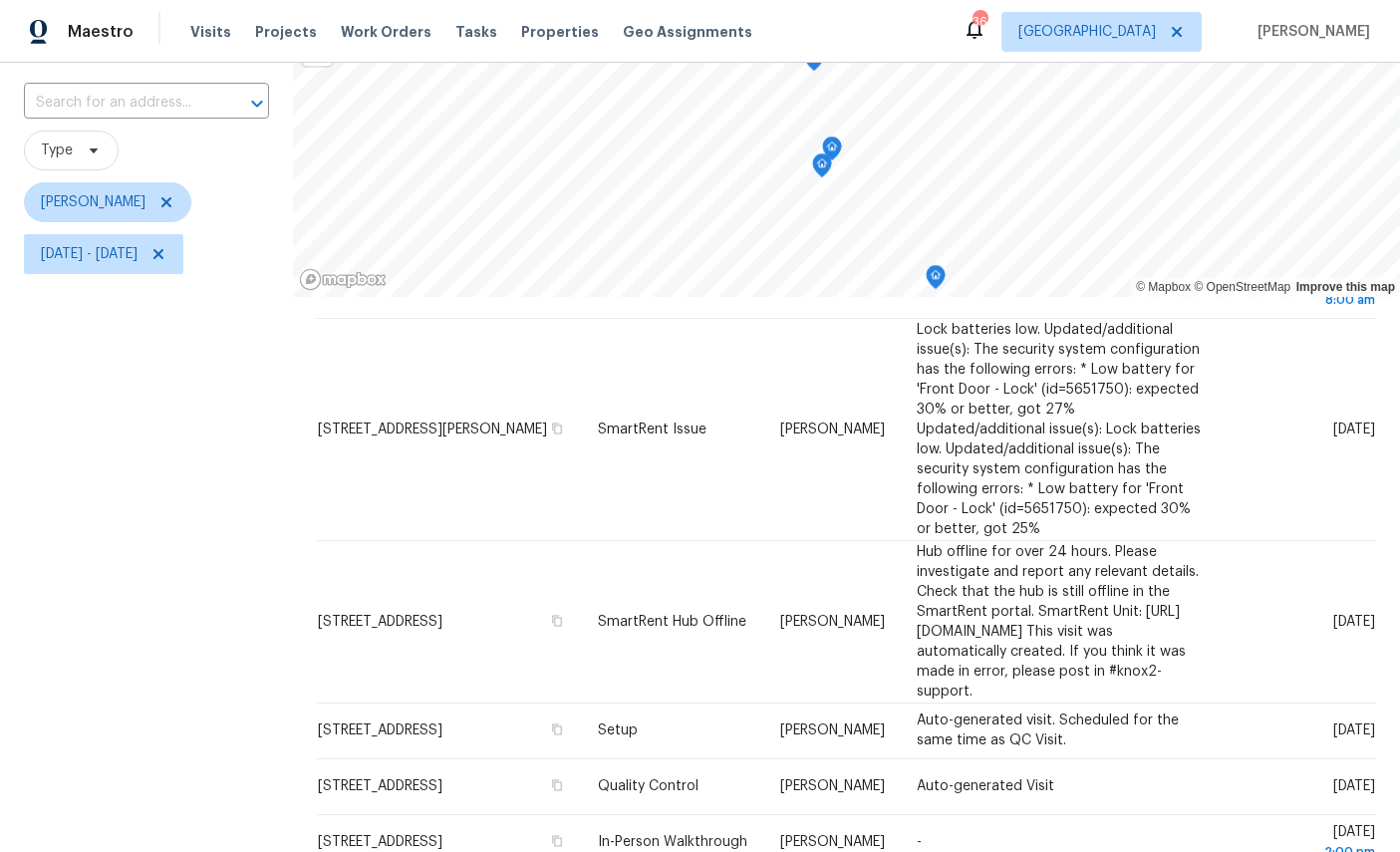 scroll, scrollTop: 117, scrollLeft: 0, axis: vertical 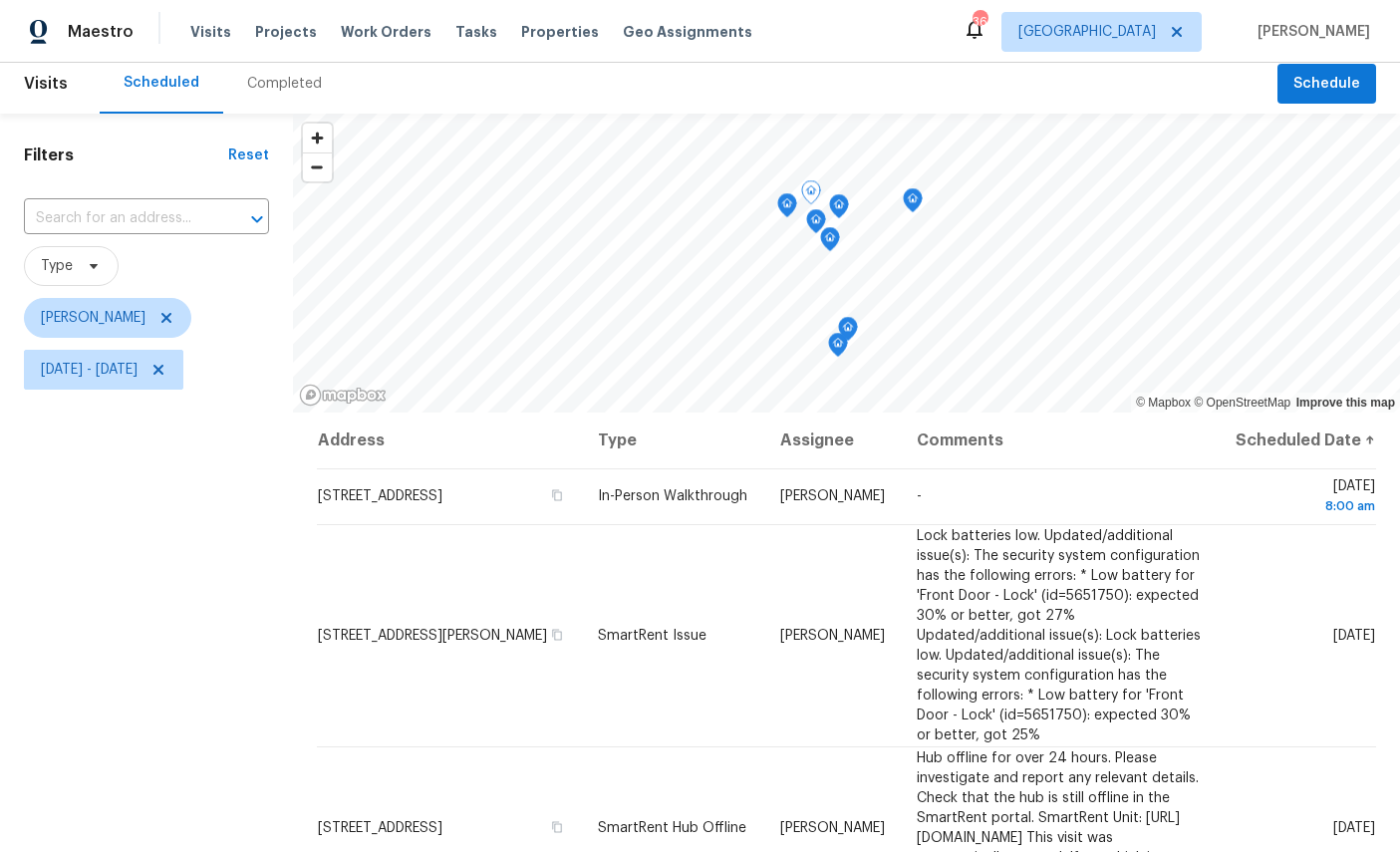 click 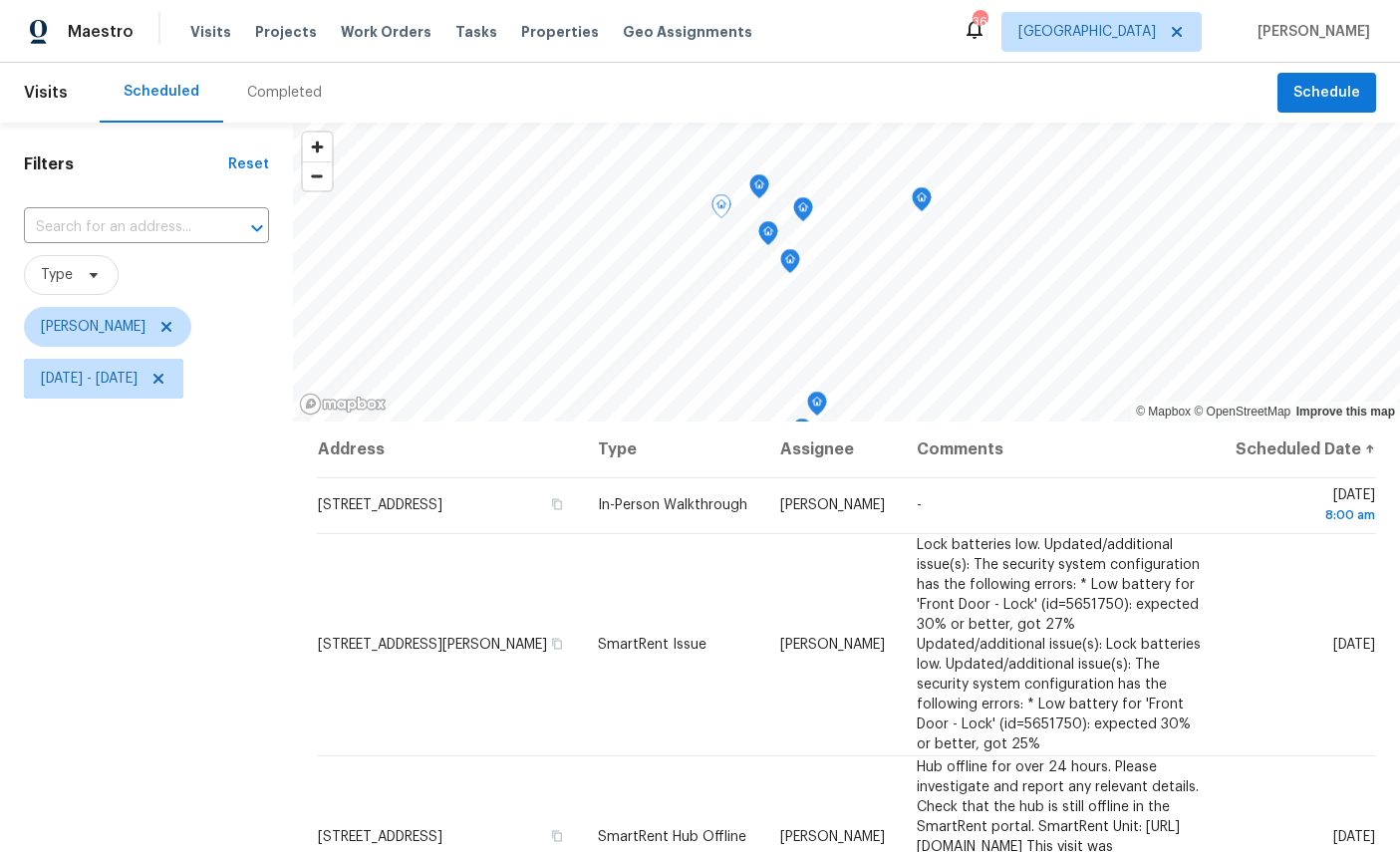 scroll, scrollTop: 0, scrollLeft: 0, axis: both 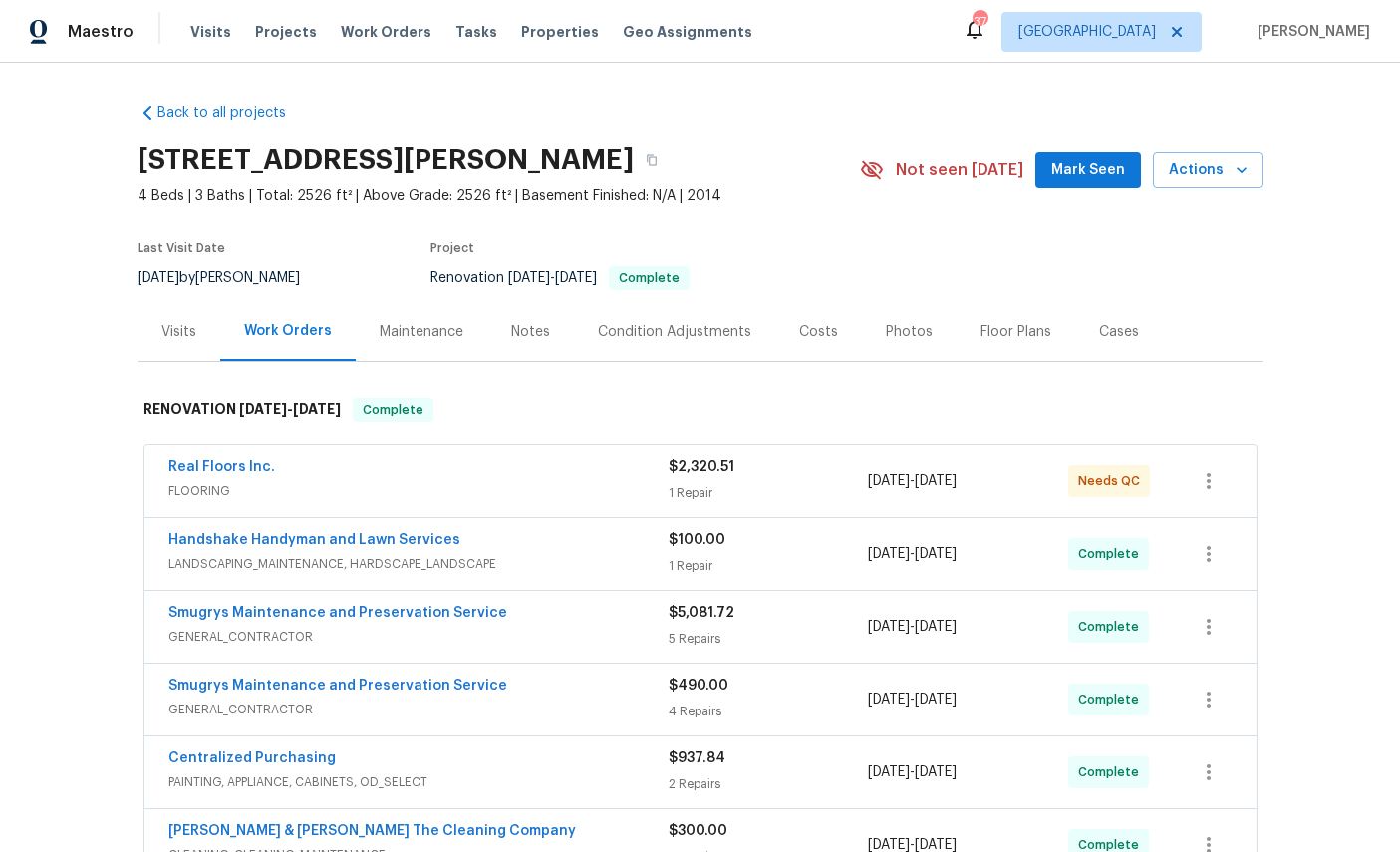 click on "Real Floors Inc." at bounding box center [221, 467] 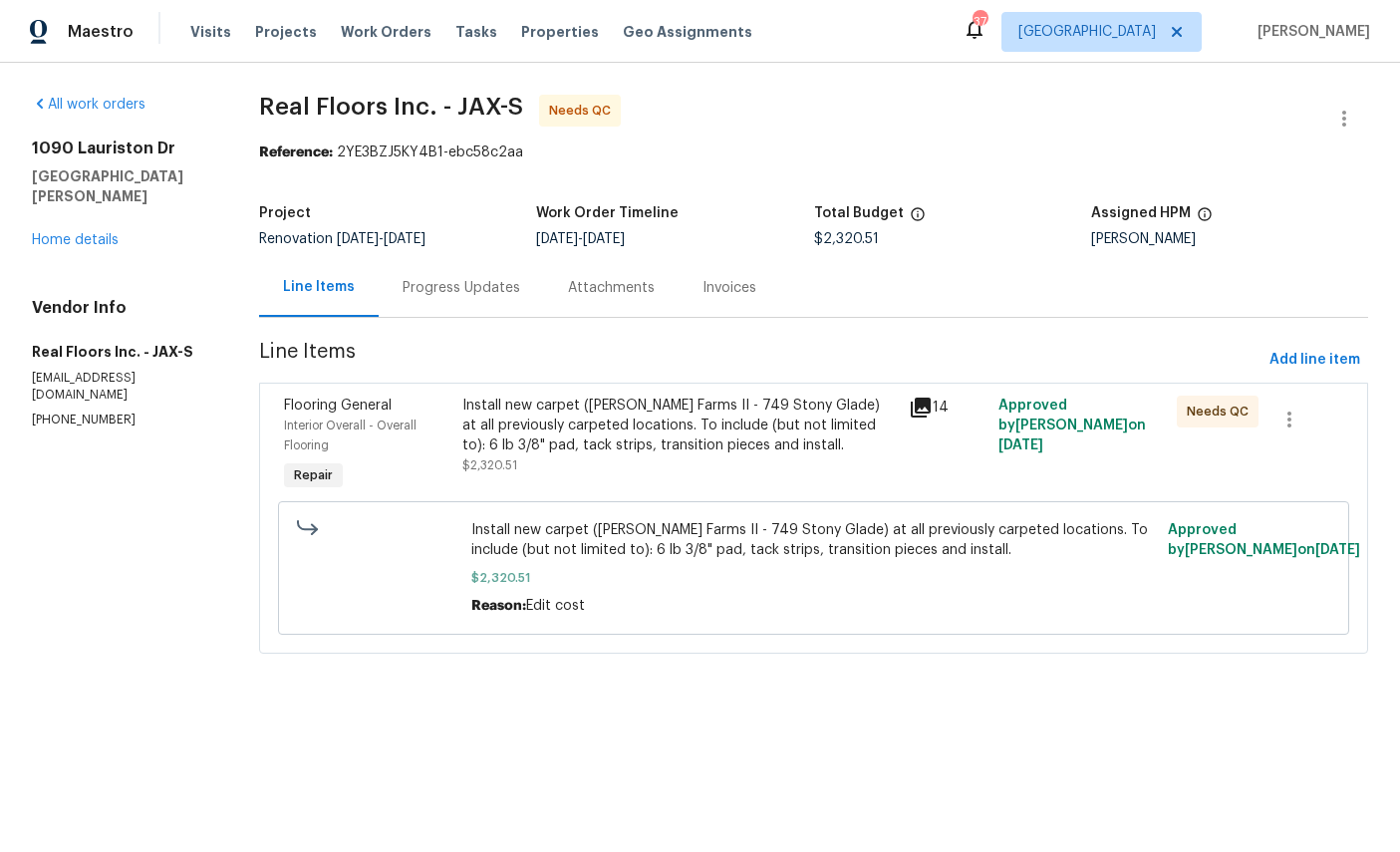 click on "Interior Overall - Overall Flooring" at bounding box center [350, 435] 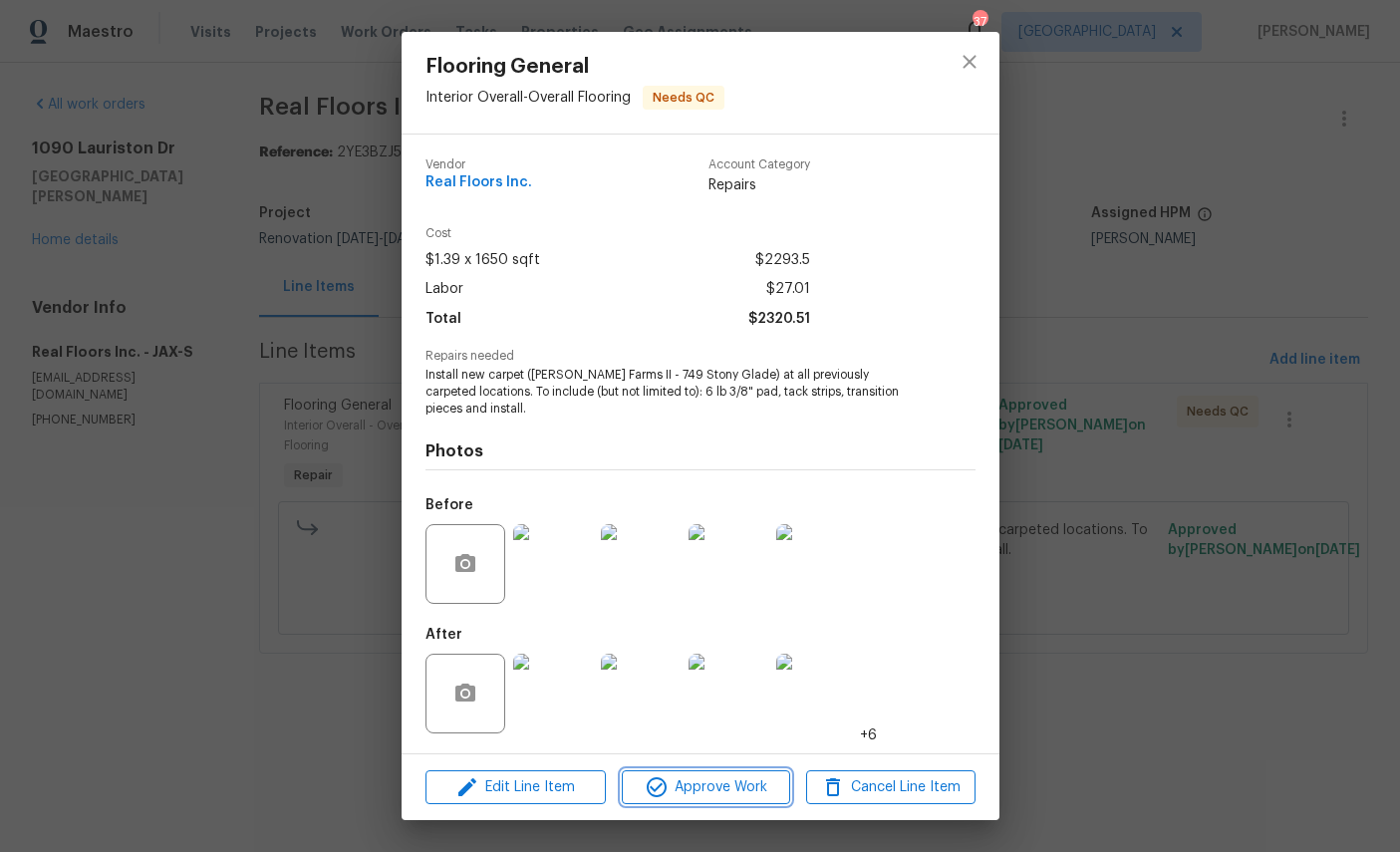 click on "Approve Work" at bounding box center [705, 787] 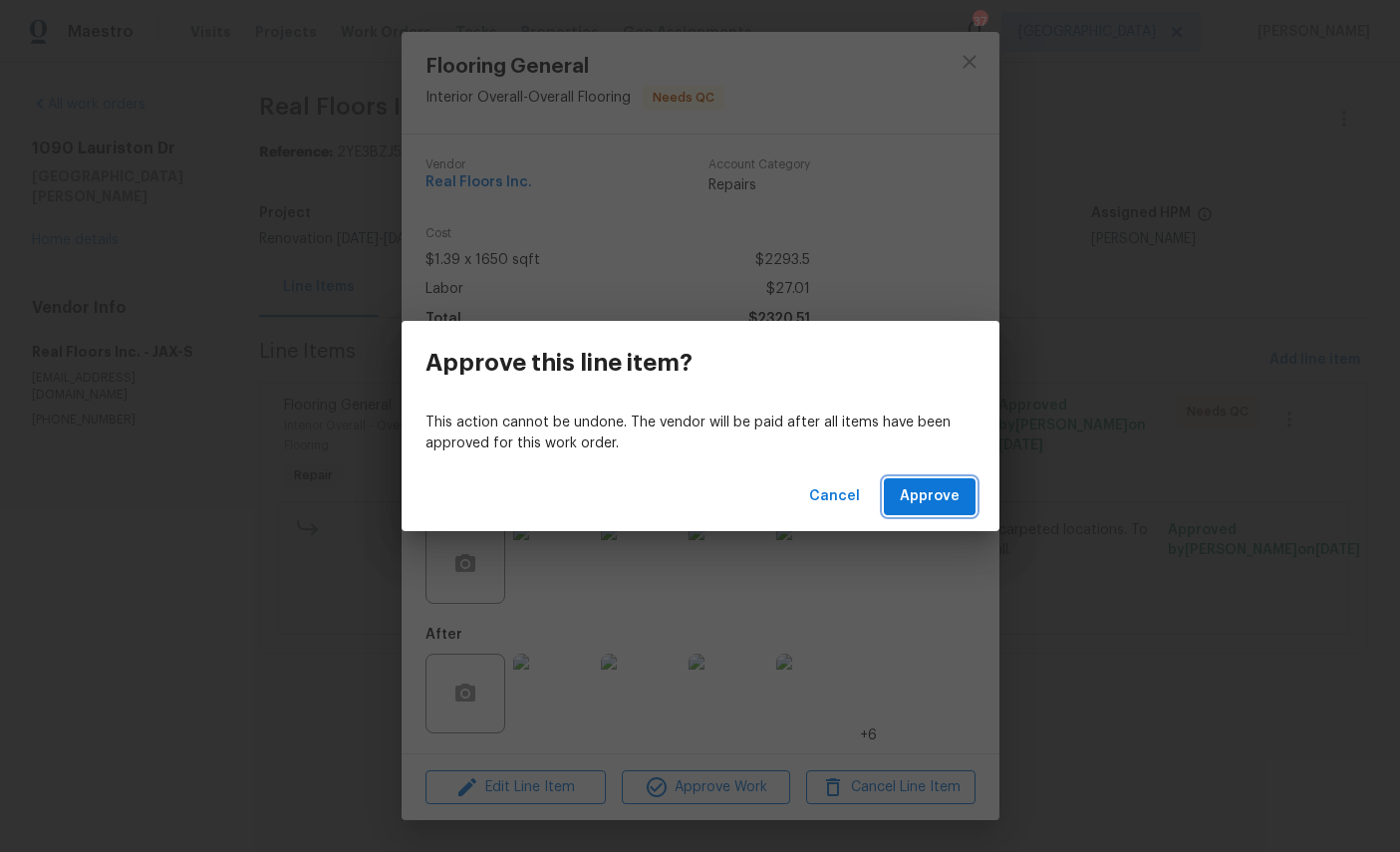click on "Approve" at bounding box center (930, 496) 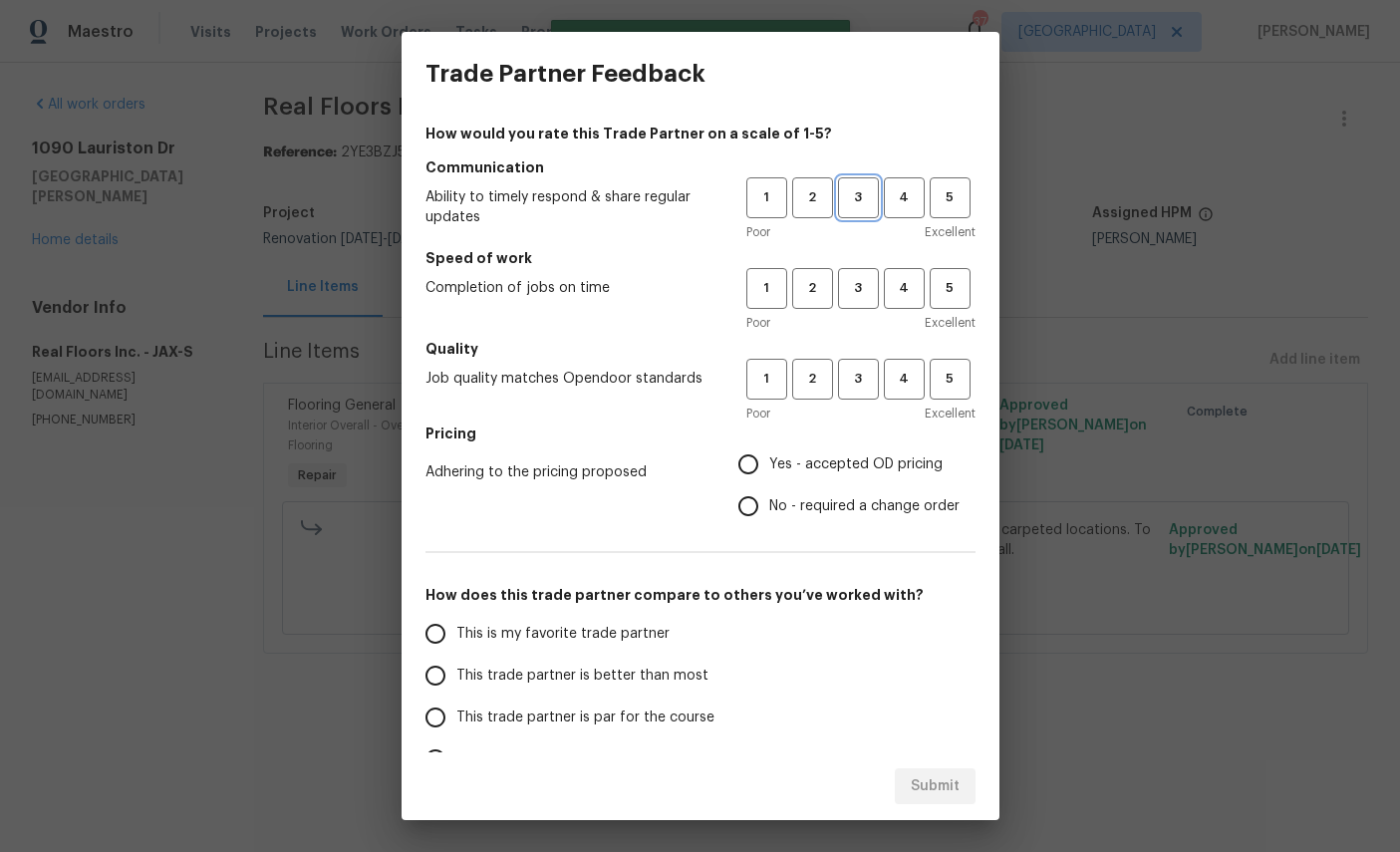 click on "3" at bounding box center [858, 197] 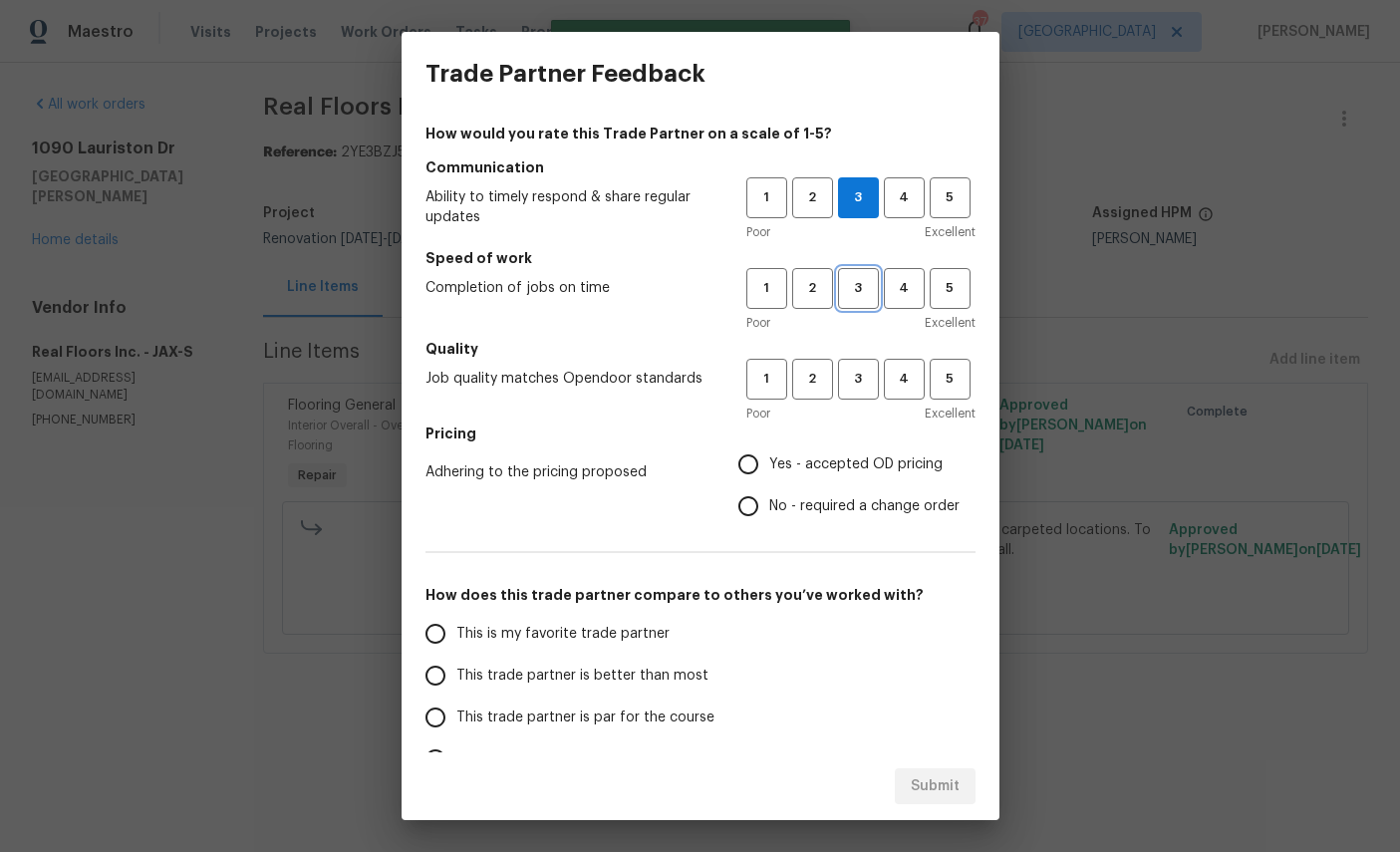 click on "3" at bounding box center [858, 288] 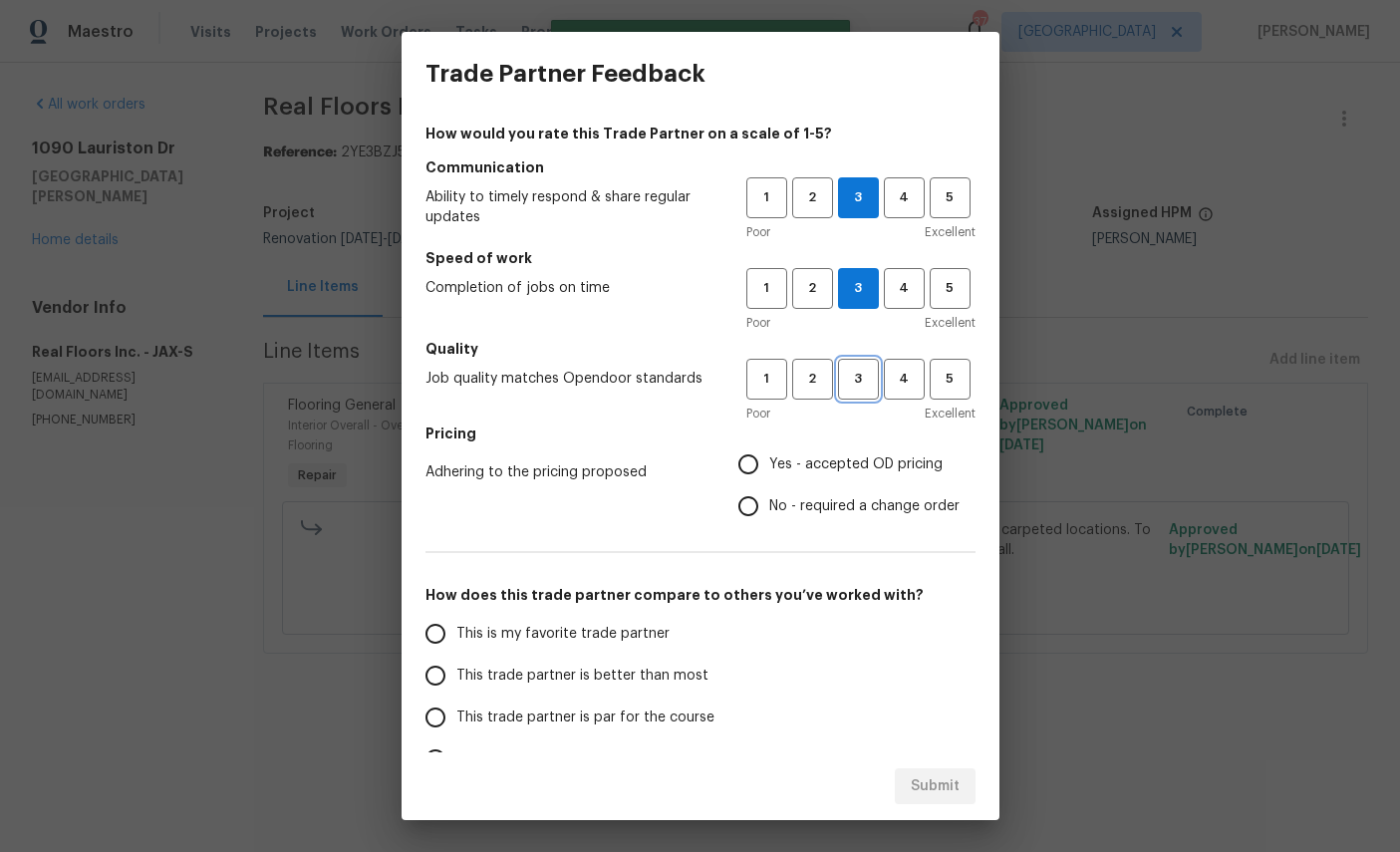 click on "3" at bounding box center [858, 379] 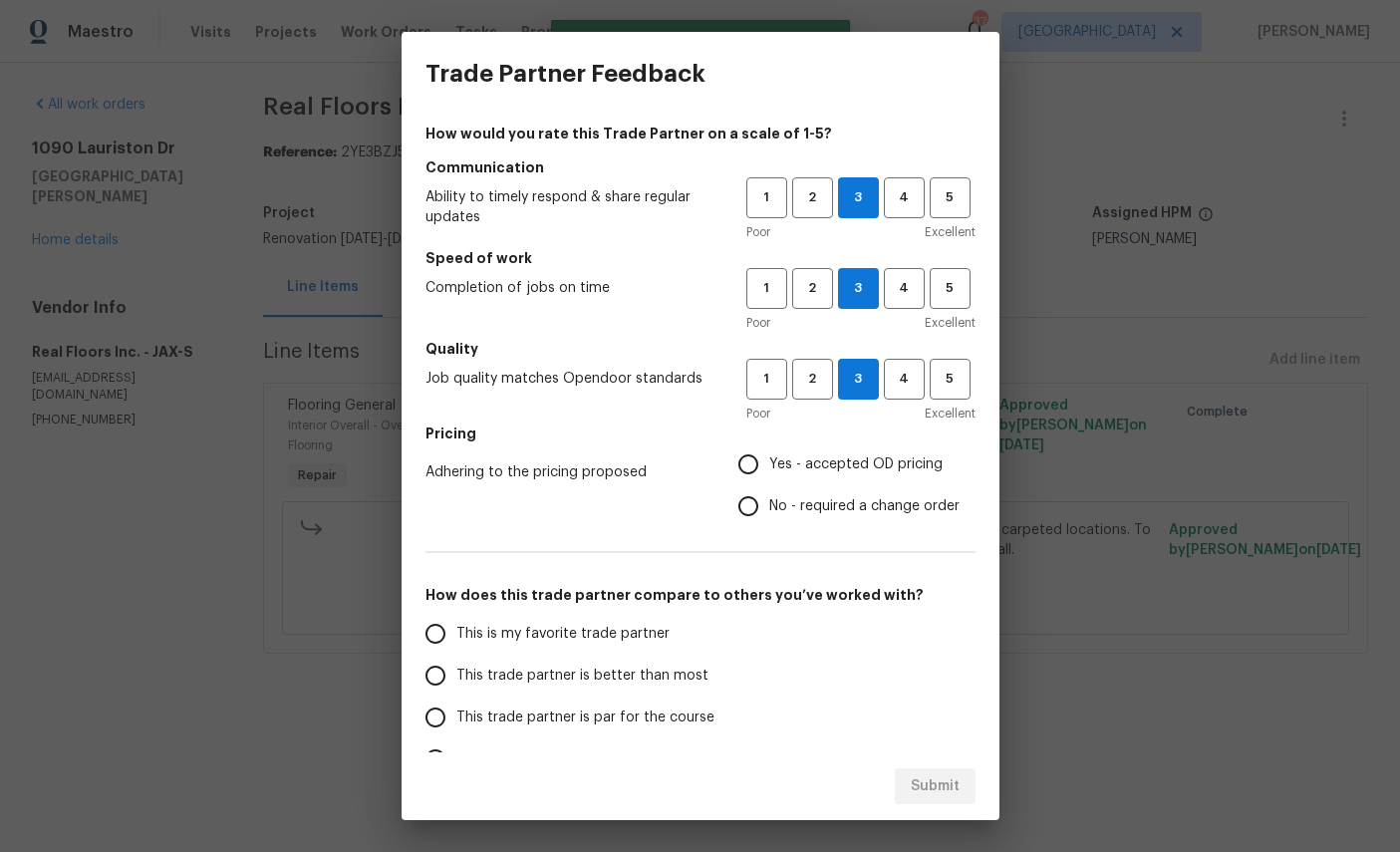 click on "Yes - accepted OD pricing" at bounding box center [856, 464] 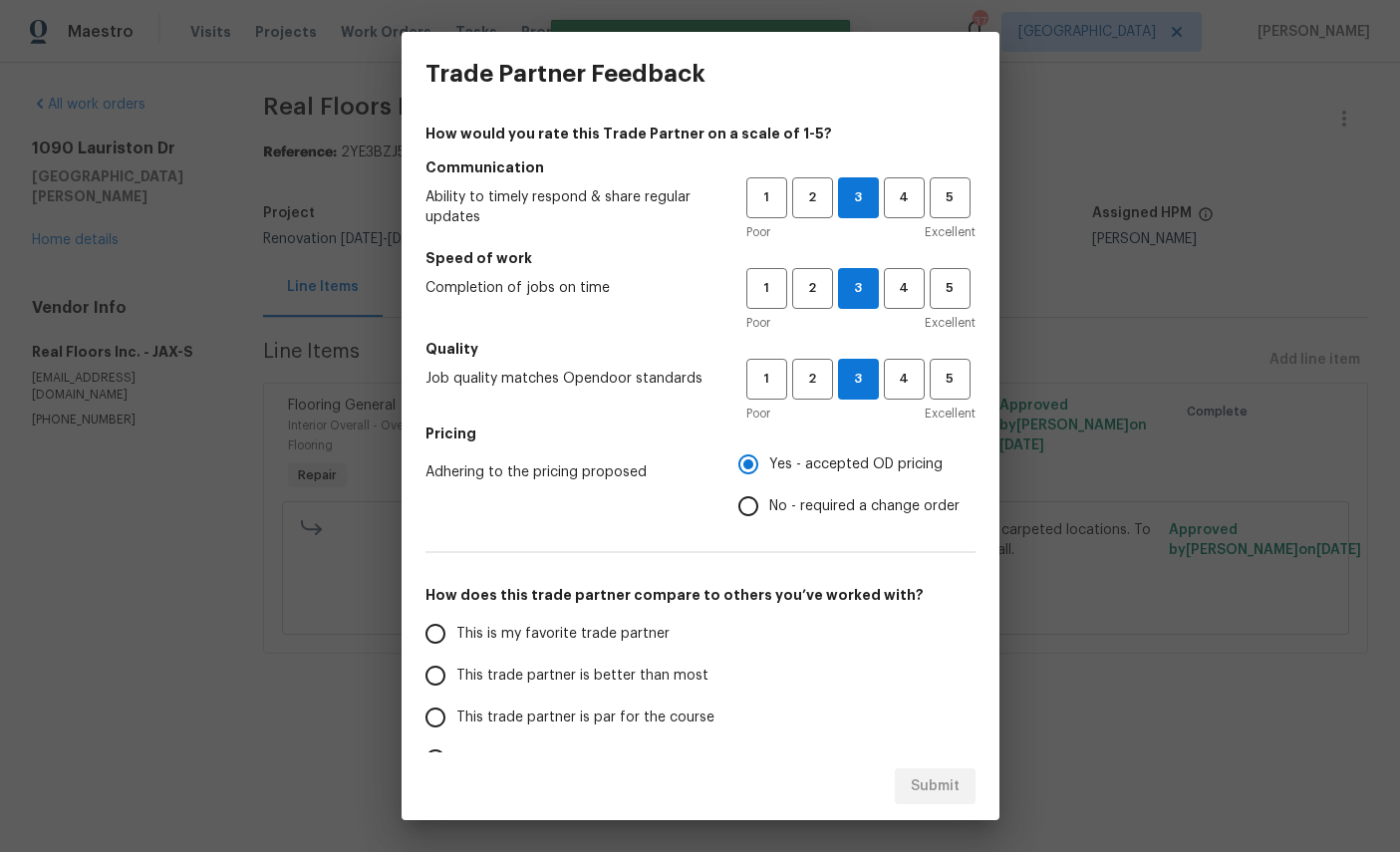 click on "This is my favorite trade partner" at bounding box center [563, 634] 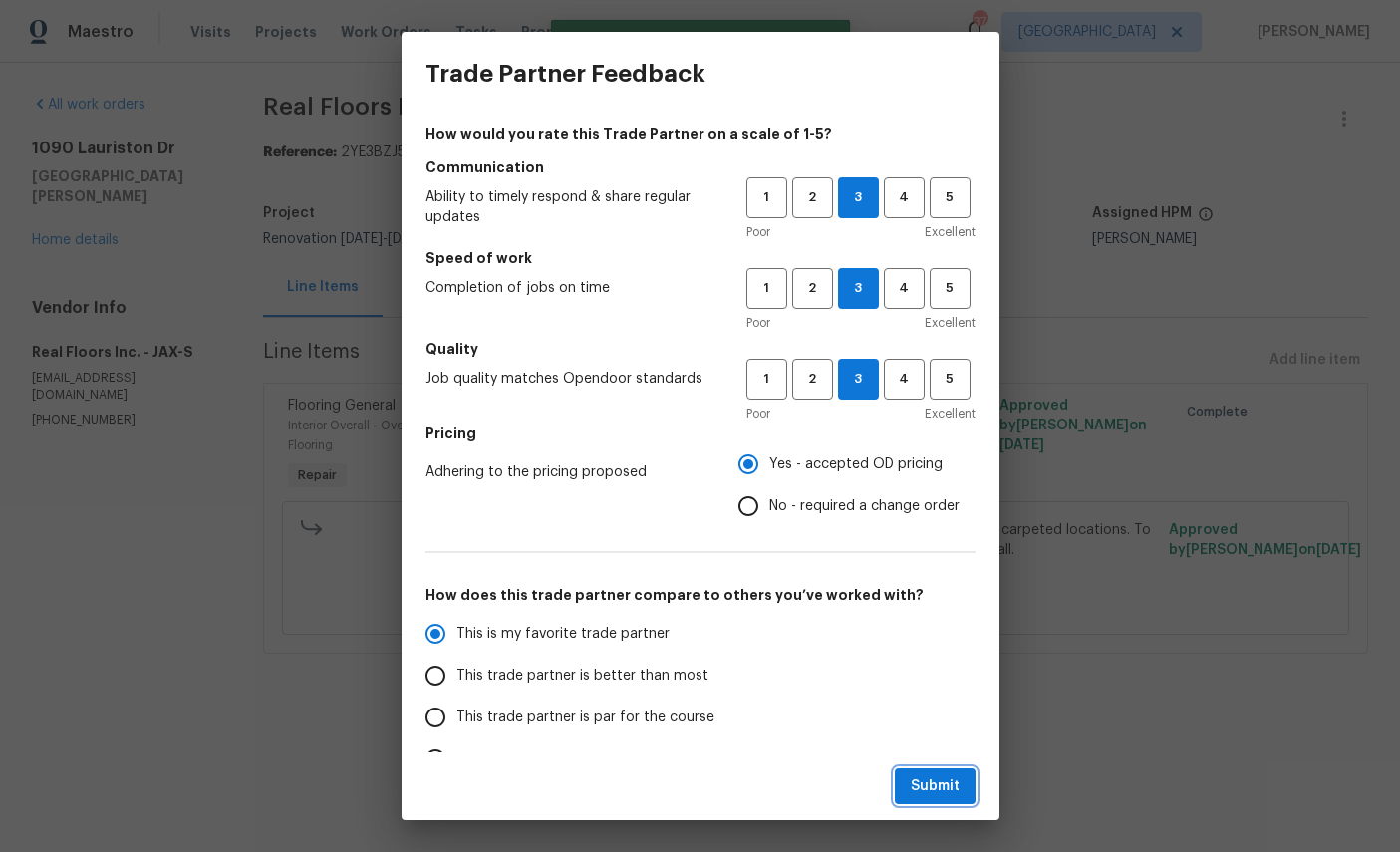 click on "Submit" at bounding box center (935, 786) 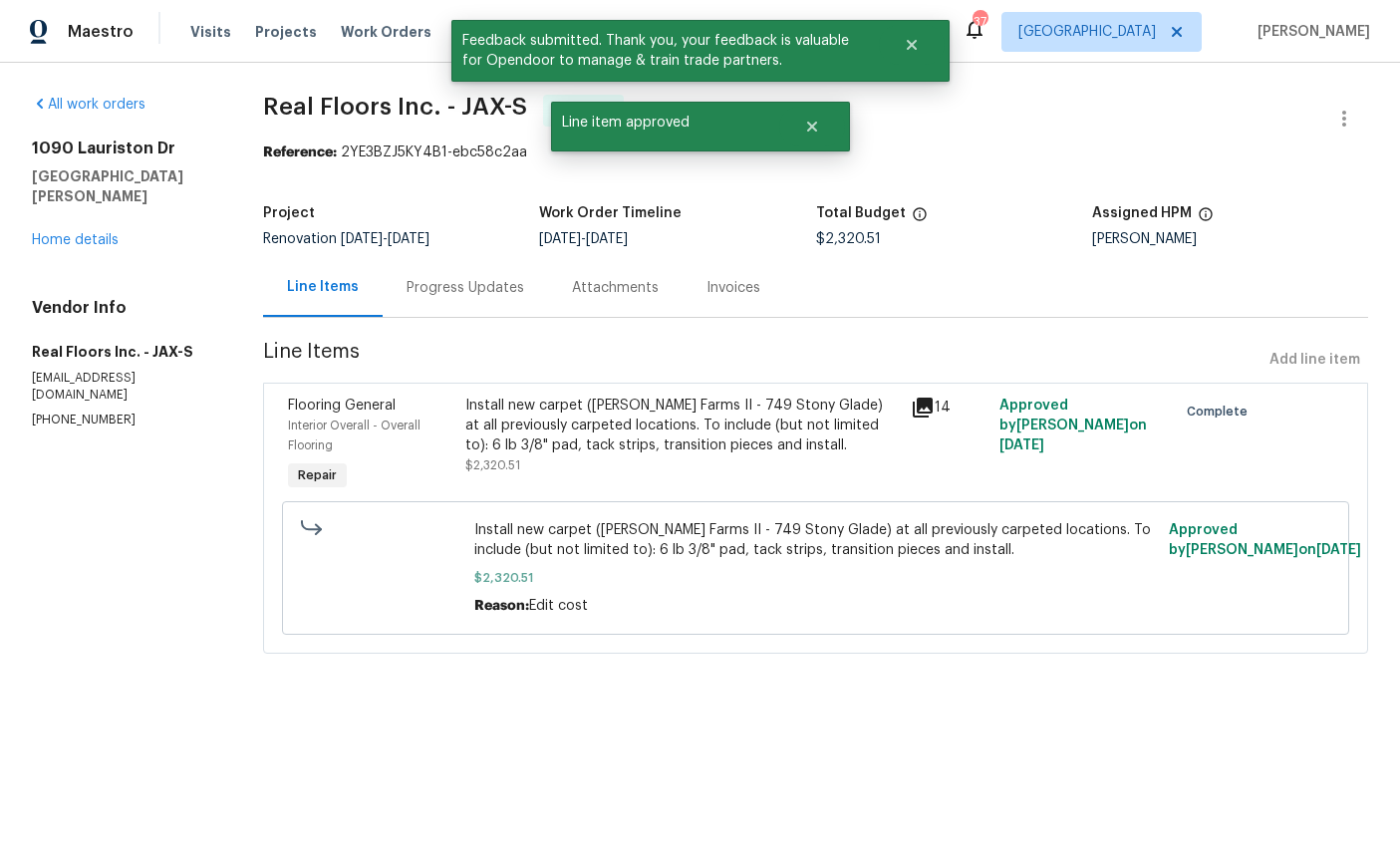 click on "Home details" at bounding box center (75, 240) 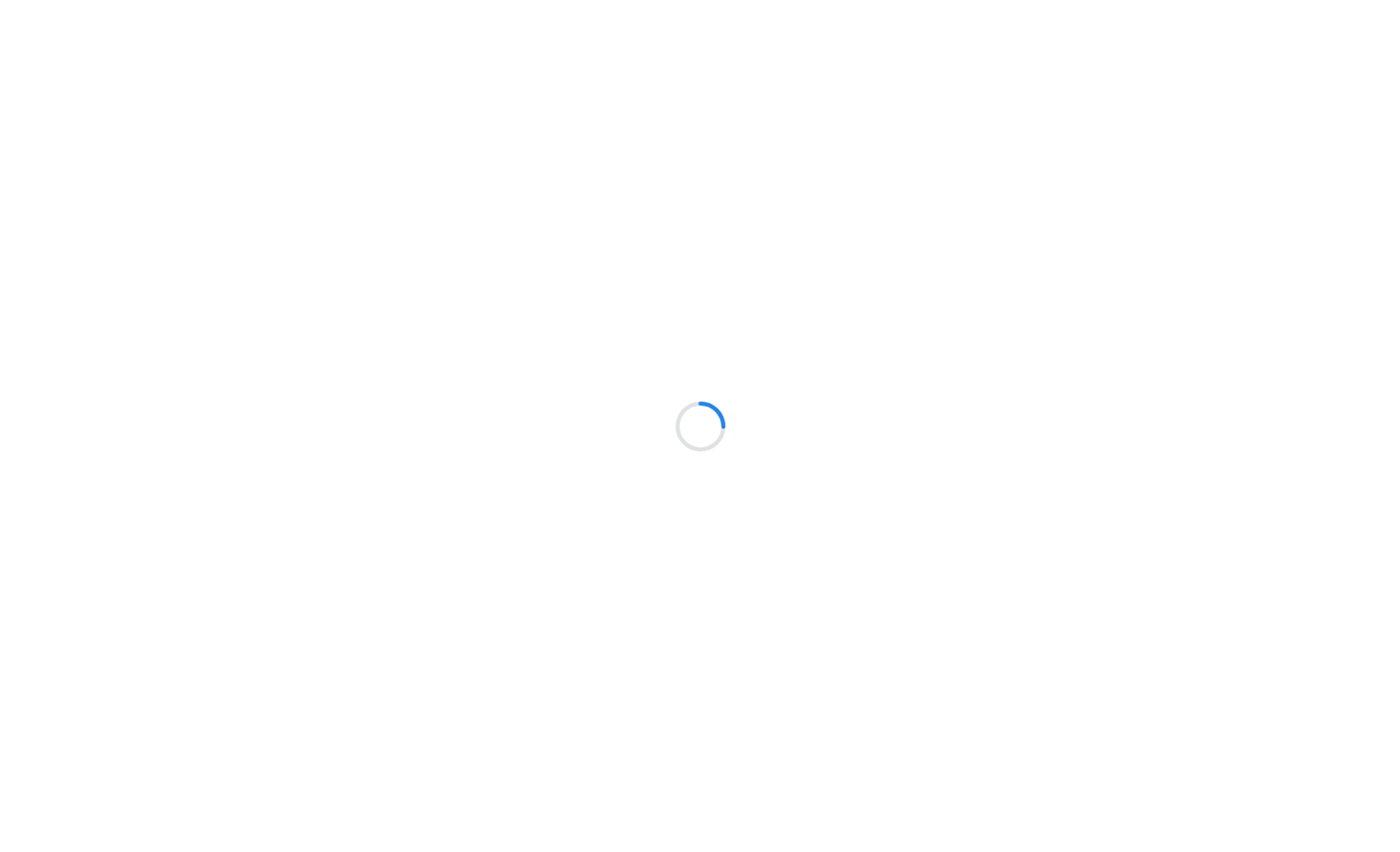 scroll, scrollTop: 0, scrollLeft: 74, axis: horizontal 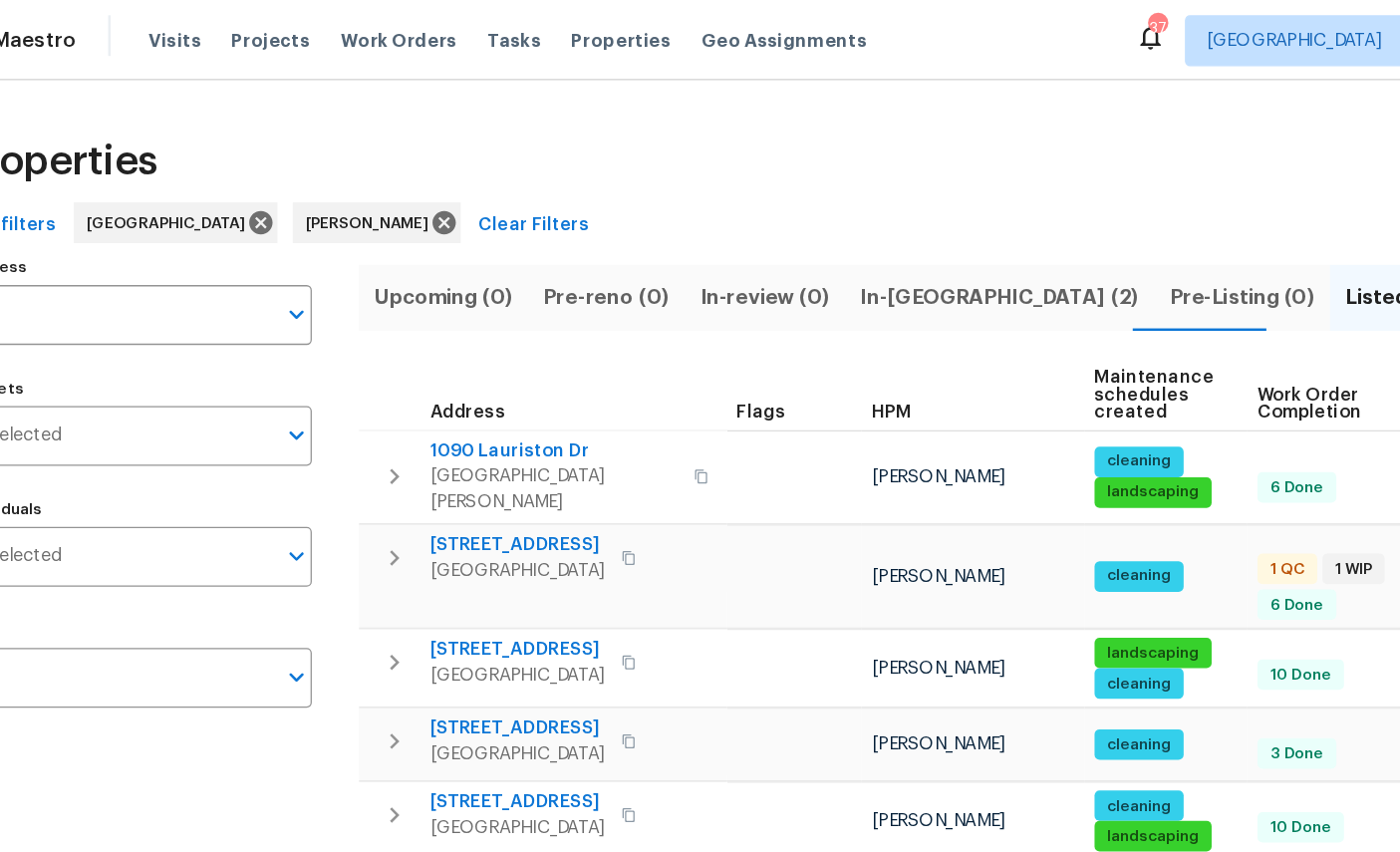click on "[STREET_ADDRESS]" at bounding box center [479, 427] 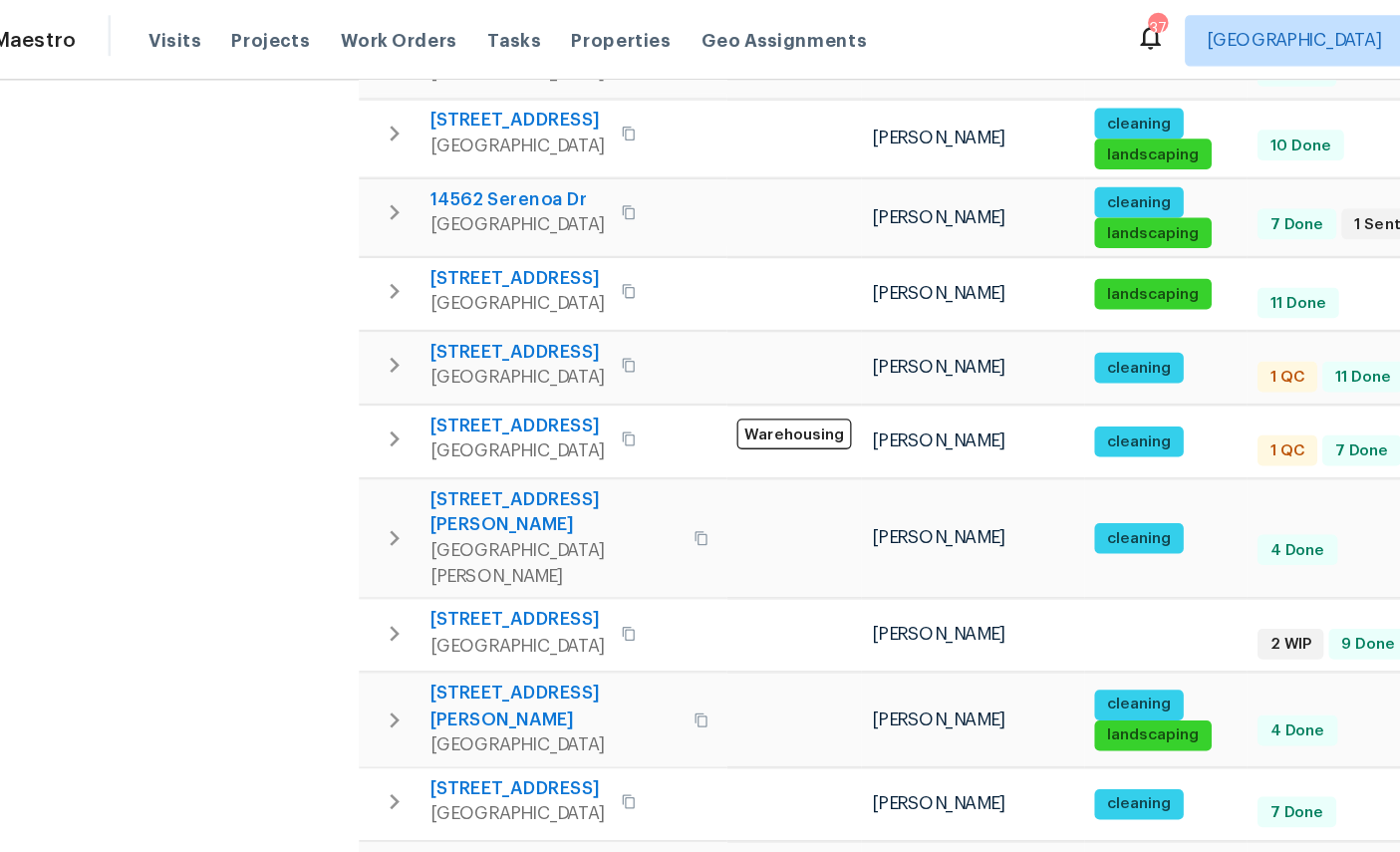 scroll, scrollTop: 543, scrollLeft: 0, axis: vertical 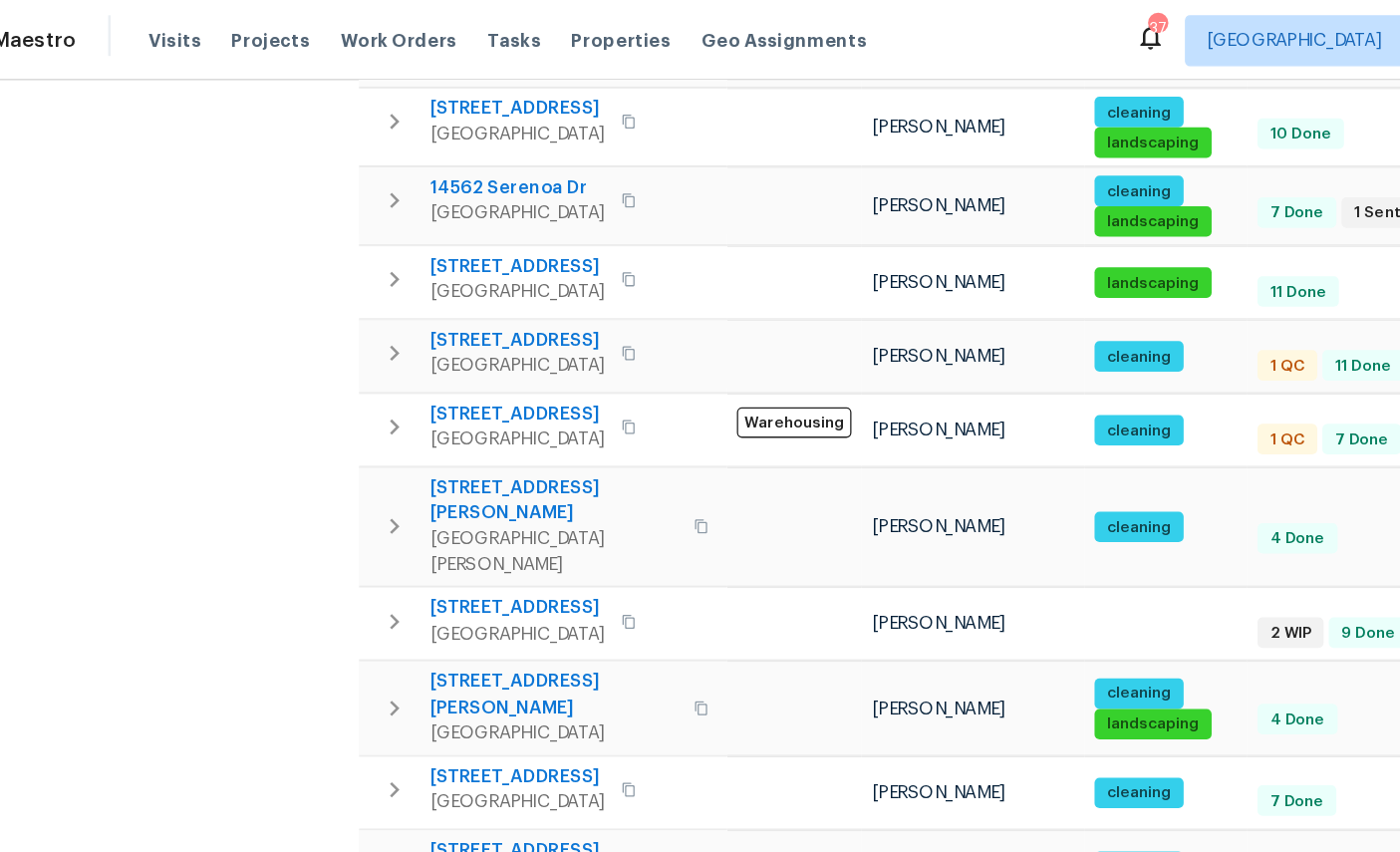 click on "8712 Como Lake Dr # 8712" at bounding box center (479, 325) 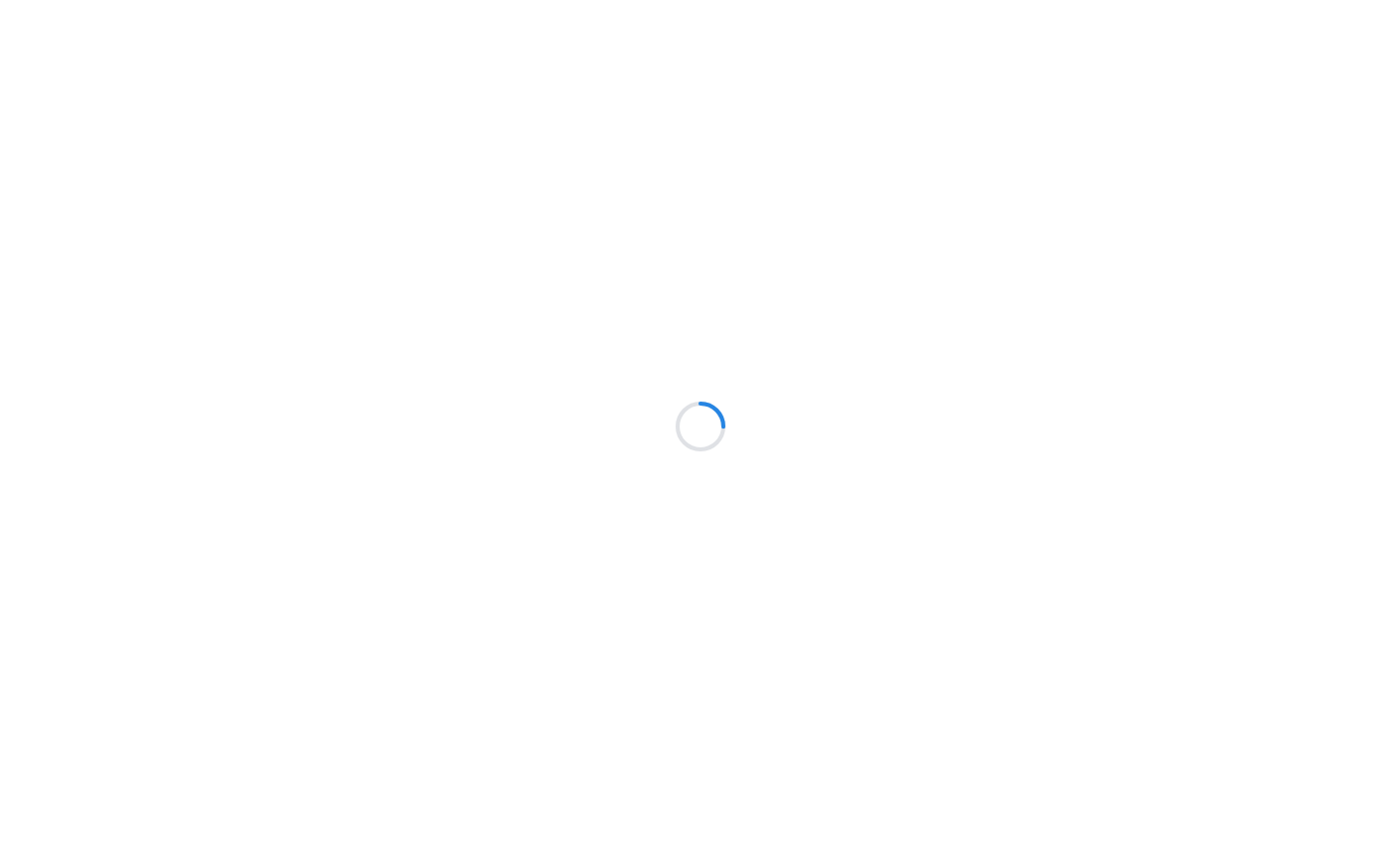 scroll, scrollTop: 0, scrollLeft: 0, axis: both 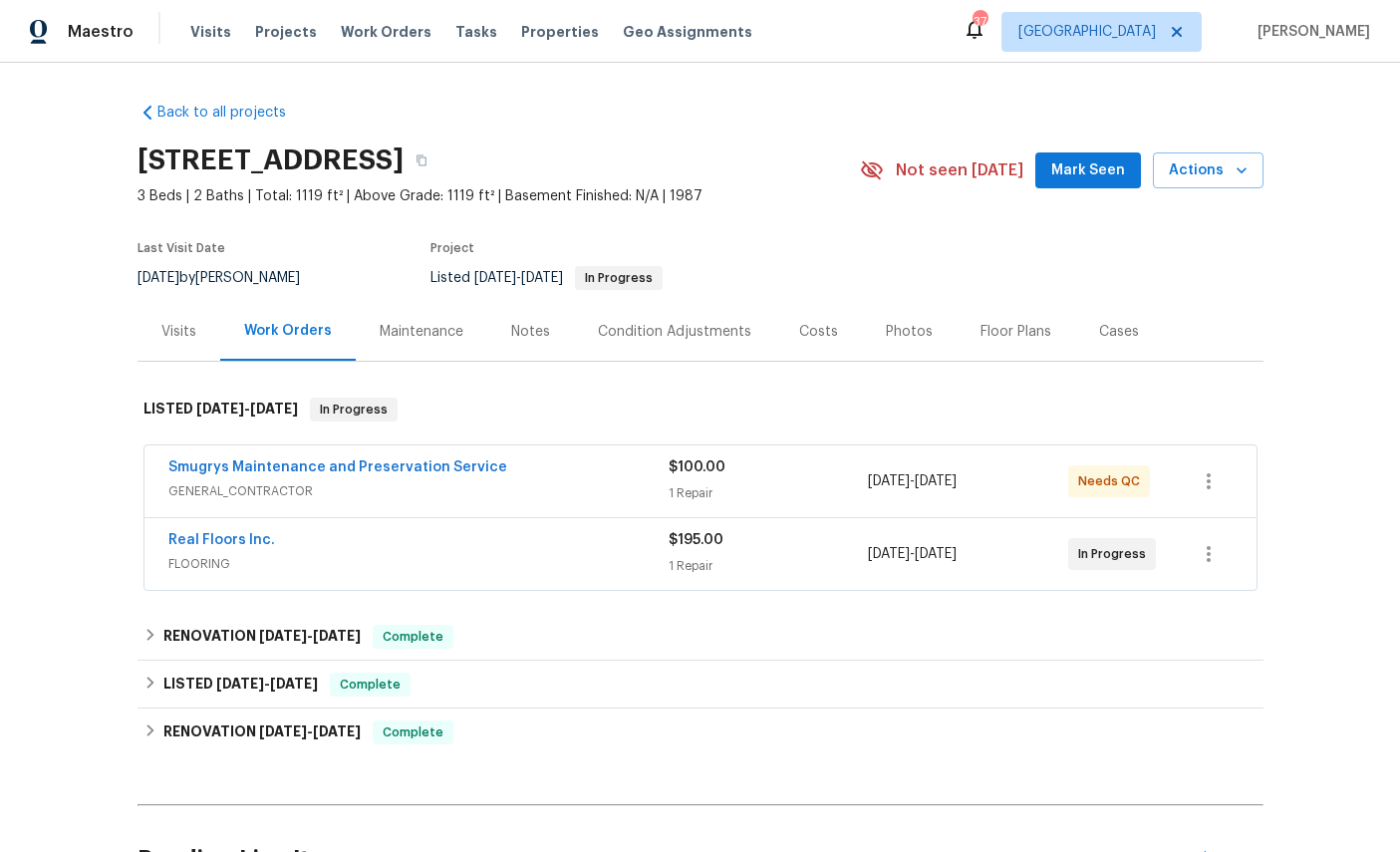 click on "GENERAL_CONTRACTOR" at bounding box center [419, 491] 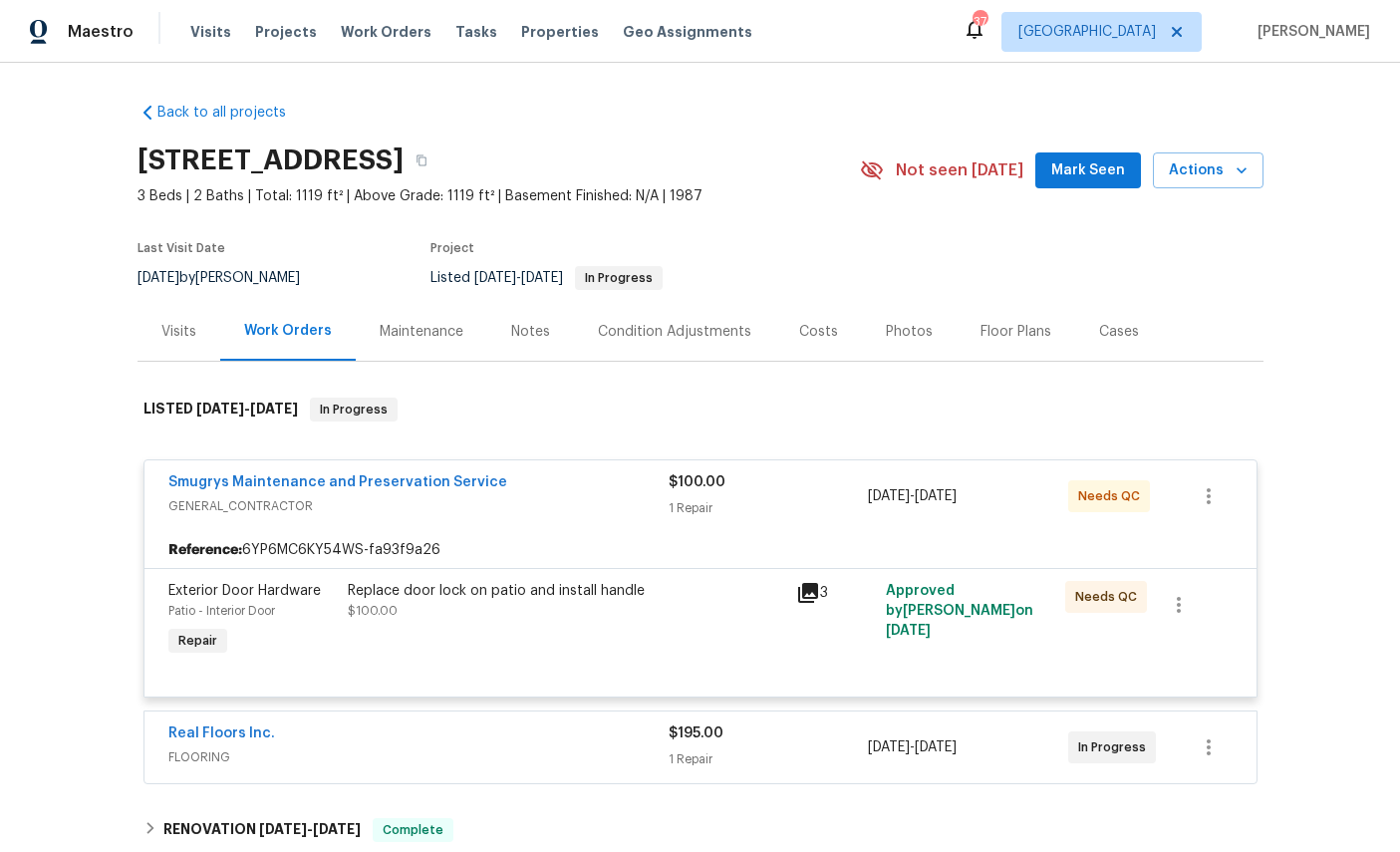 click on "Smugrys Maintenance and Preservation Service" at bounding box center (338, 482) 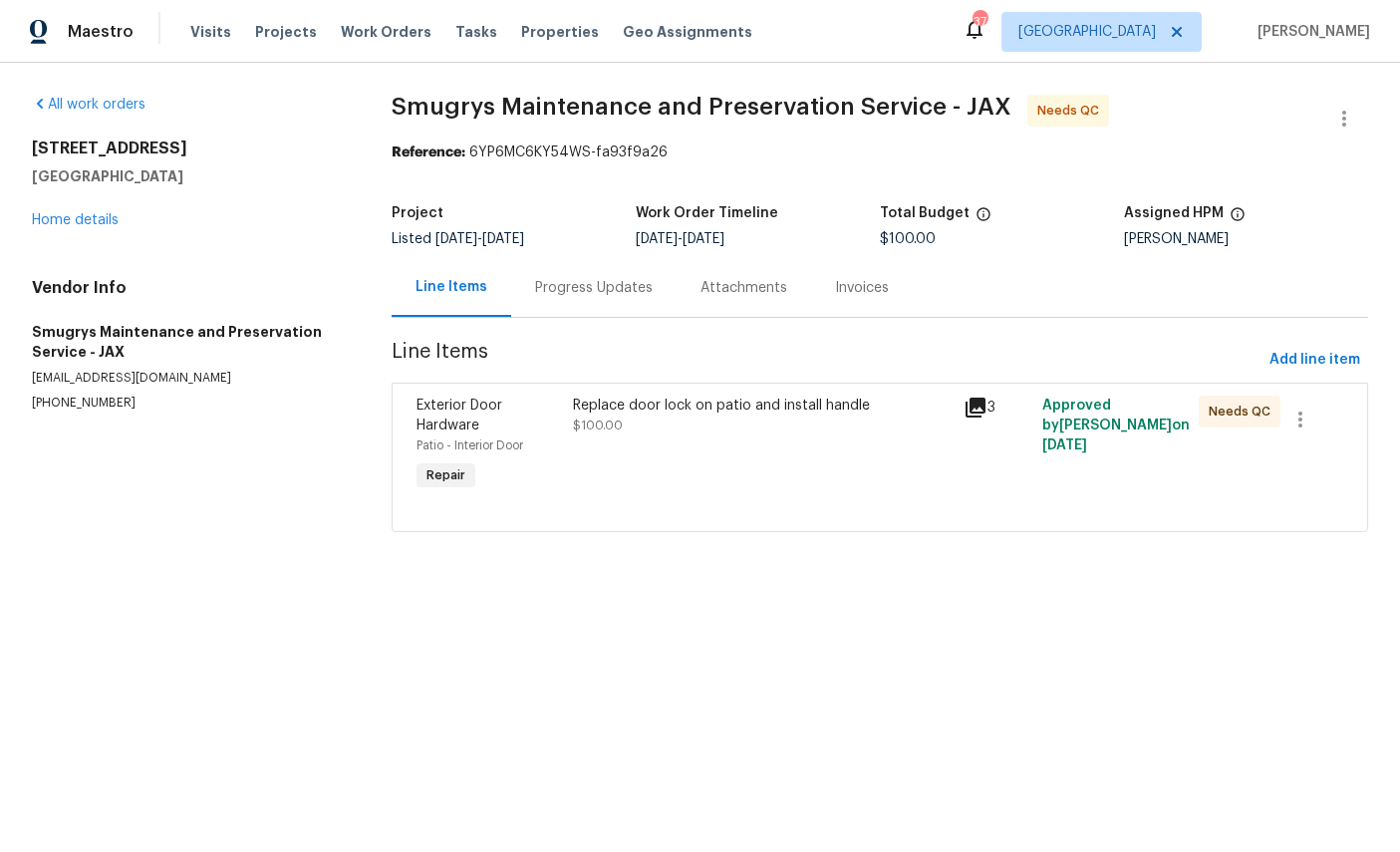 click on "Exterior Door Hardware" at bounding box center (459, 416) 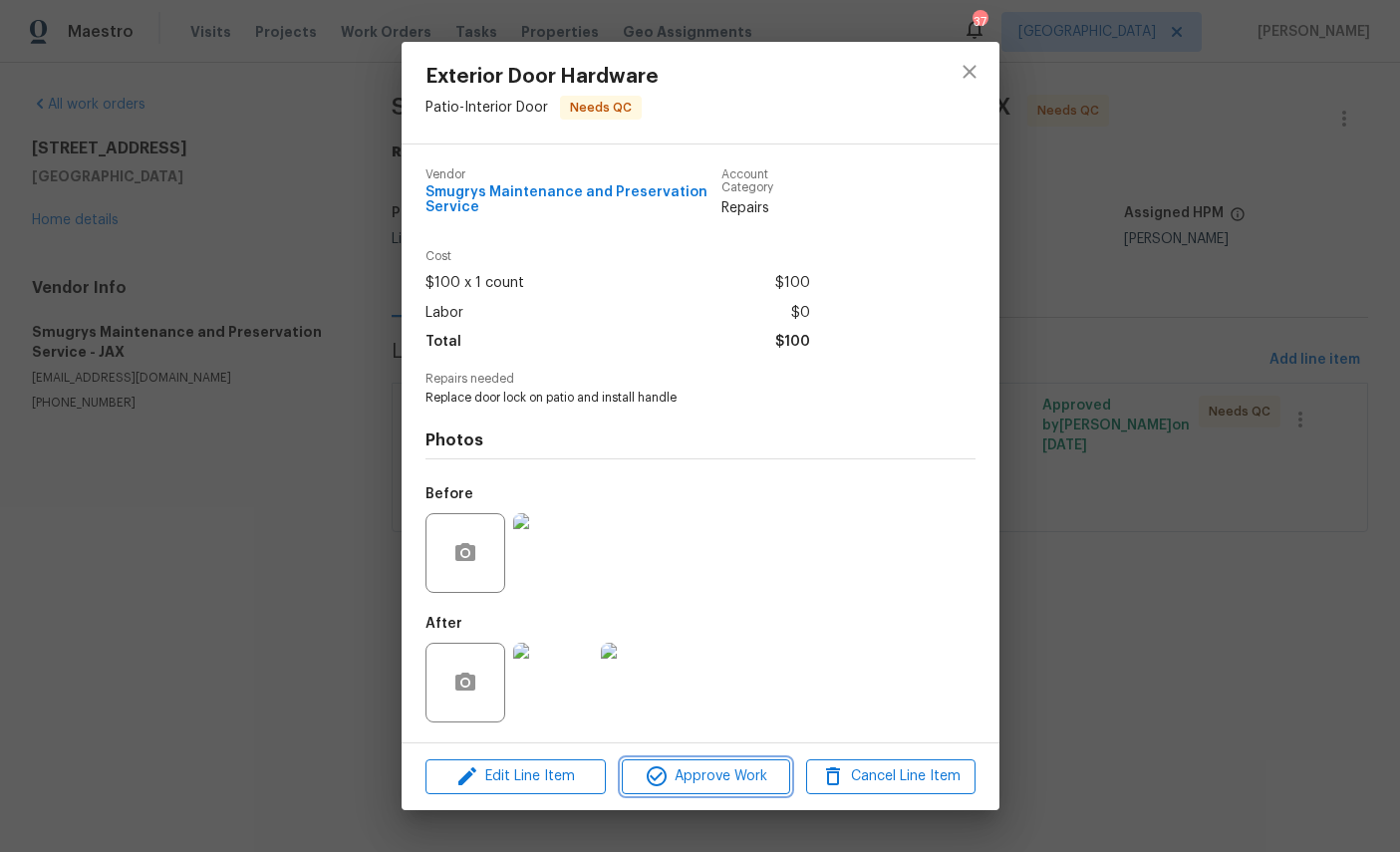 click on "Approve Work" at bounding box center [705, 776] 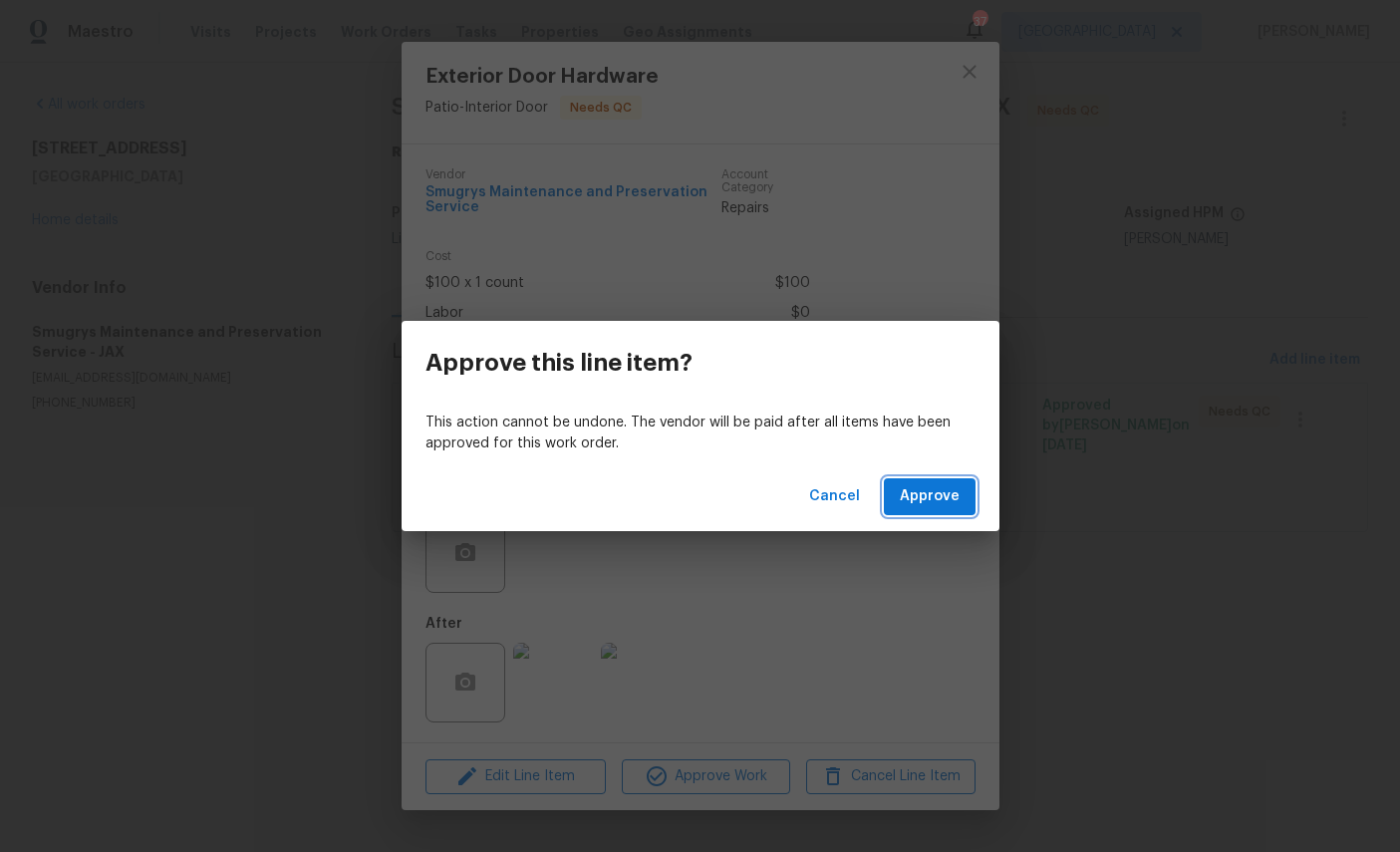 click on "Approve" at bounding box center [930, 496] 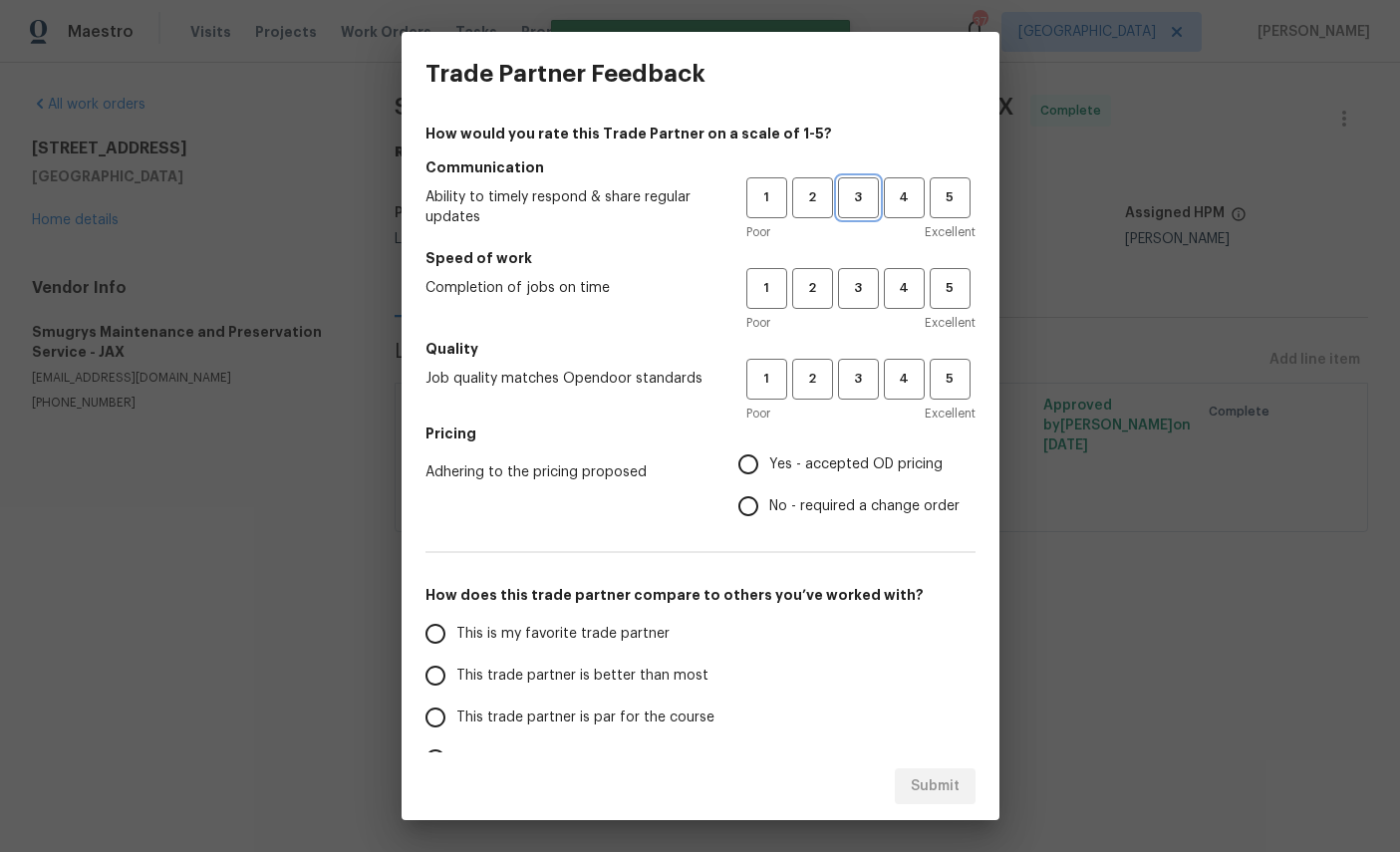 click on "3" at bounding box center [858, 197] 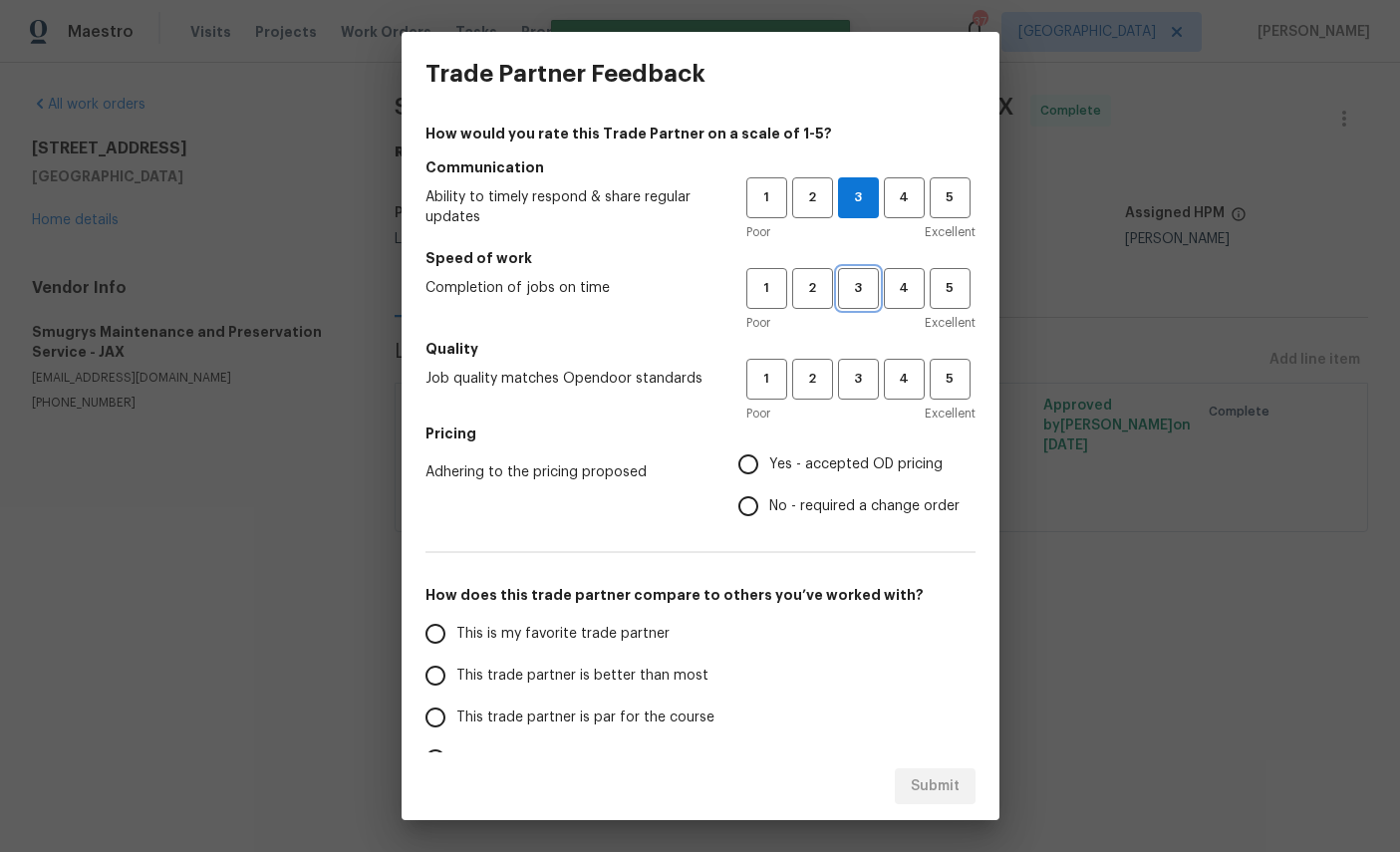 click on "3" at bounding box center (858, 288) 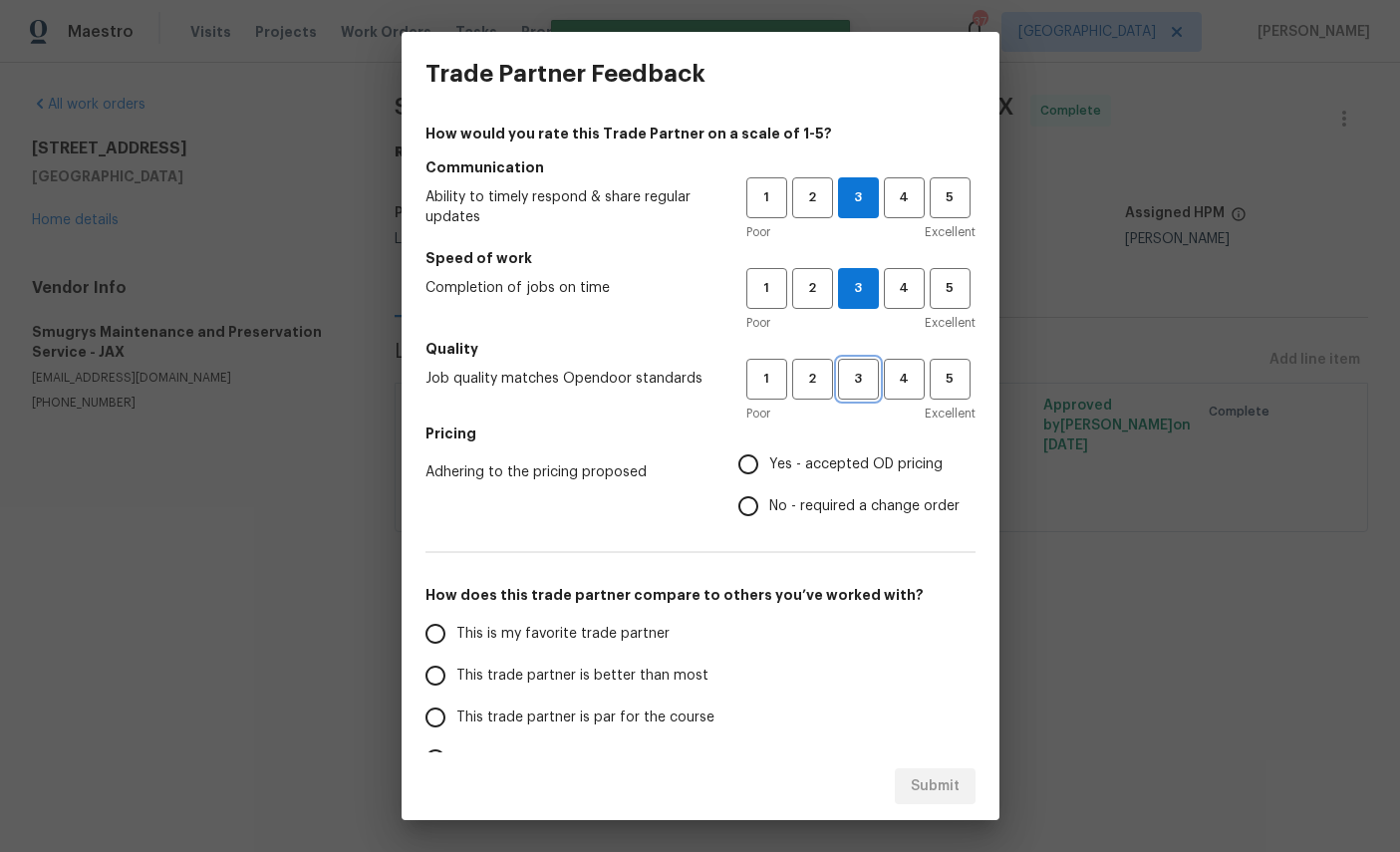 click on "3" at bounding box center [858, 379] 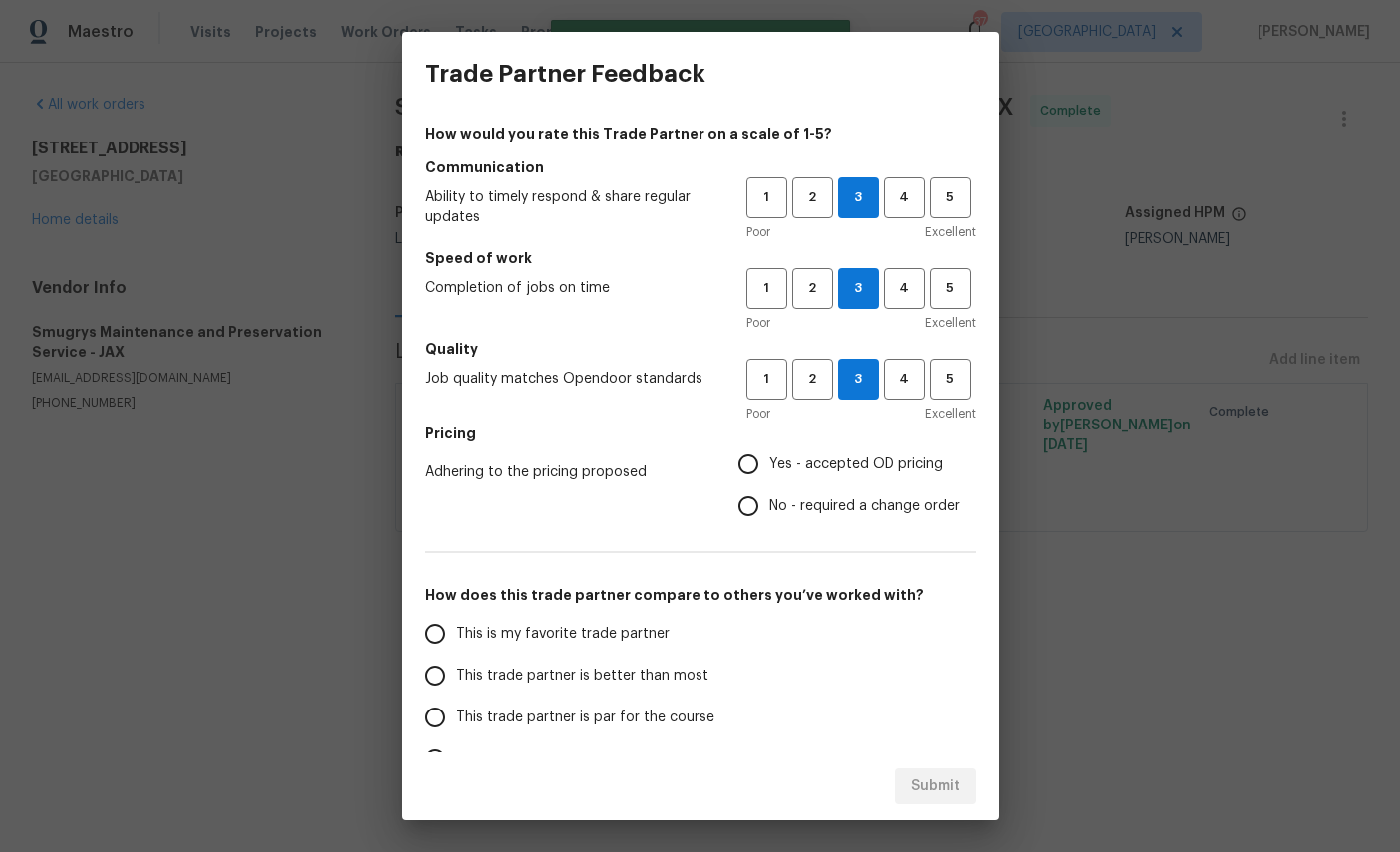 click on "Yes - accepted OD pricing" at bounding box center [856, 464] 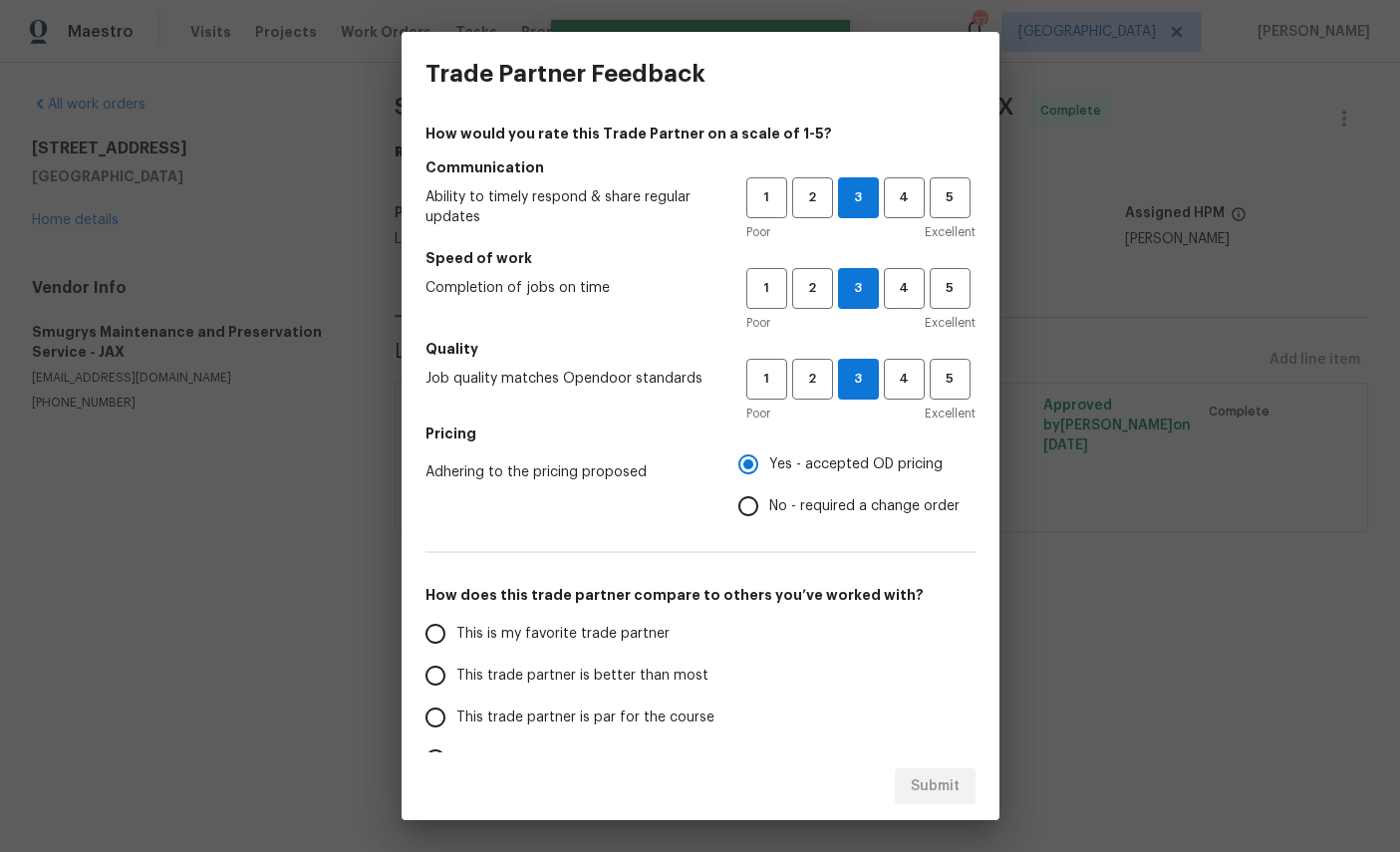 click on "This is my favorite trade partner" at bounding box center [563, 634] 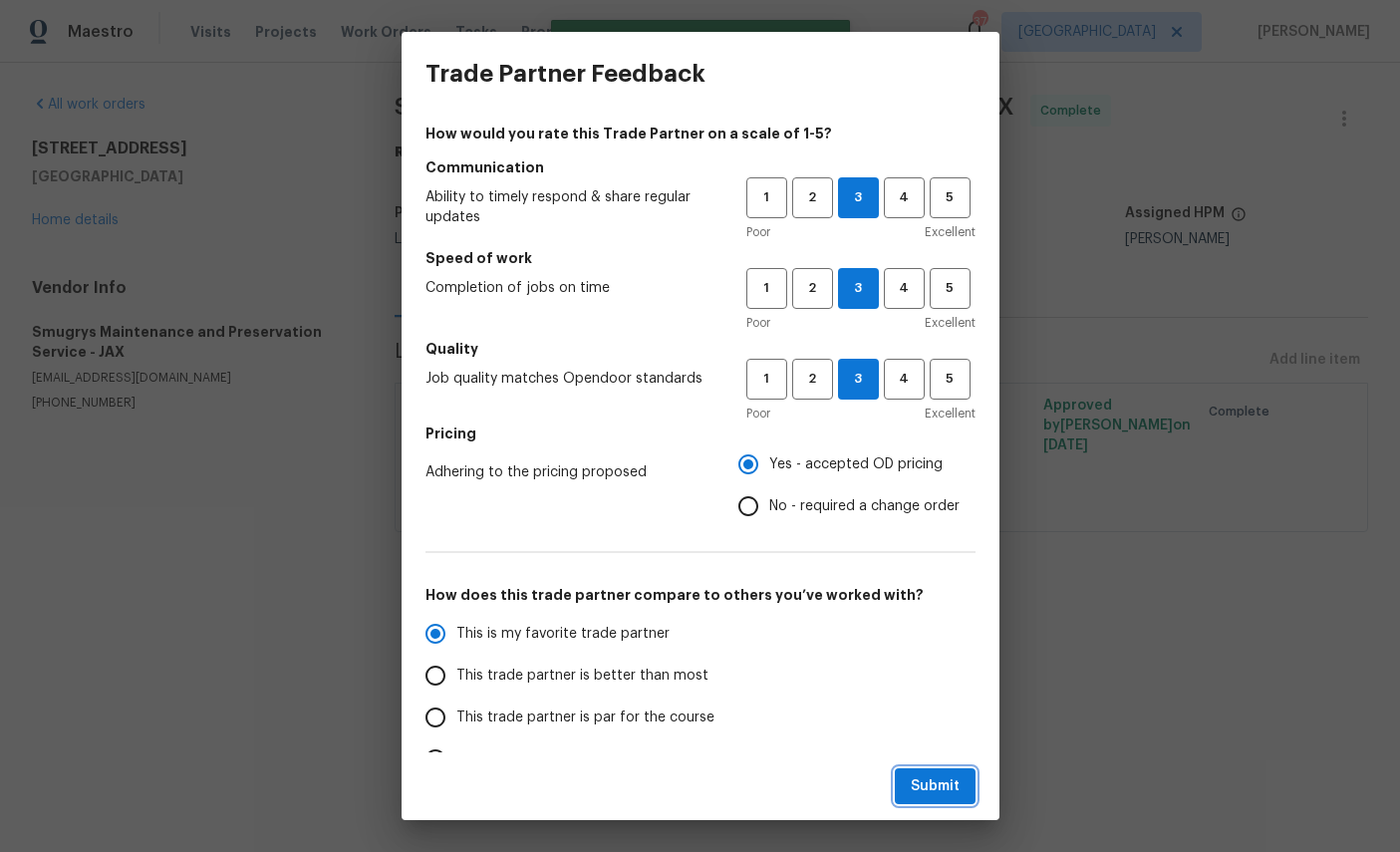 click on "Submit" at bounding box center [935, 786] 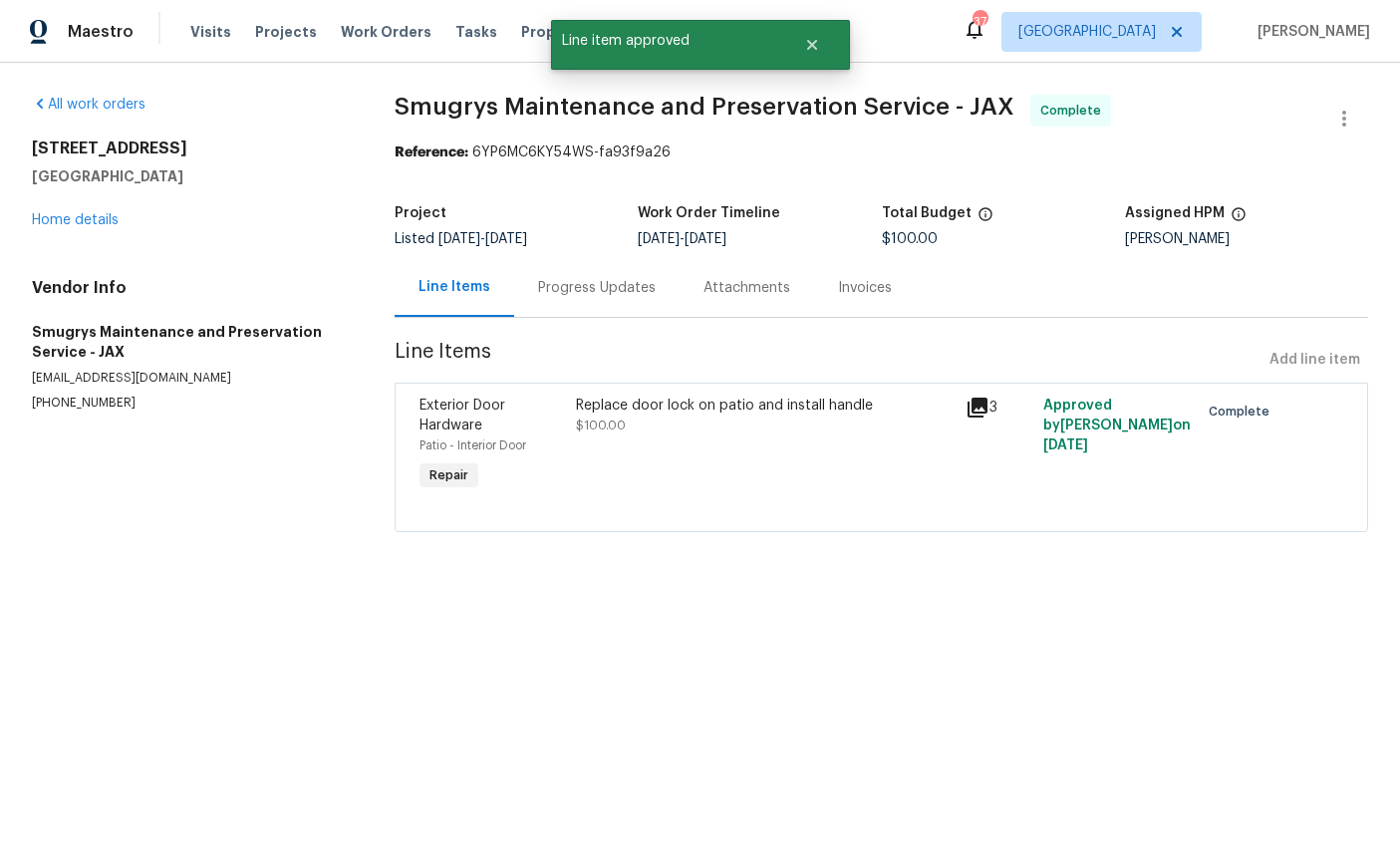 radio on "true" 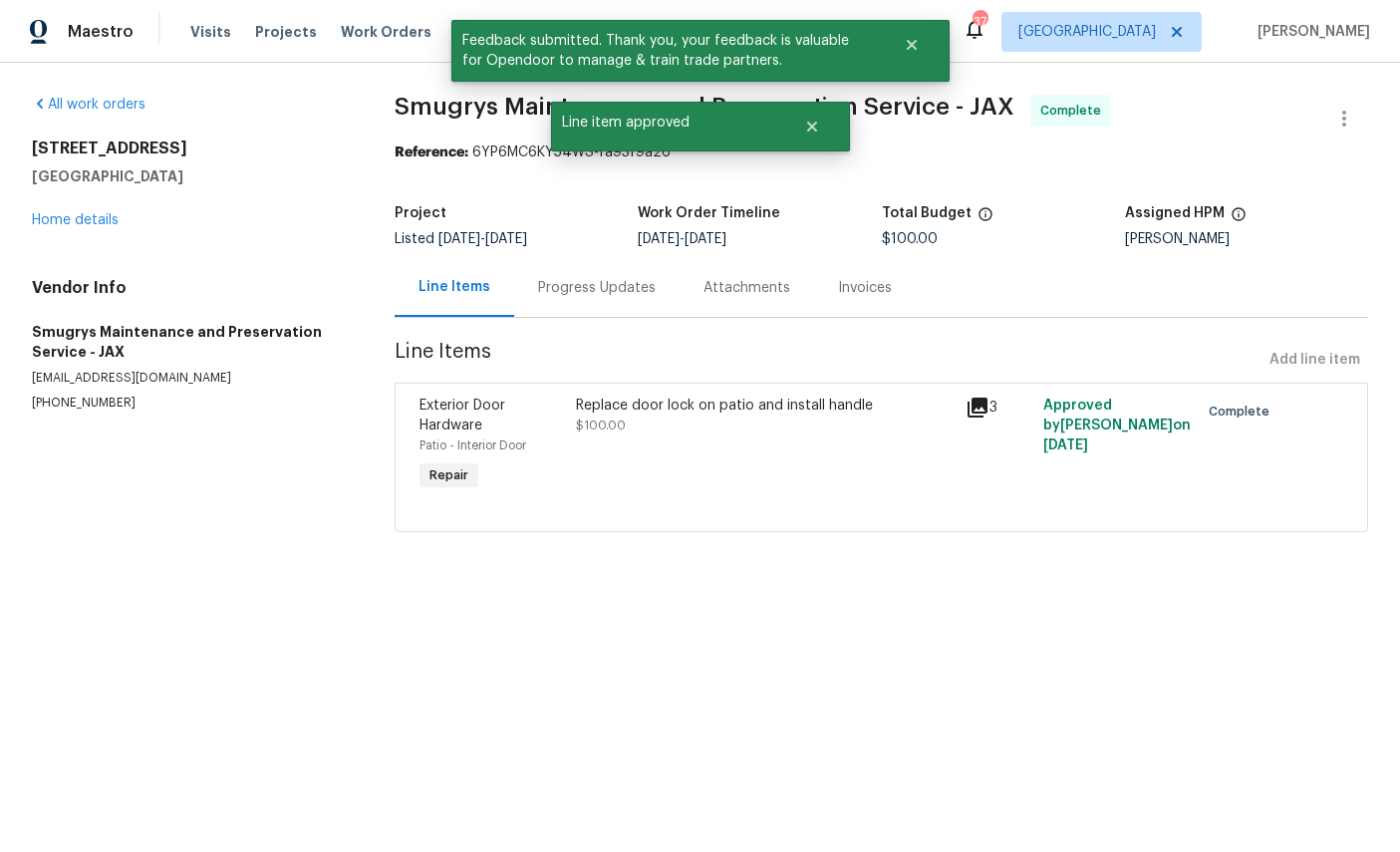click on "Home details" at bounding box center [75, 220] 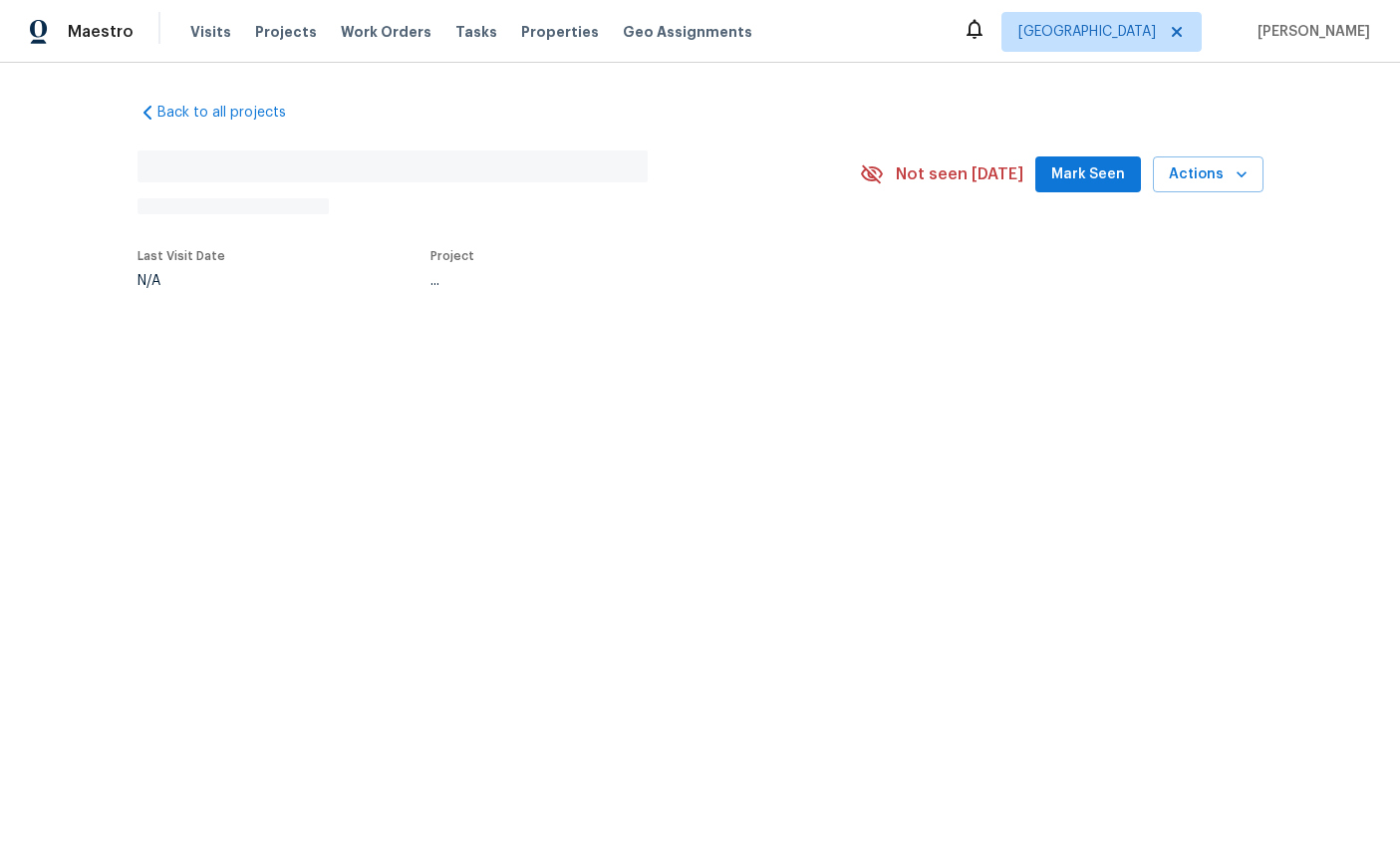 scroll, scrollTop: 0, scrollLeft: 0, axis: both 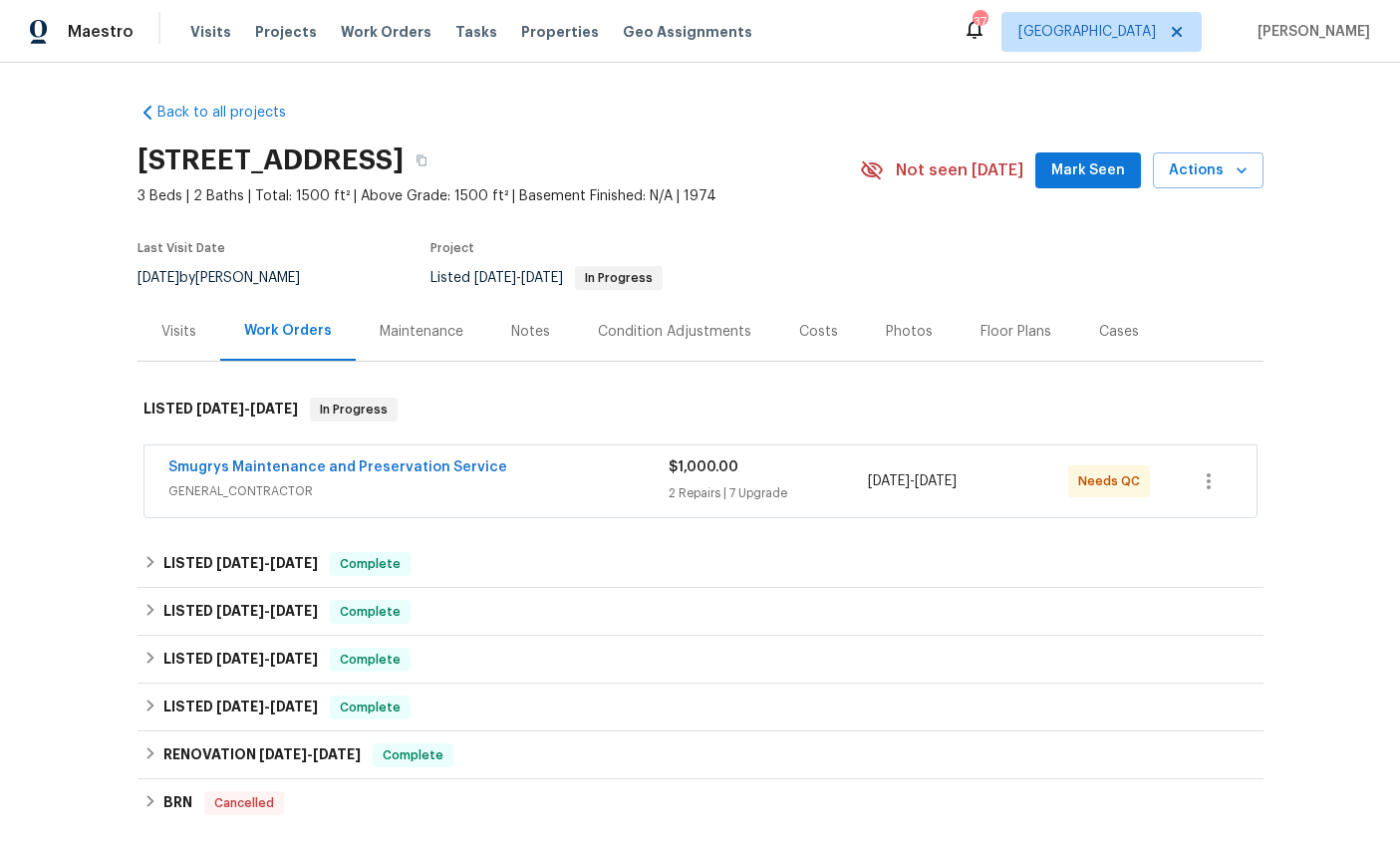 click on "Smugrys Maintenance and Preservation Service" at bounding box center [338, 467] 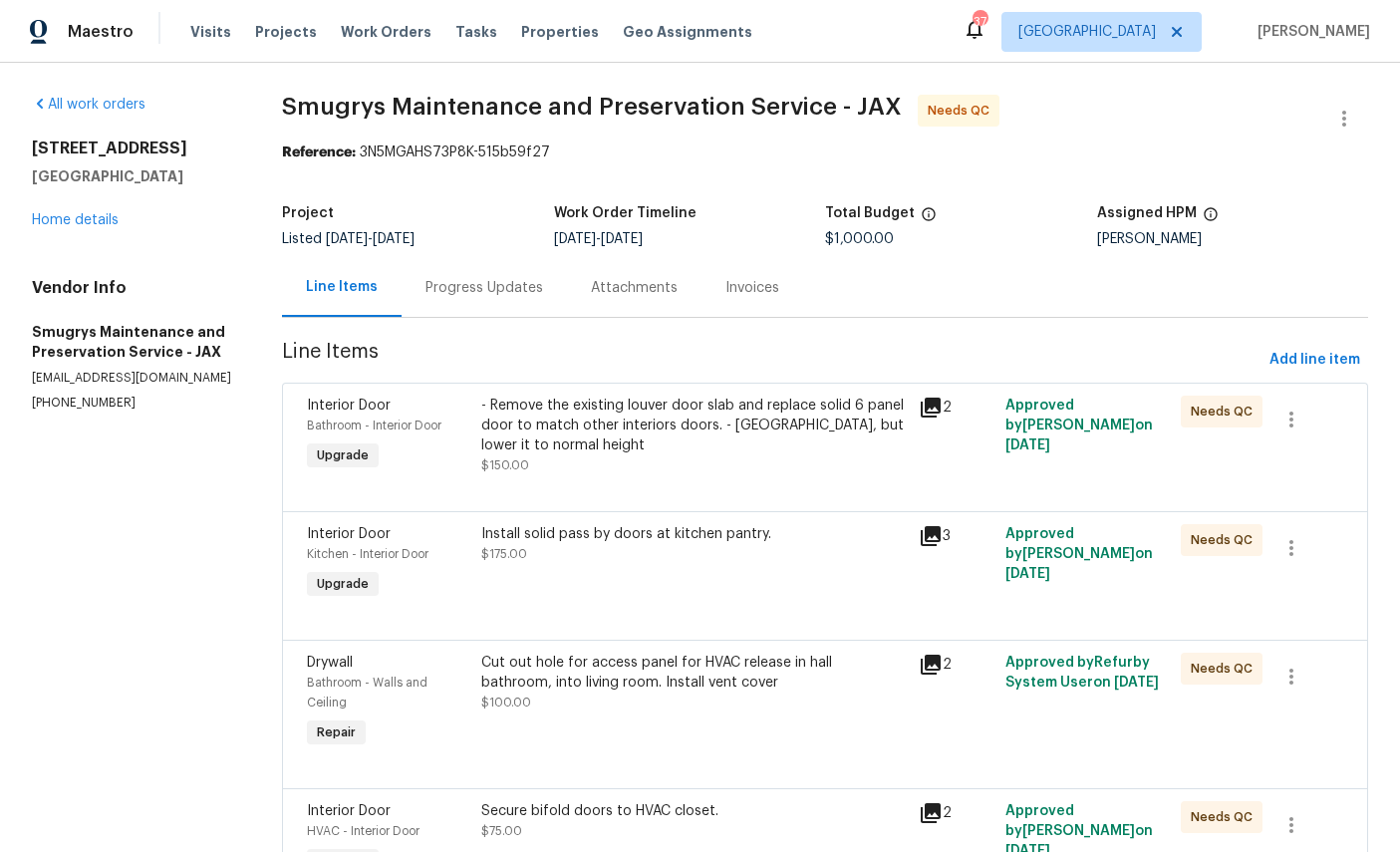 click on "Bathroom - Interior Door" at bounding box center [374, 426] 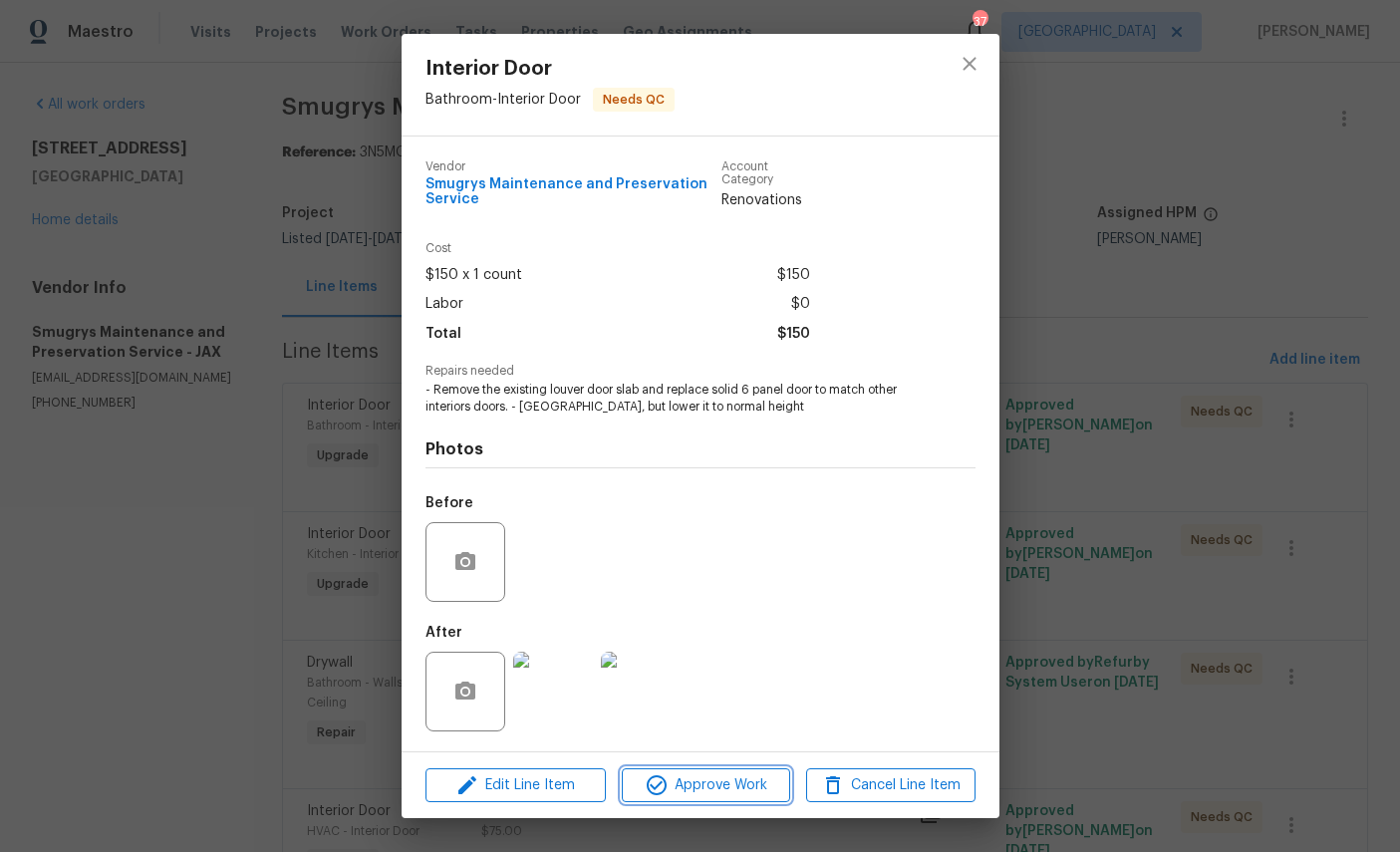 click on "Approve Work" at bounding box center (705, 785) 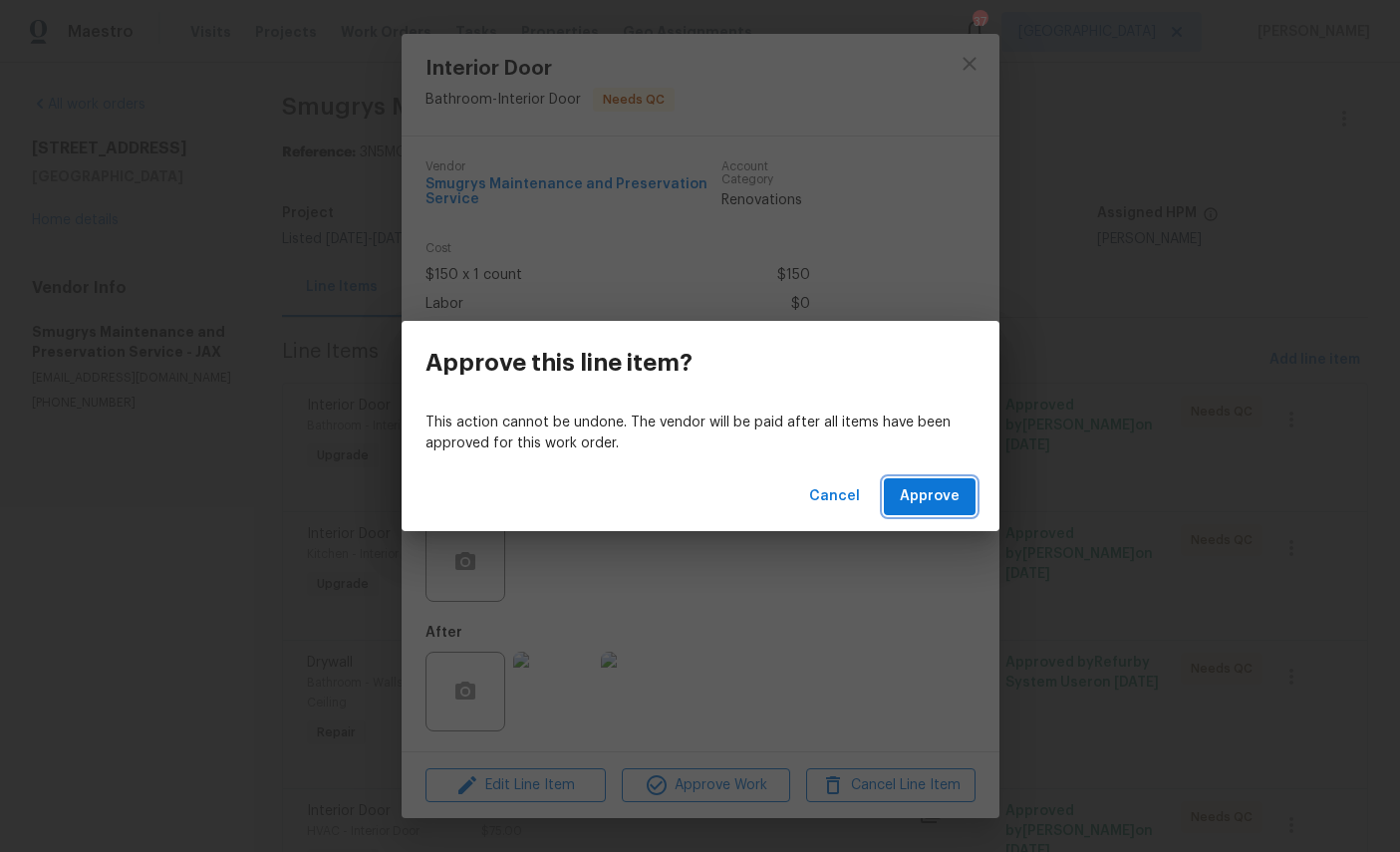 click on "Approve" at bounding box center (930, 496) 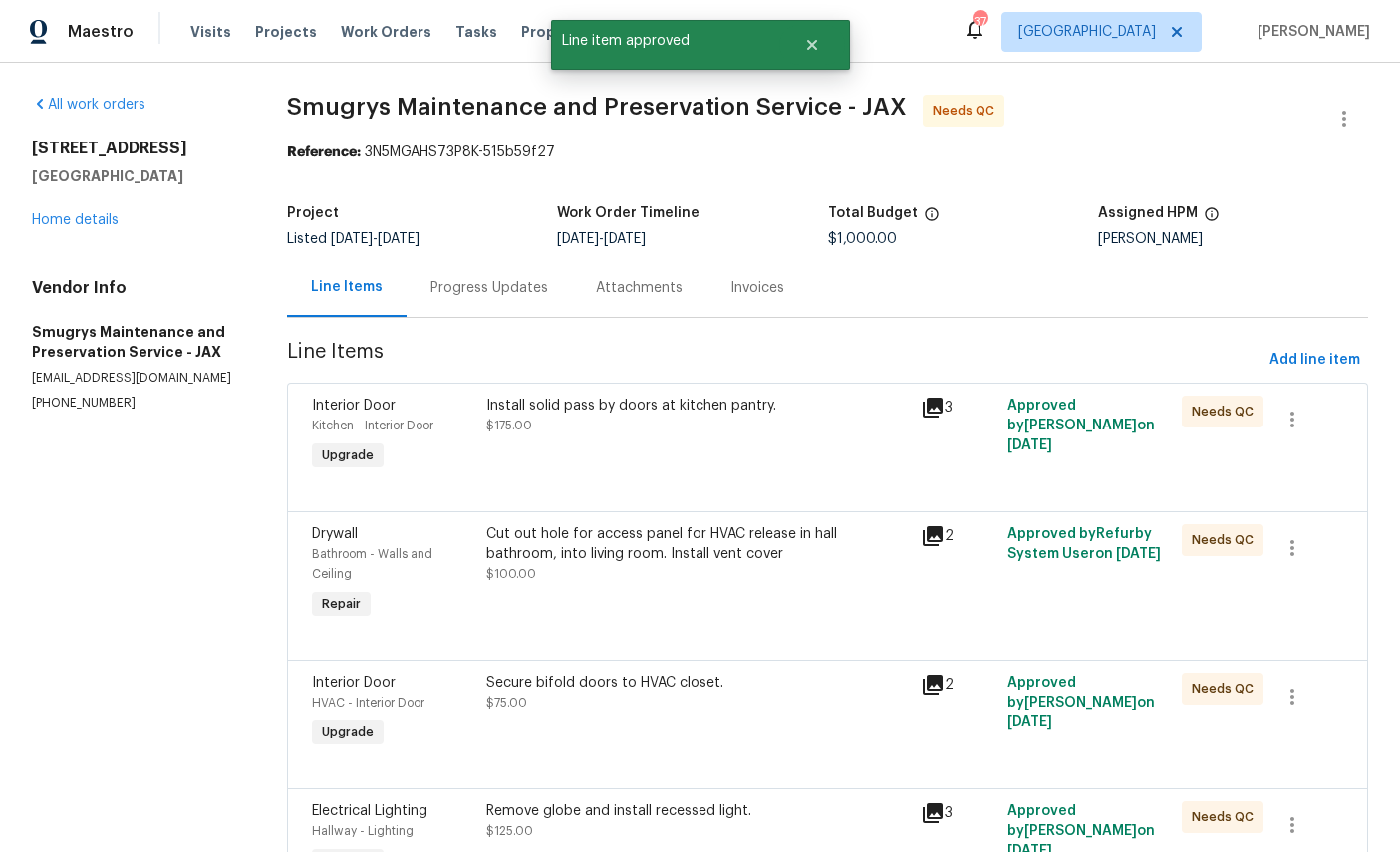 click on "Kitchen - Interior Door" at bounding box center [373, 426] 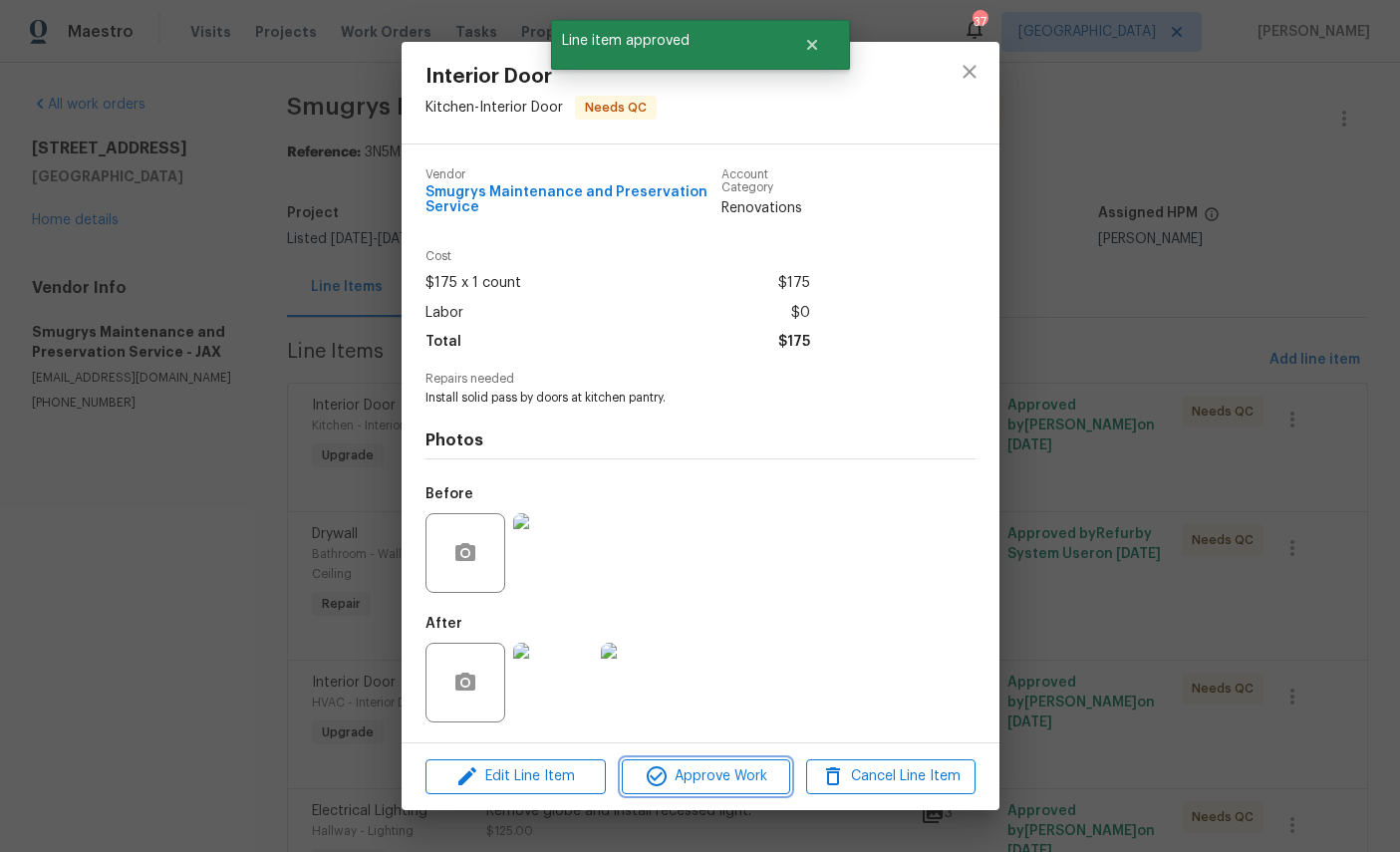 click on "Approve Work" at bounding box center (705, 776) 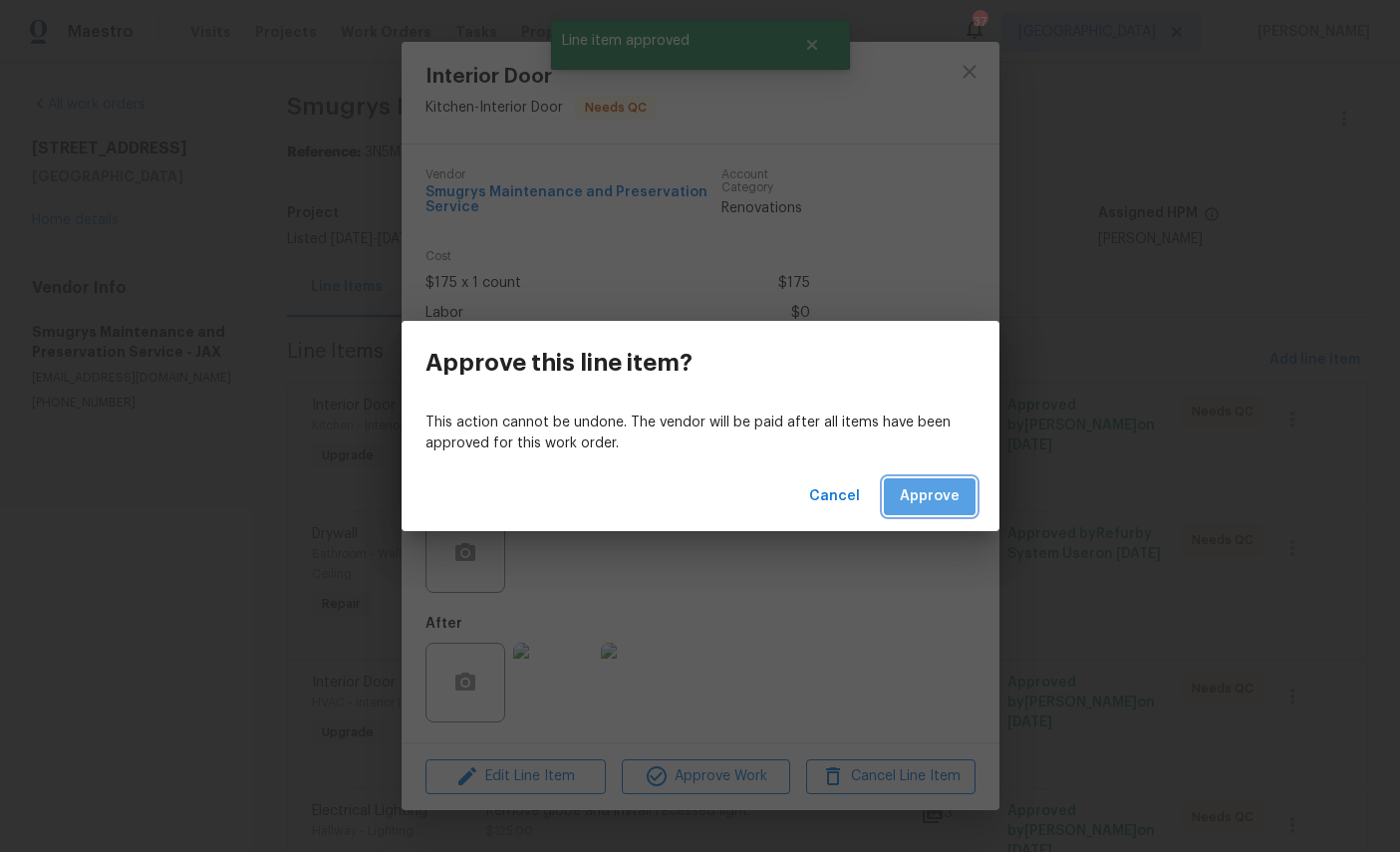 click on "Approve" at bounding box center [930, 496] 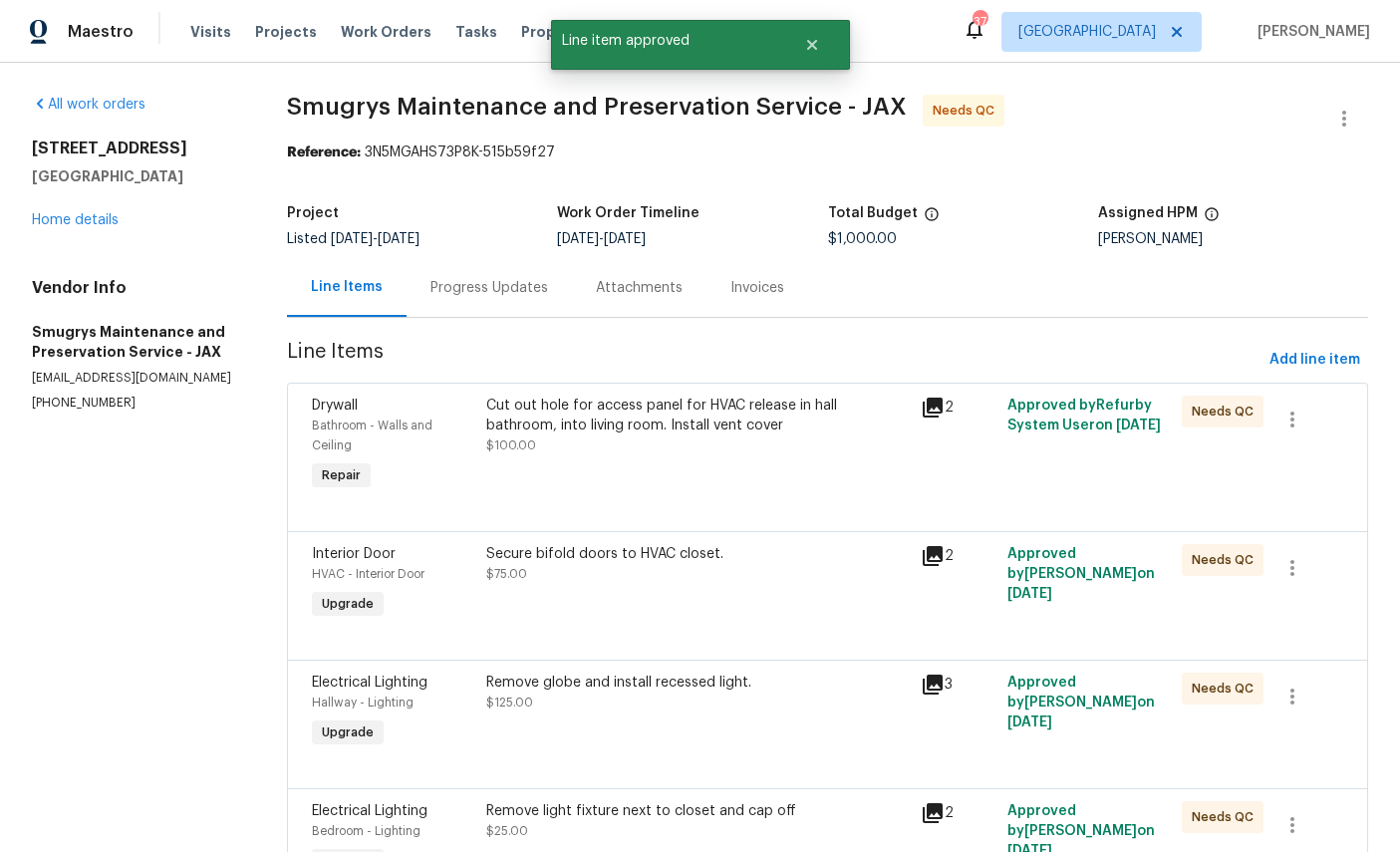 click on "Bathroom - Walls and Ceiling" at bounding box center (372, 435) 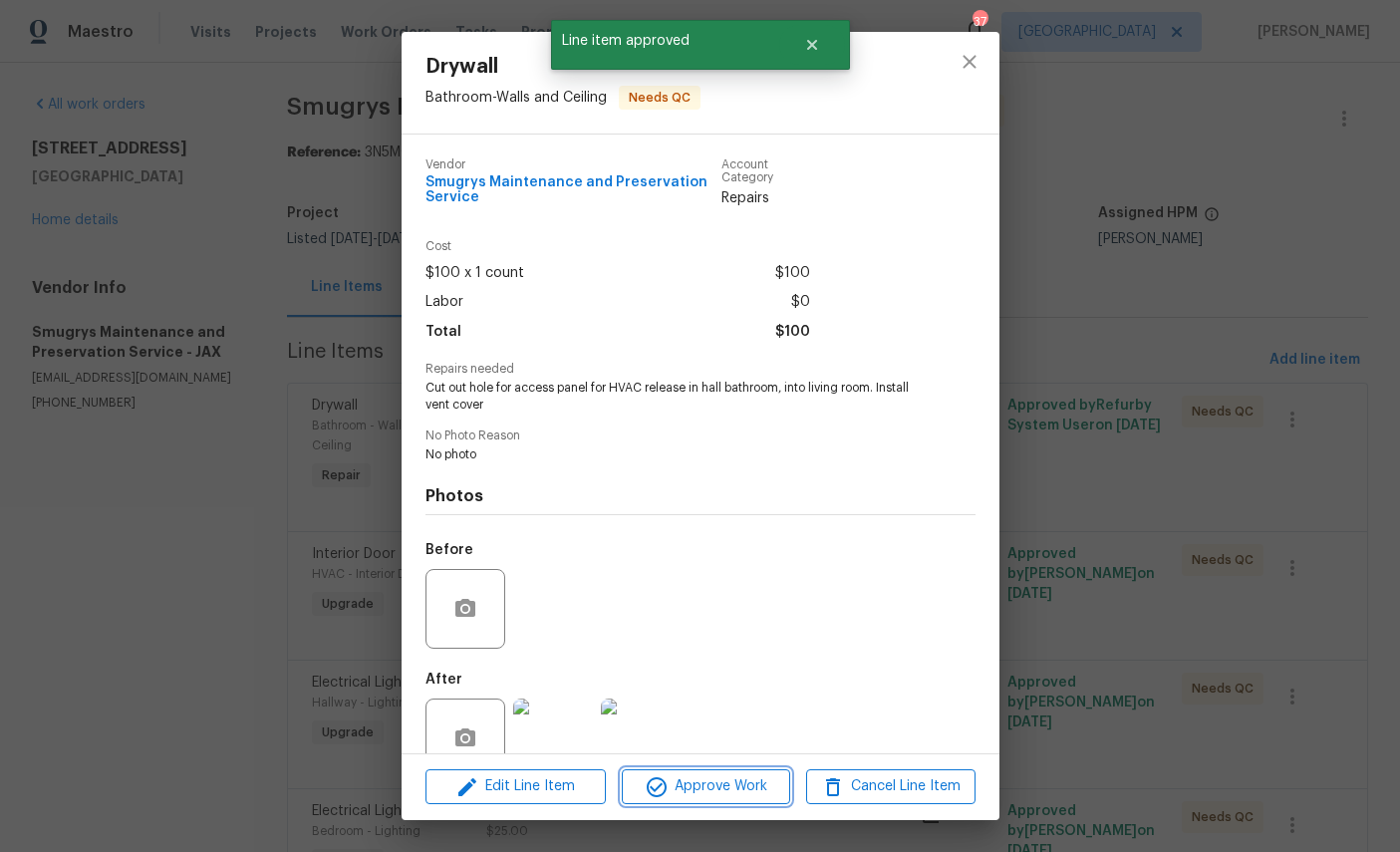 click on "Approve Work" at bounding box center (705, 786) 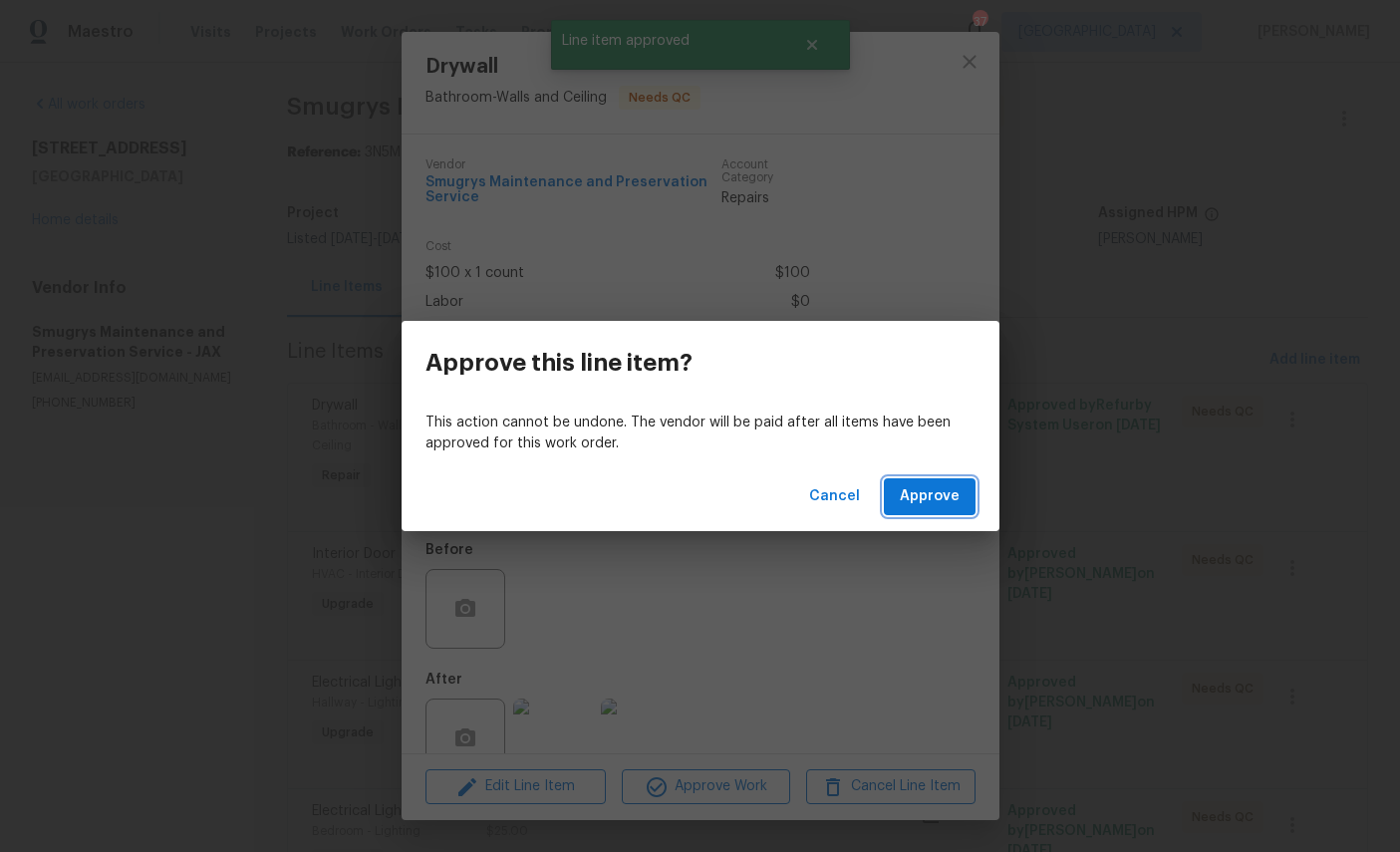 click on "Approve" at bounding box center (930, 496) 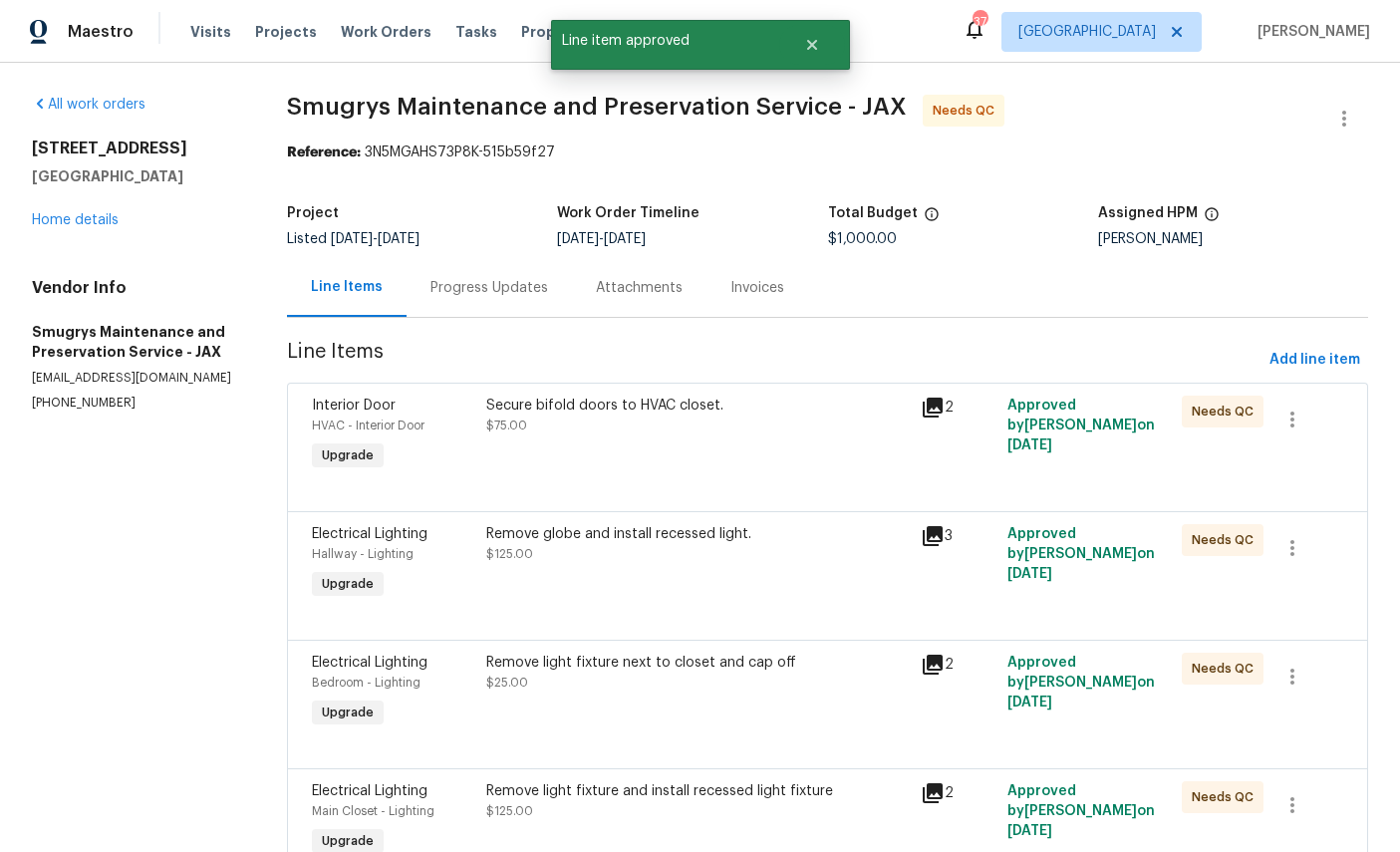 click on "HVAC - Interior Door" at bounding box center (368, 426) 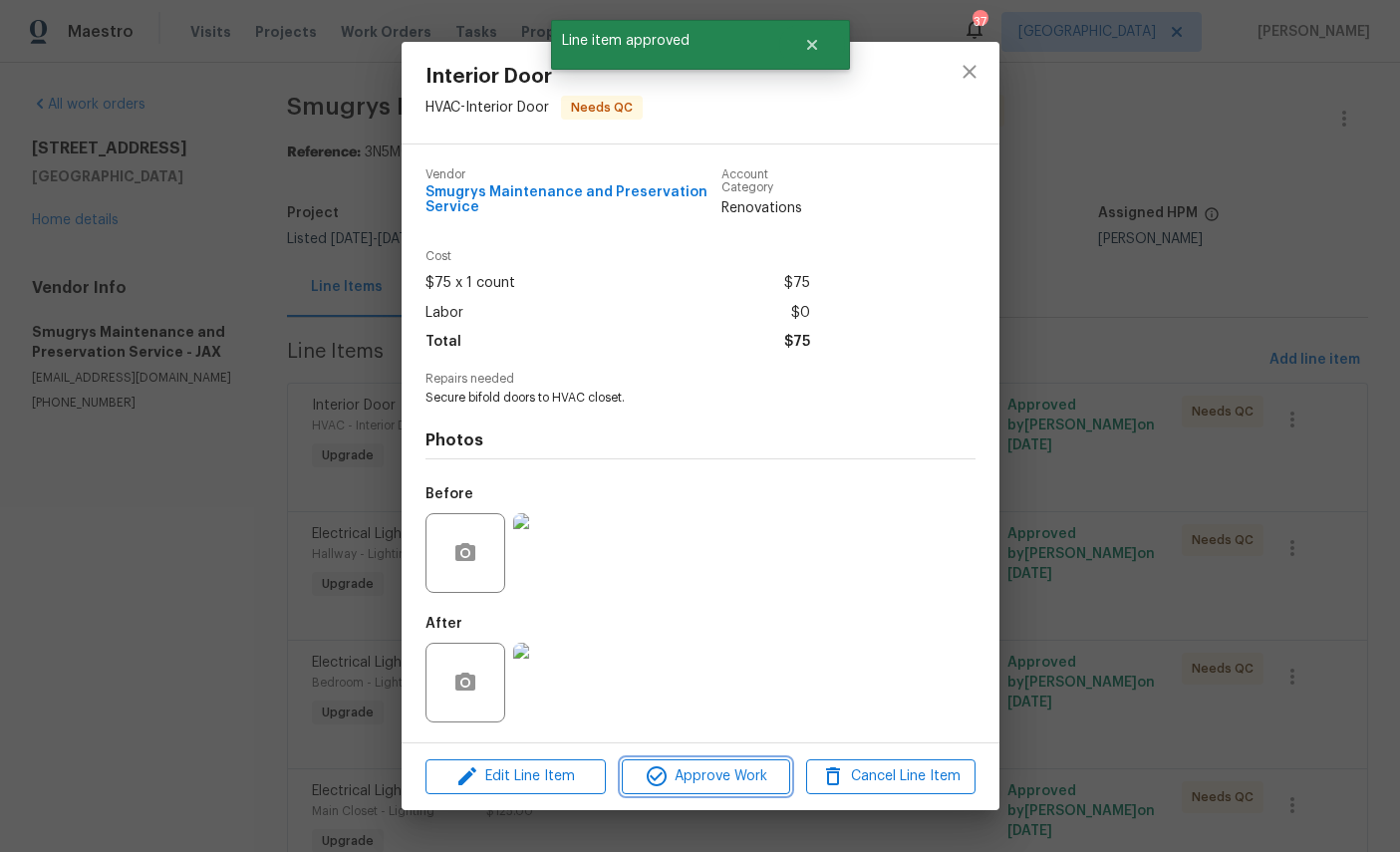 click on "Approve Work" at bounding box center [705, 776] 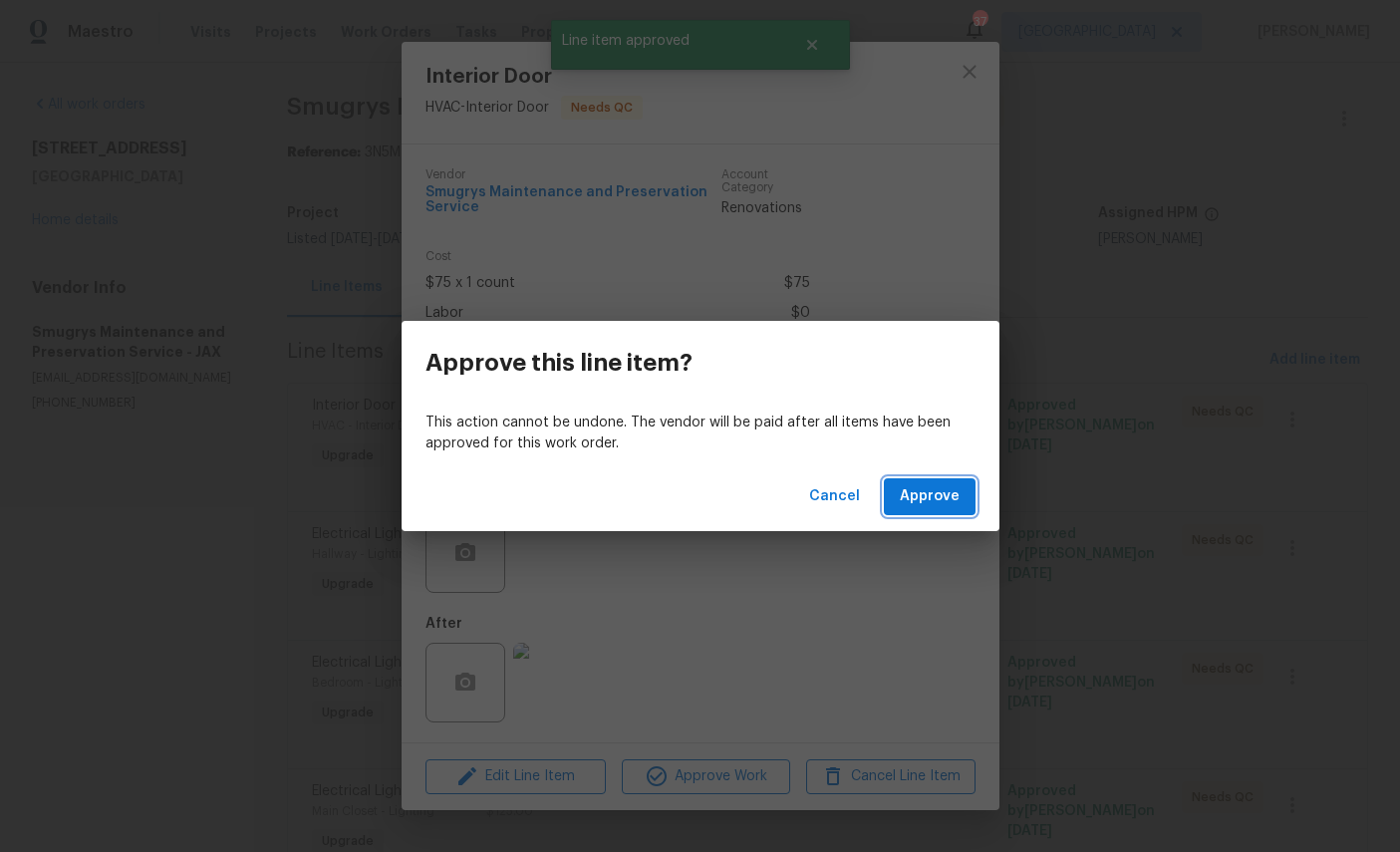 click on "Approve" at bounding box center [930, 496] 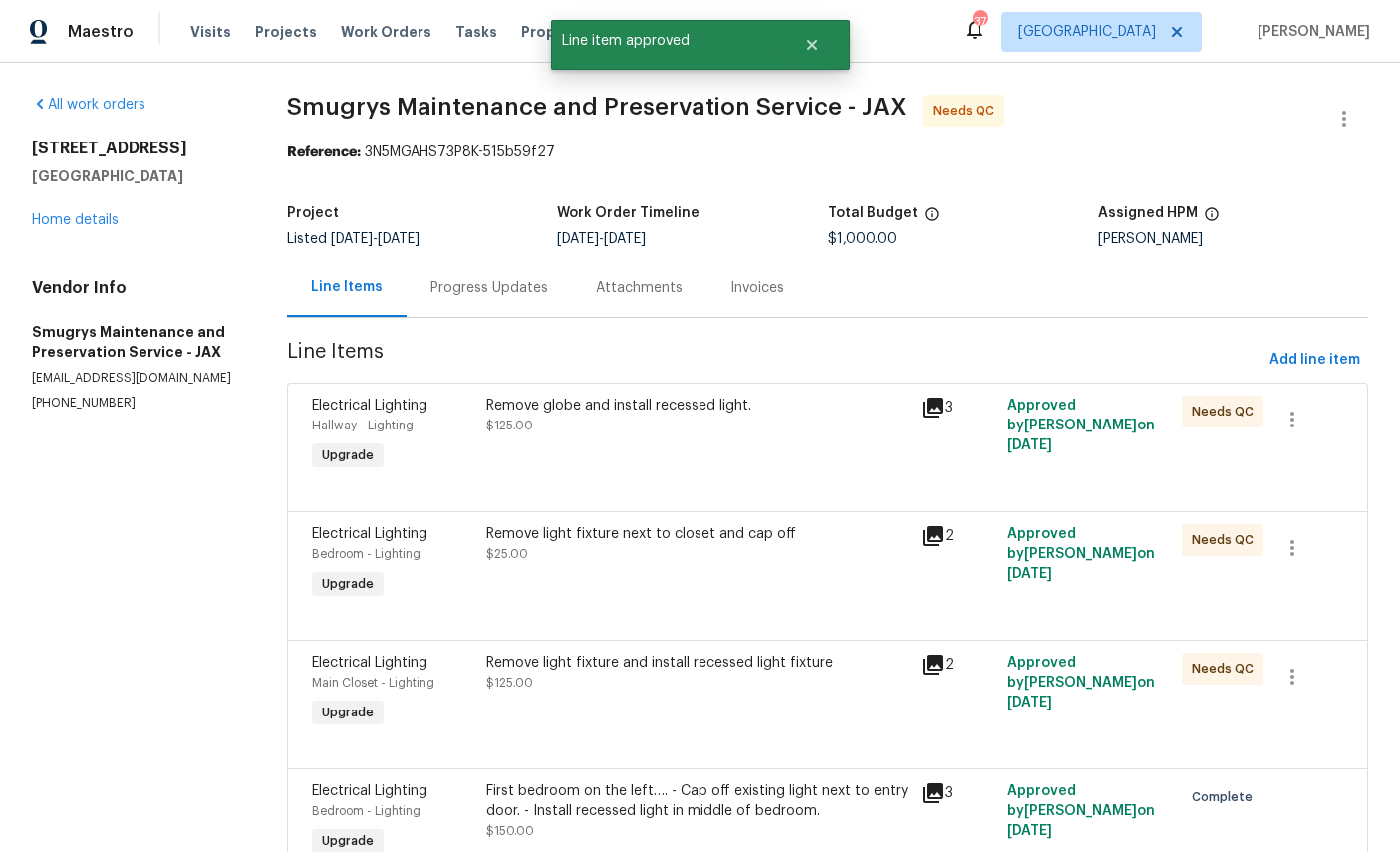 click on "Hallway - Lighting" at bounding box center (363, 426) 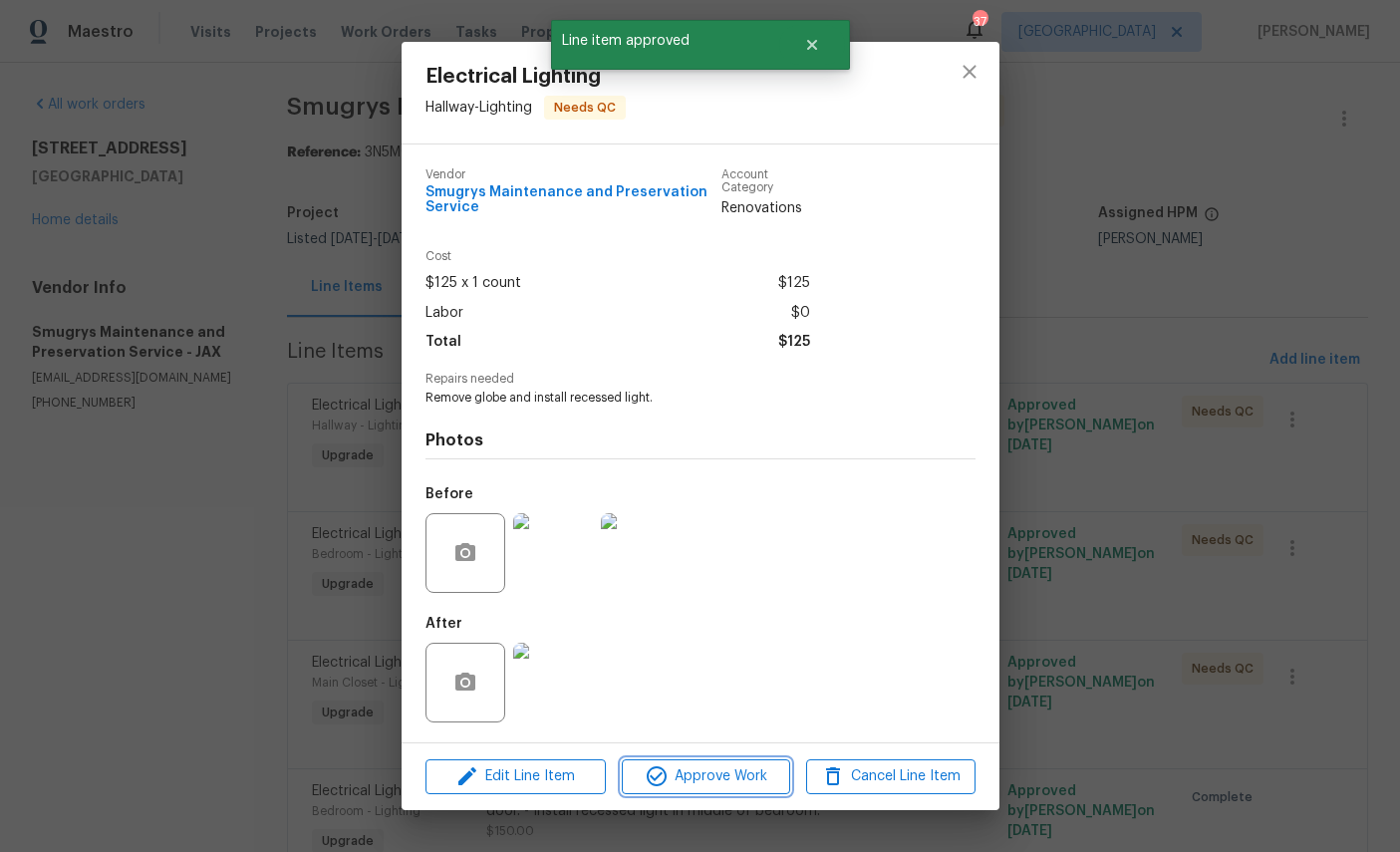 click on "Approve Work" at bounding box center [705, 776] 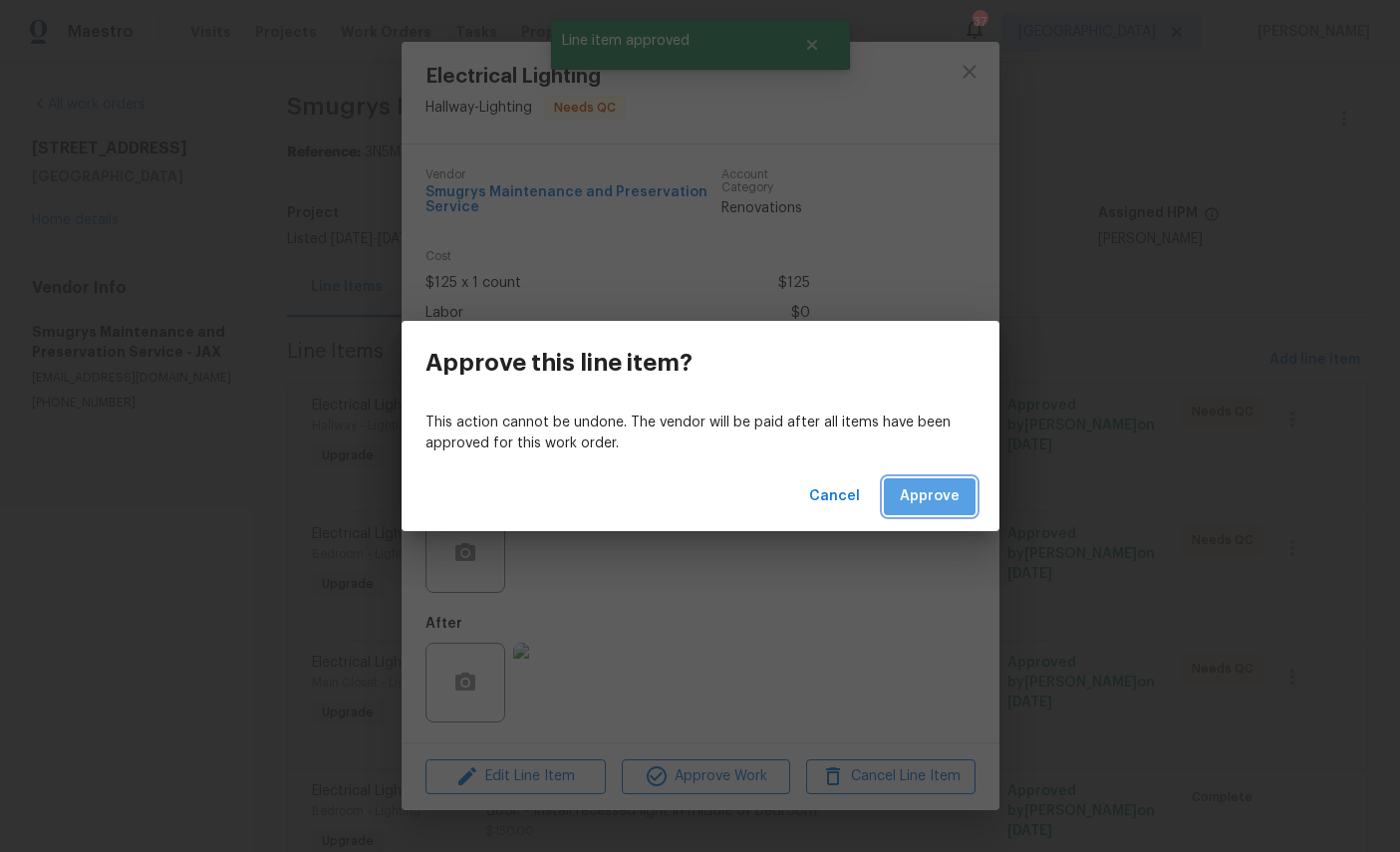 click on "Approve" at bounding box center [930, 496] 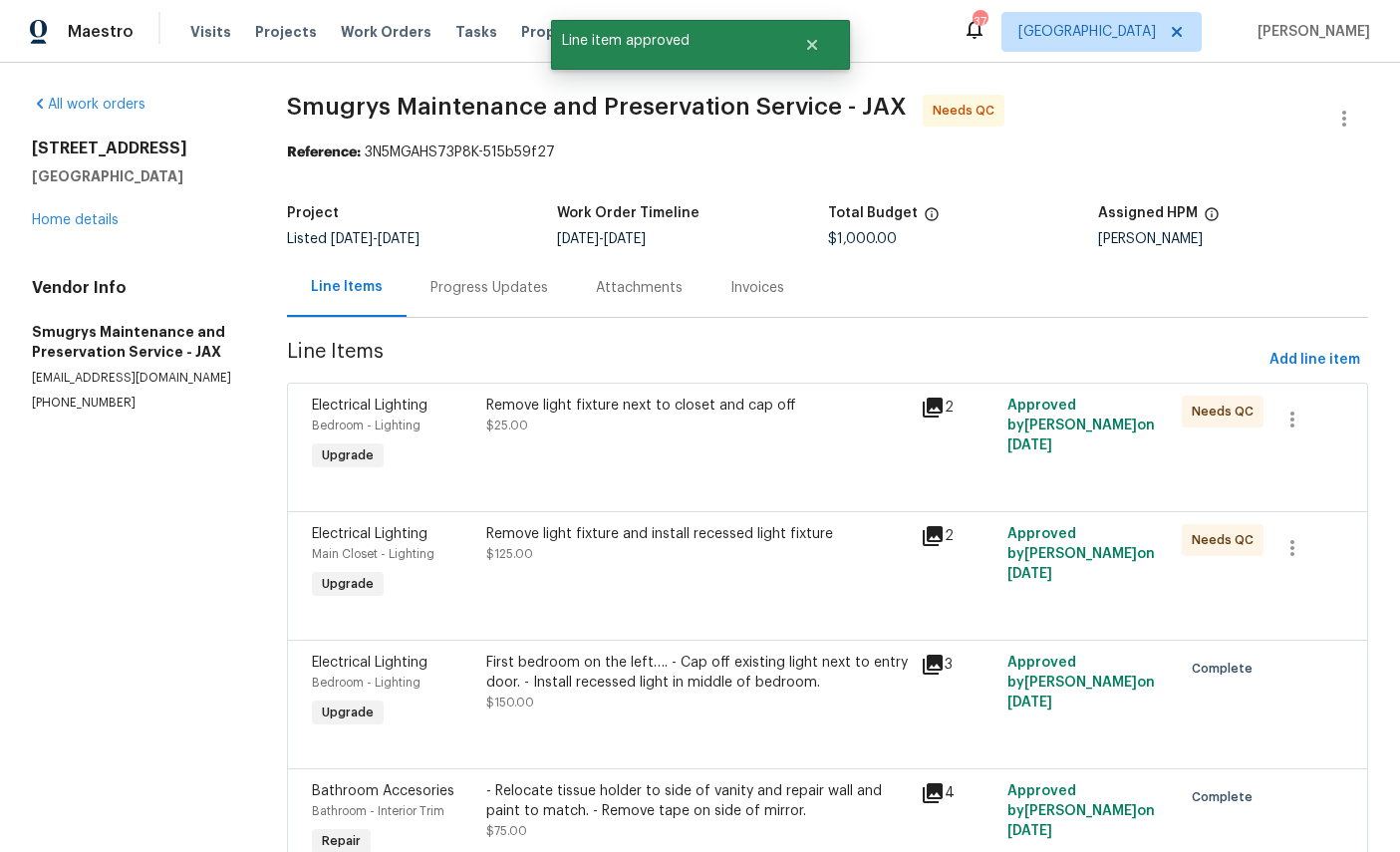 click on "Bedroom - Lighting" at bounding box center [366, 426] 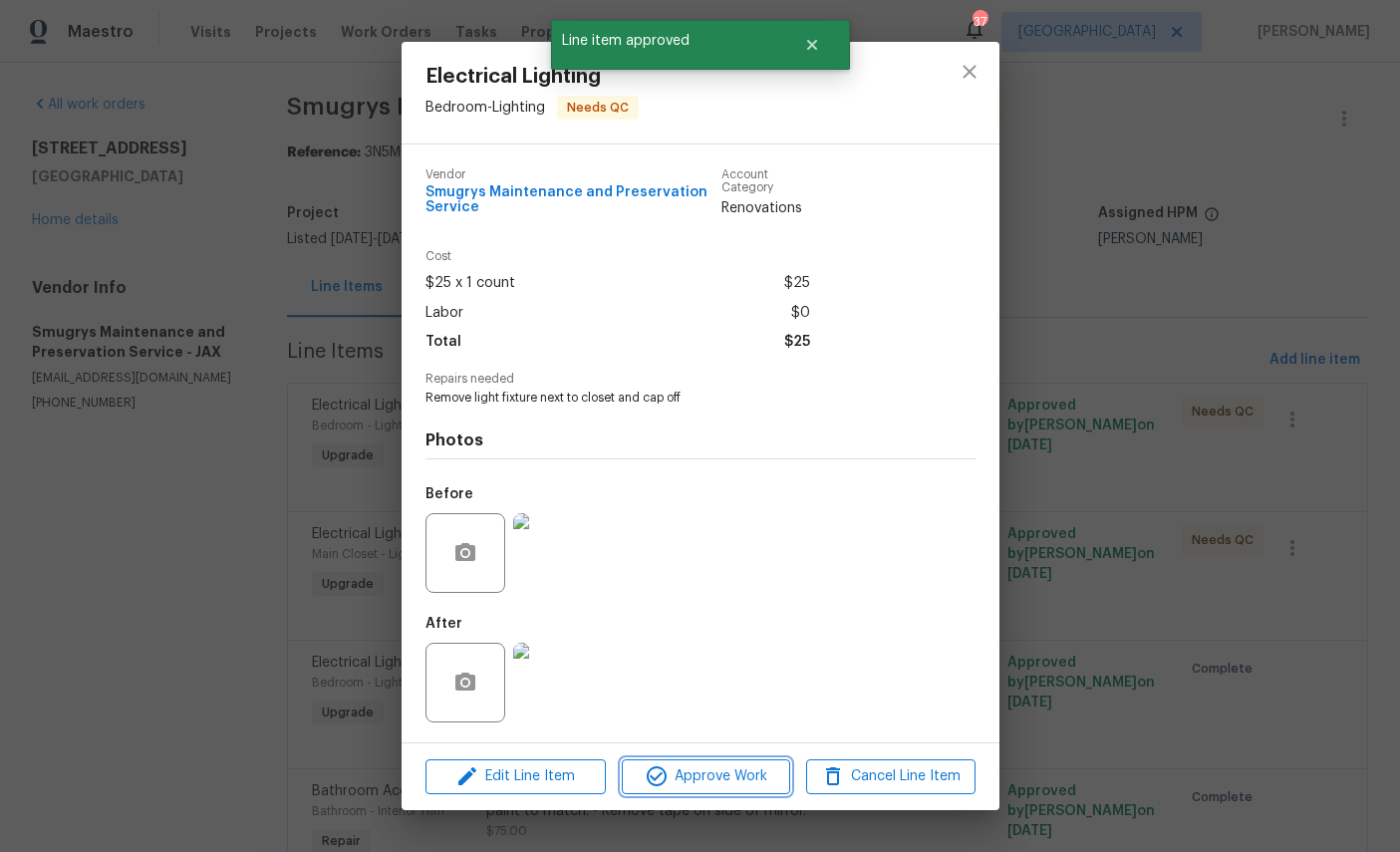 click on "Approve Work" at bounding box center (705, 776) 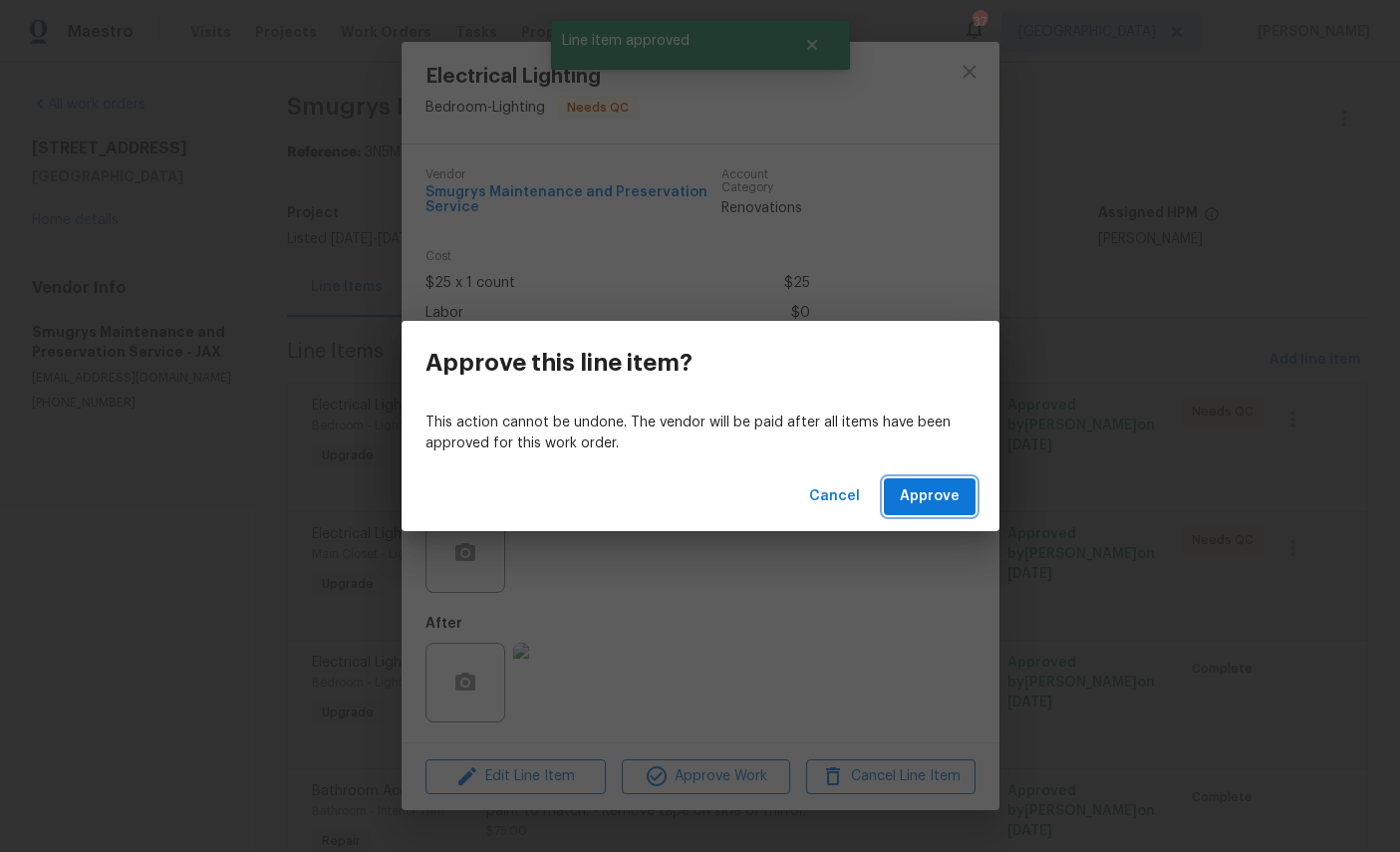 click on "Approve" at bounding box center [930, 496] 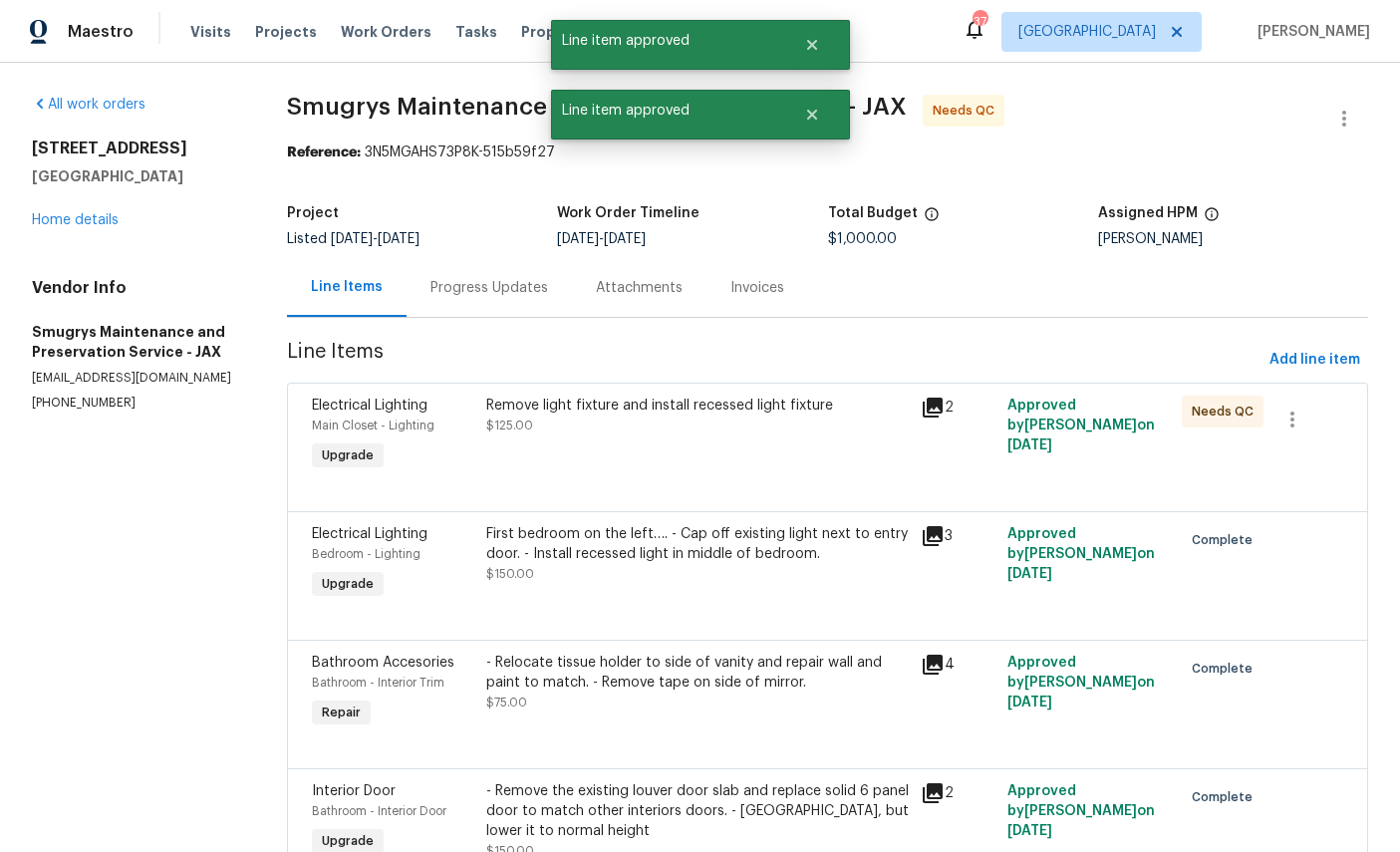 click on "Main Closet - Lighting" at bounding box center (373, 426) 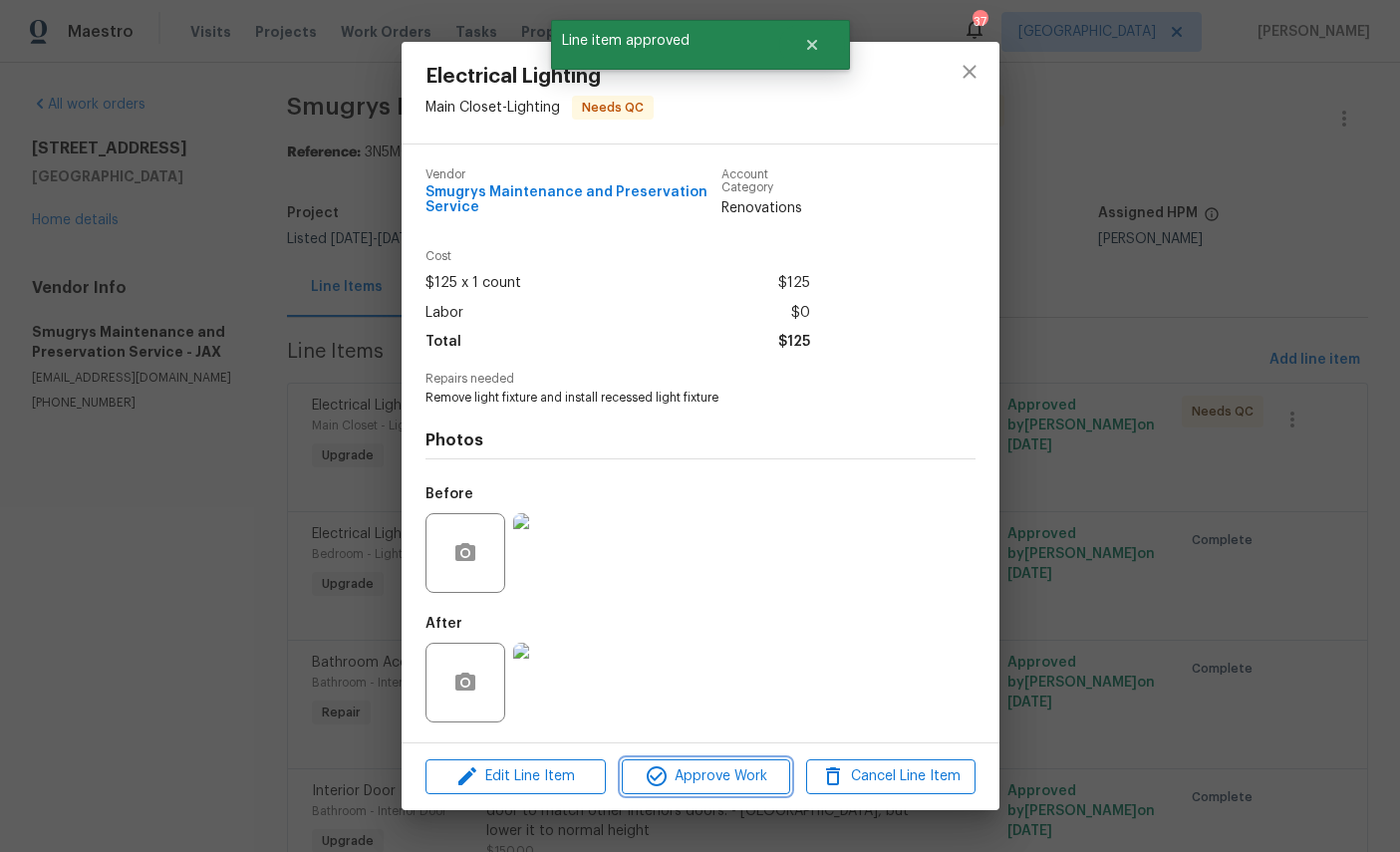 click on "Approve Work" at bounding box center (705, 776) 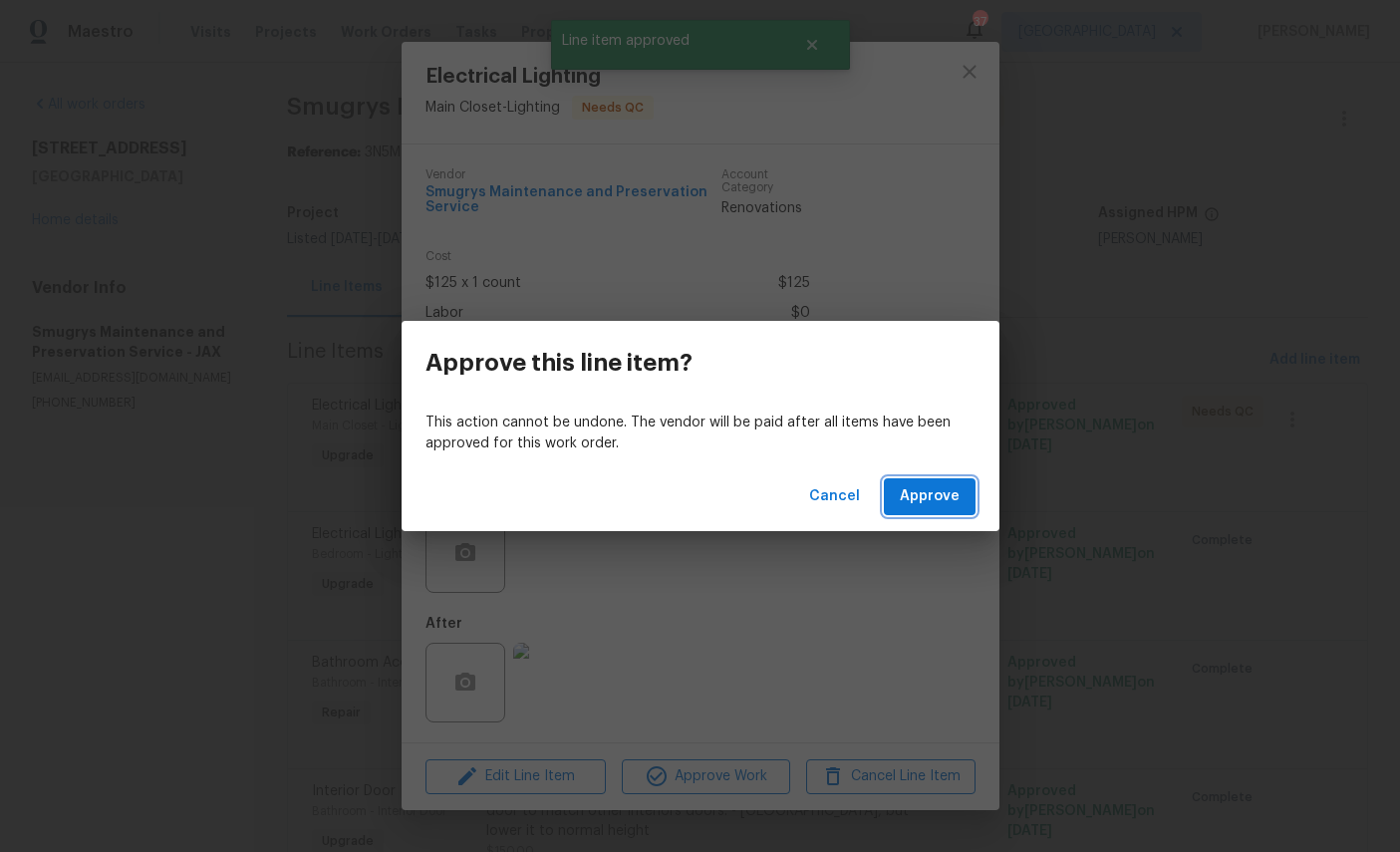 click on "Approve" at bounding box center [930, 496] 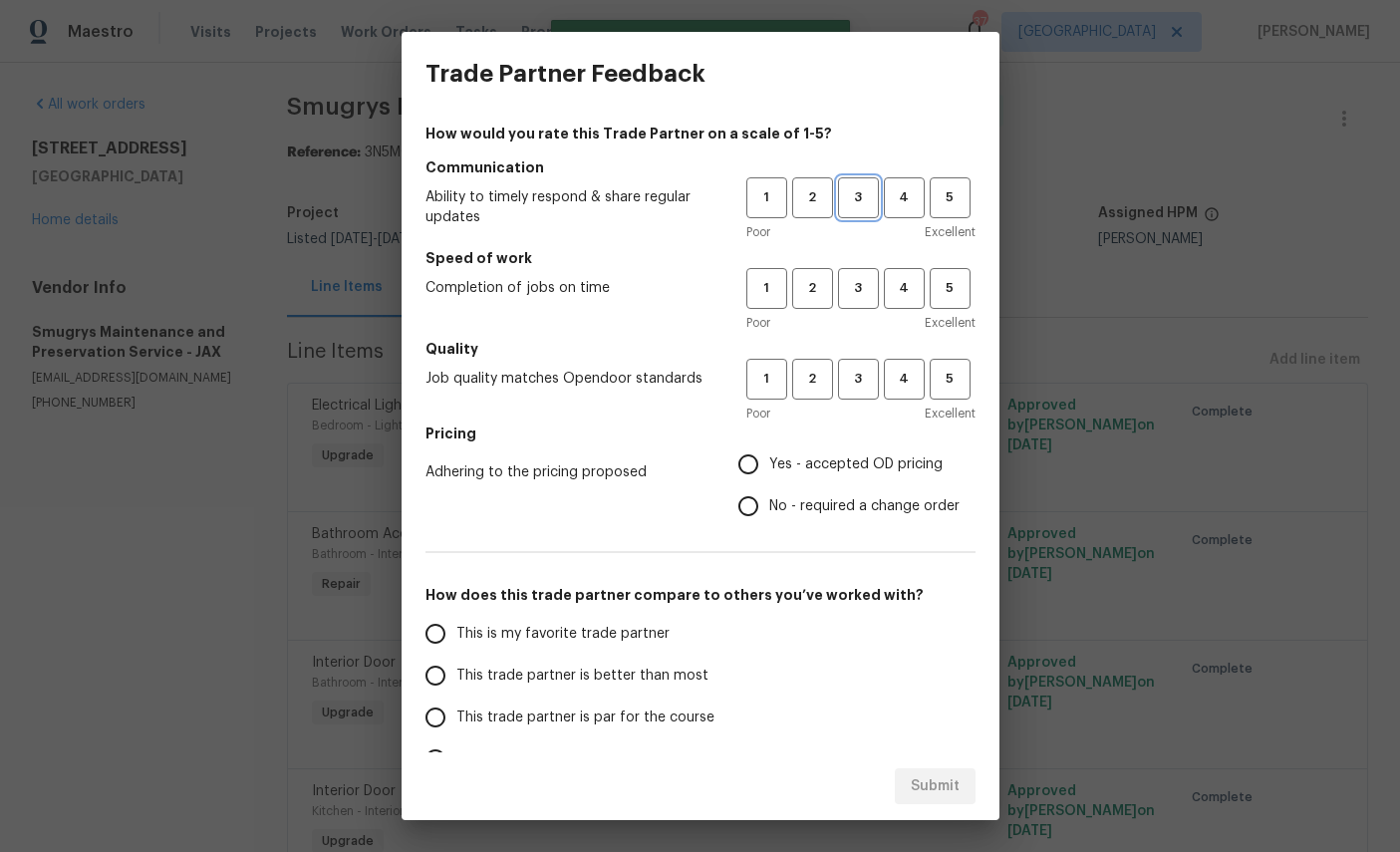 click on "3" at bounding box center (858, 197) 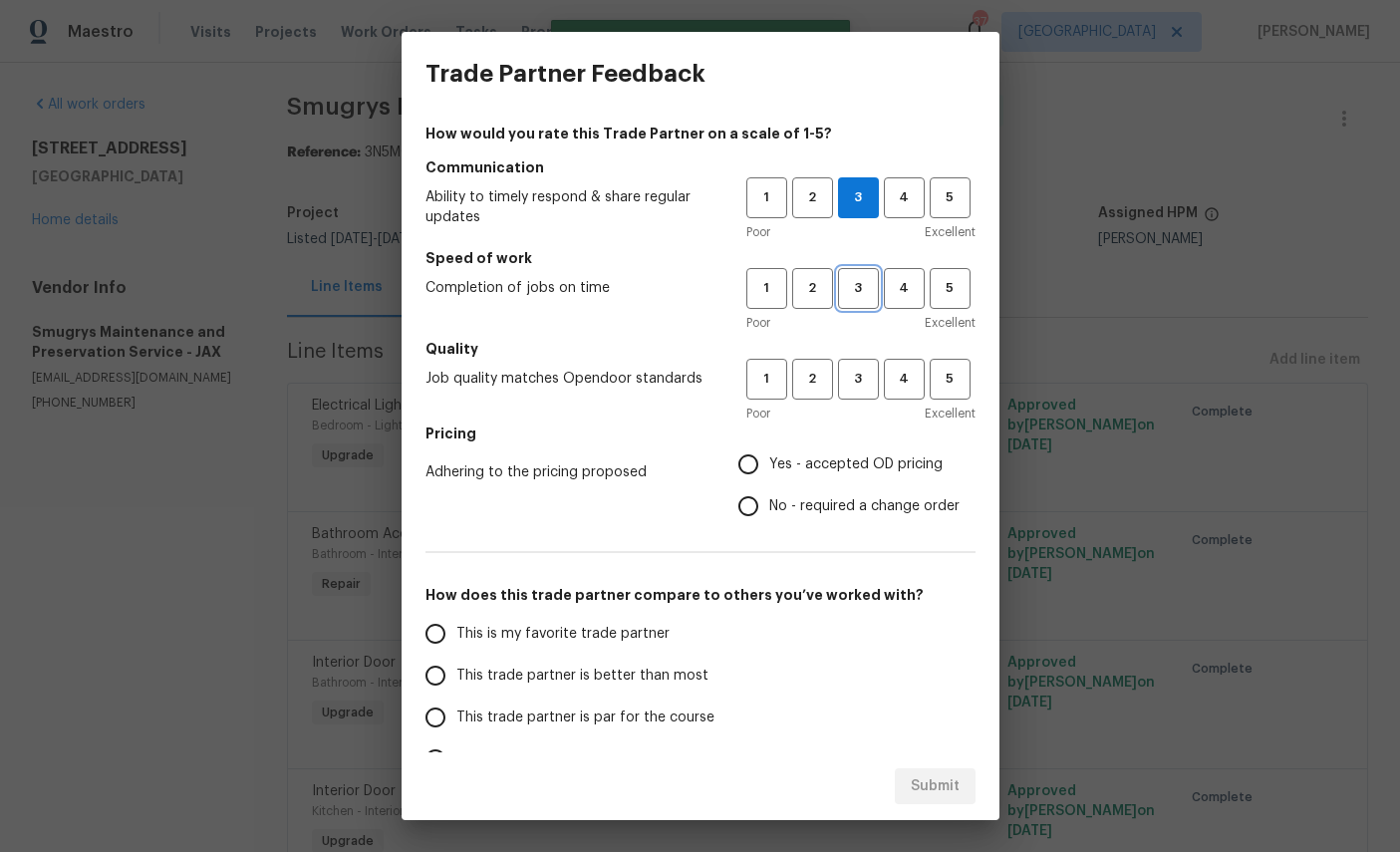 click on "3" at bounding box center (858, 288) 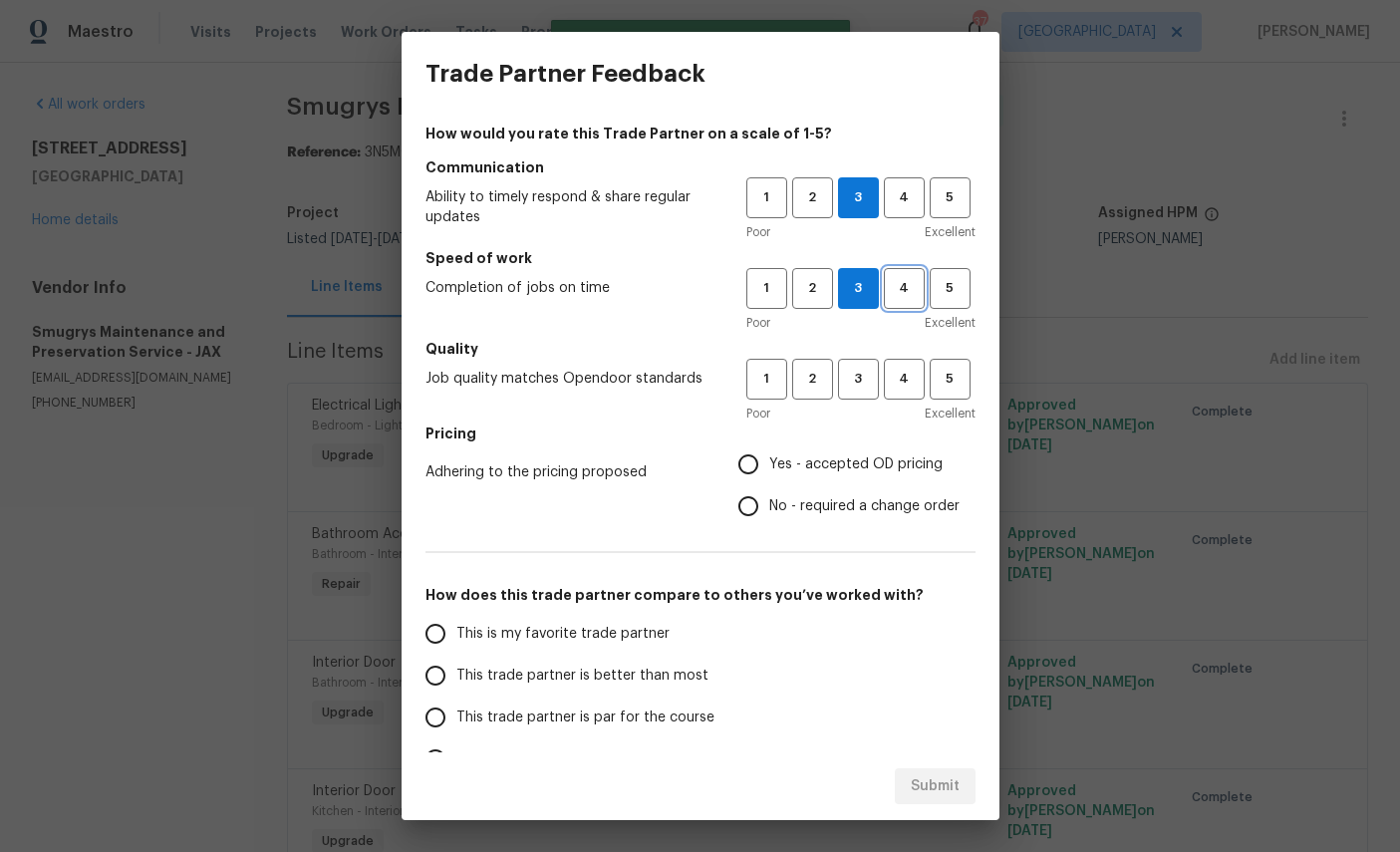 click on "4" at bounding box center (904, 288) 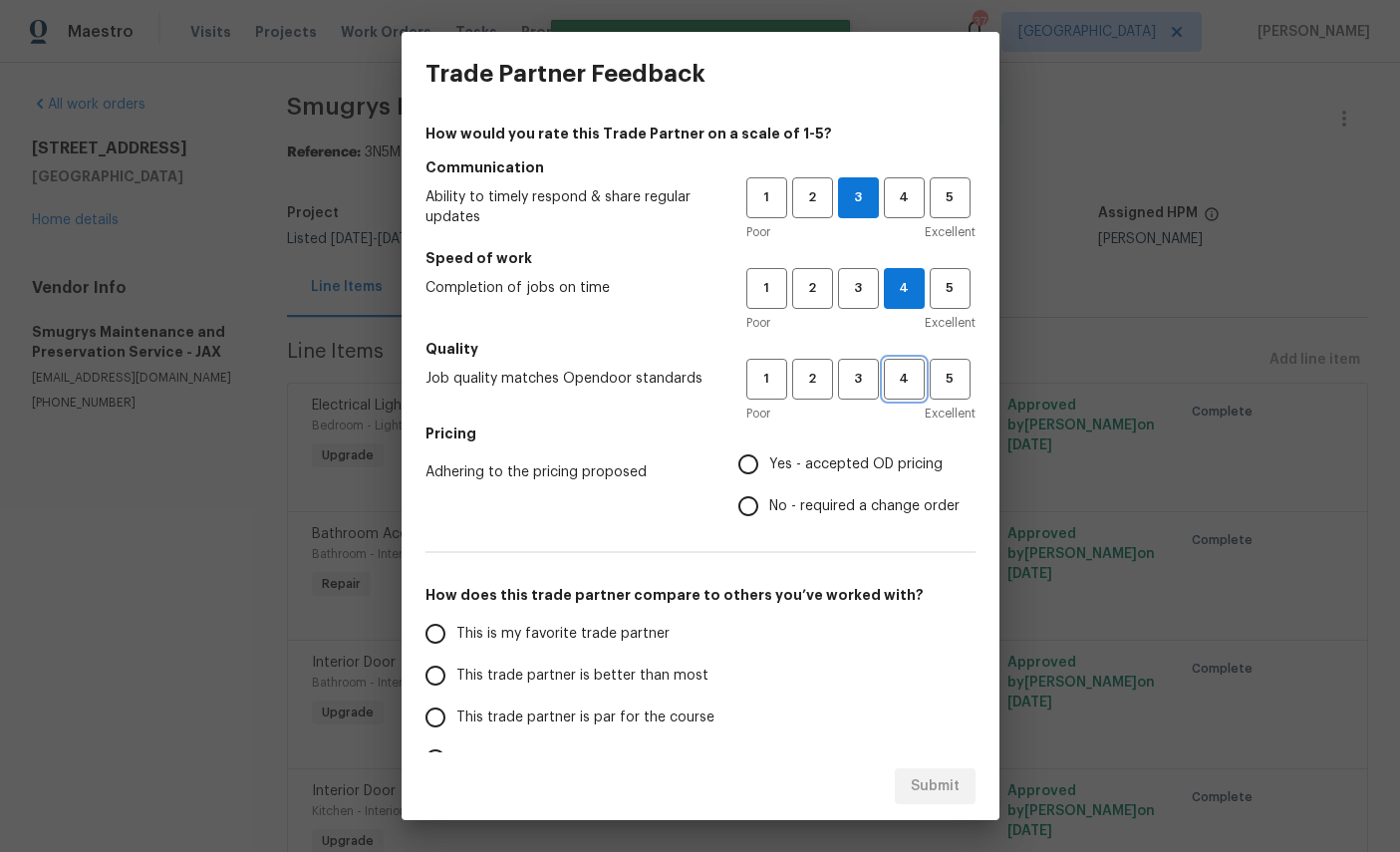 click on "4" at bounding box center [904, 379] 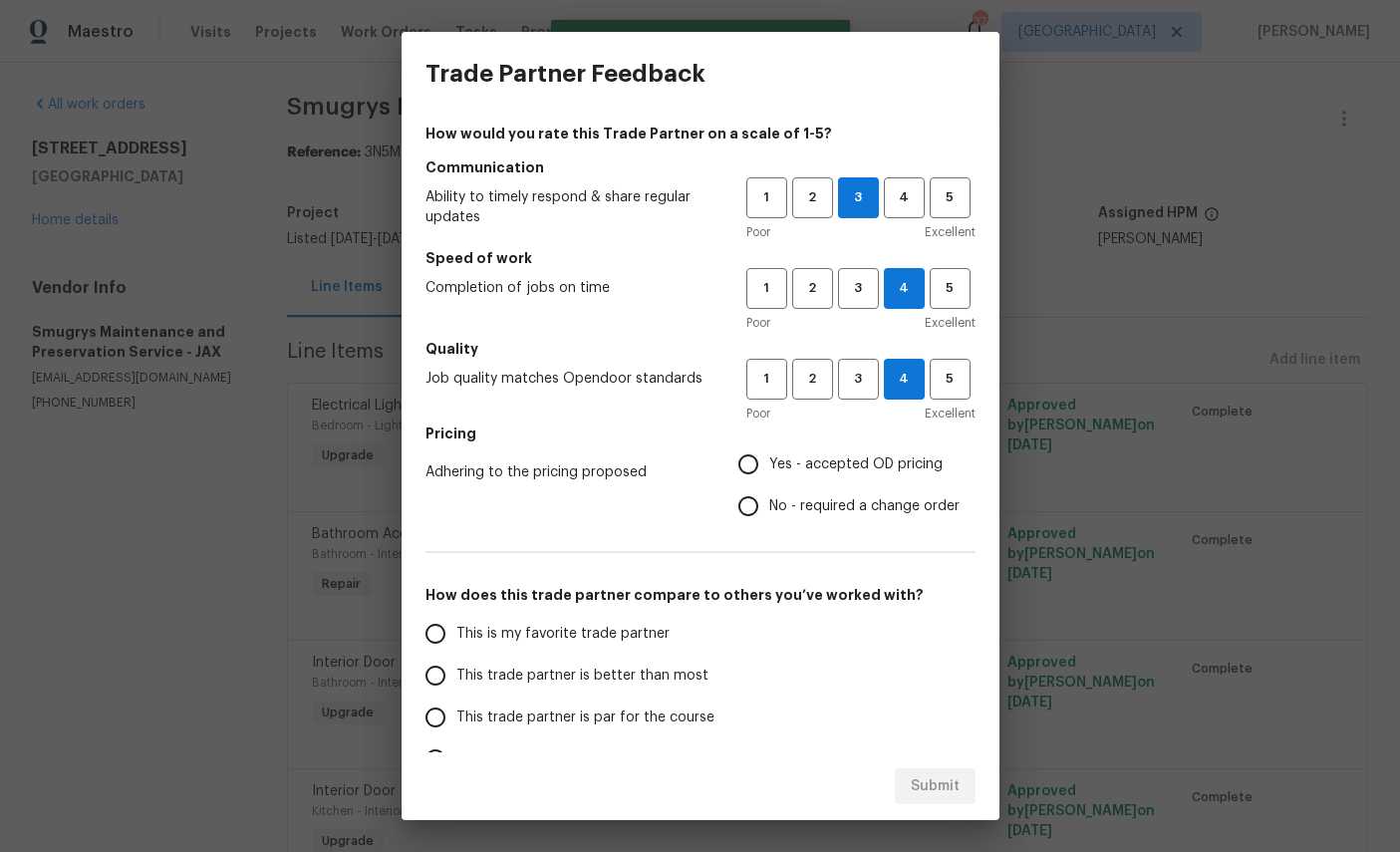 click on "Yes - accepted OD pricing" at bounding box center [856, 464] 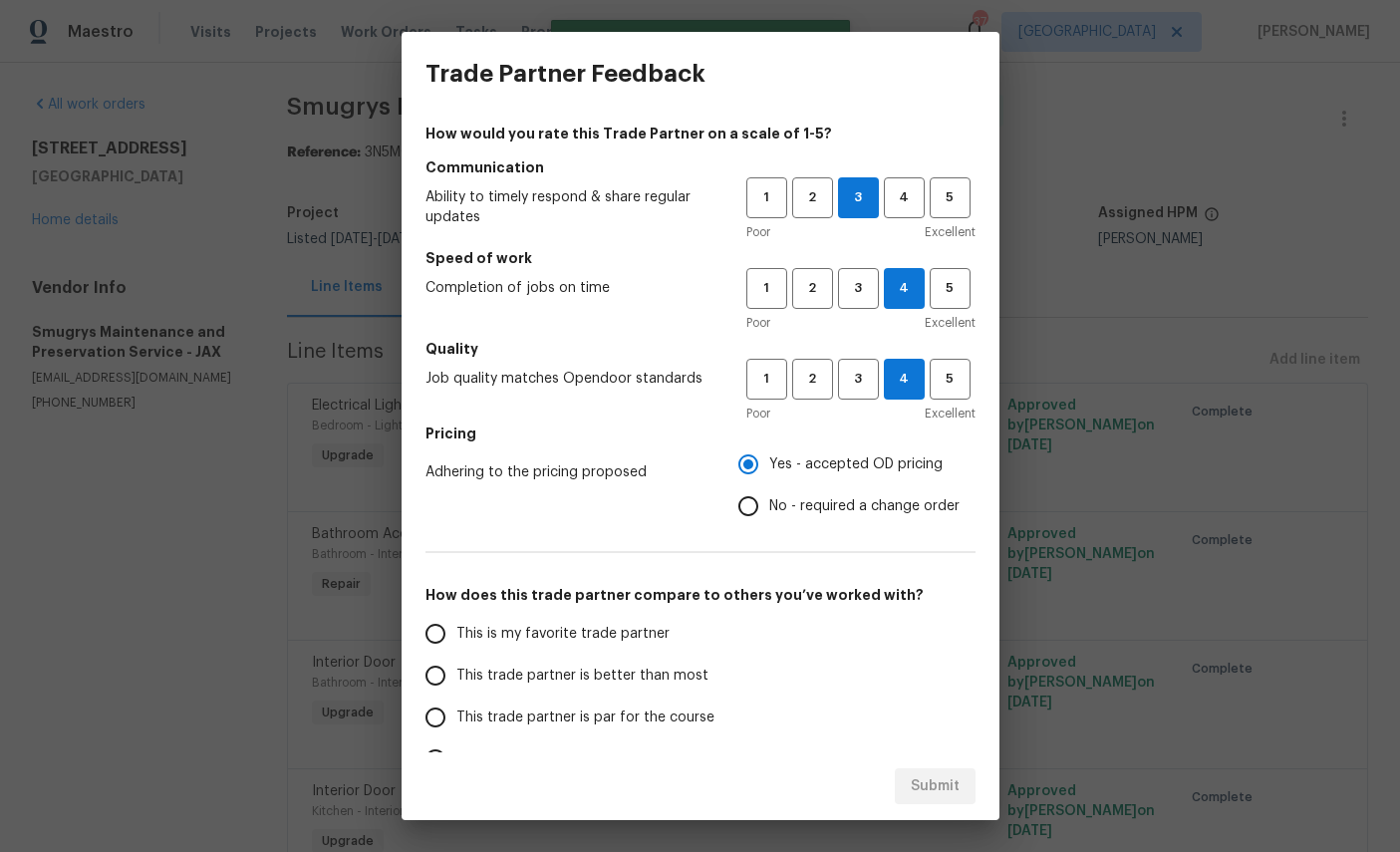 click on "This is my favorite trade partner" at bounding box center [563, 634] 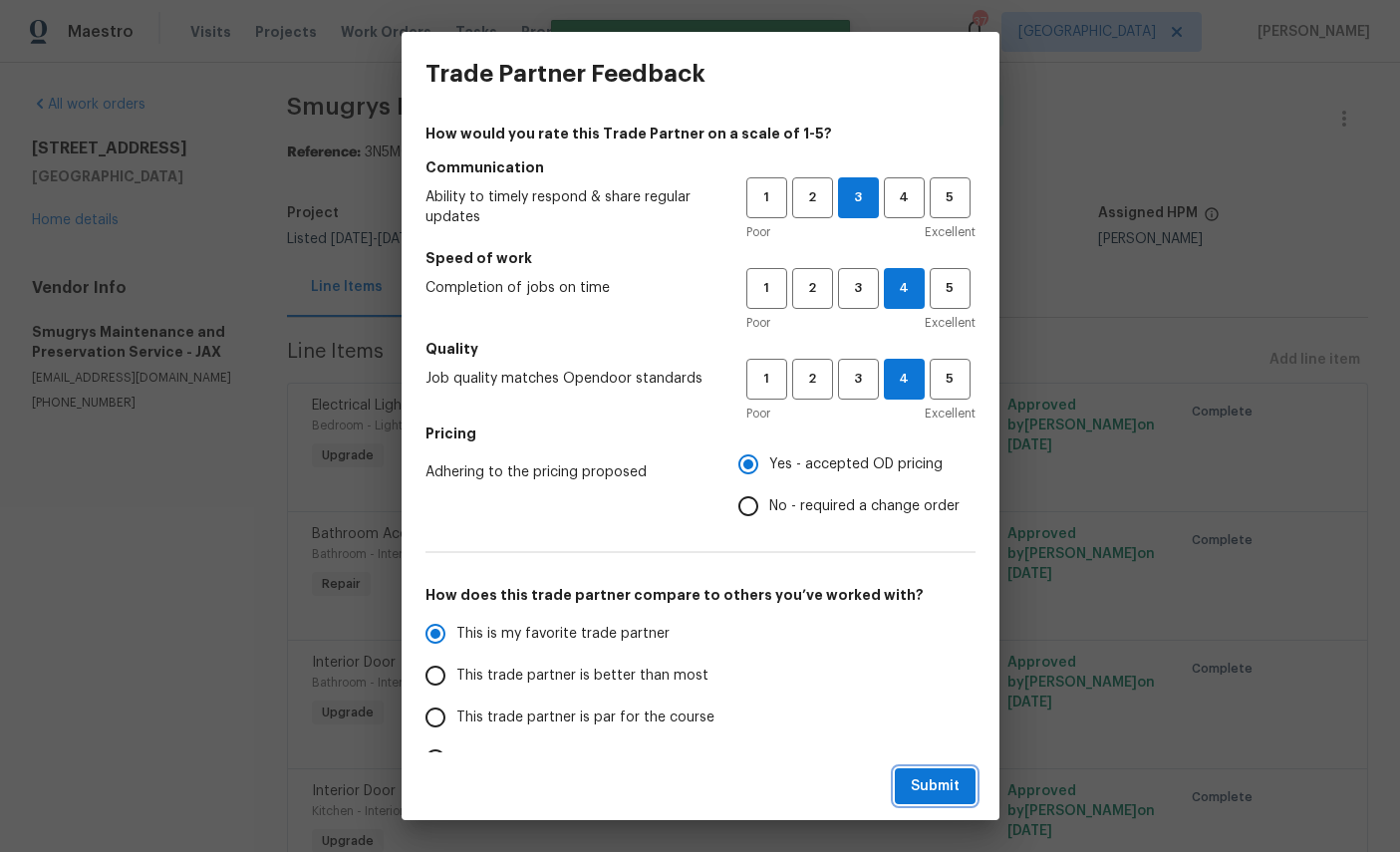 click on "Submit" at bounding box center [935, 786] 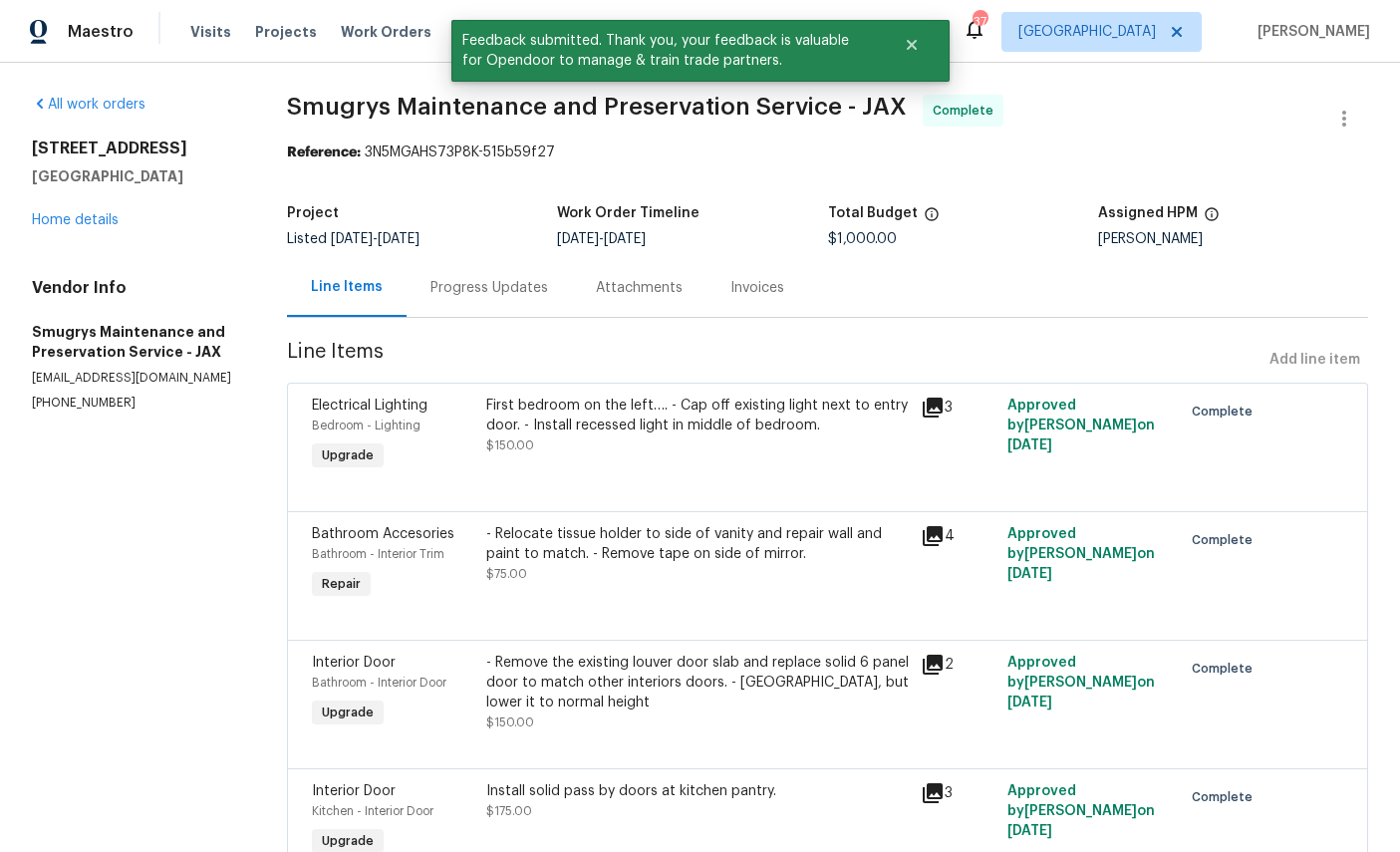 click on "Home details" at bounding box center (75, 220) 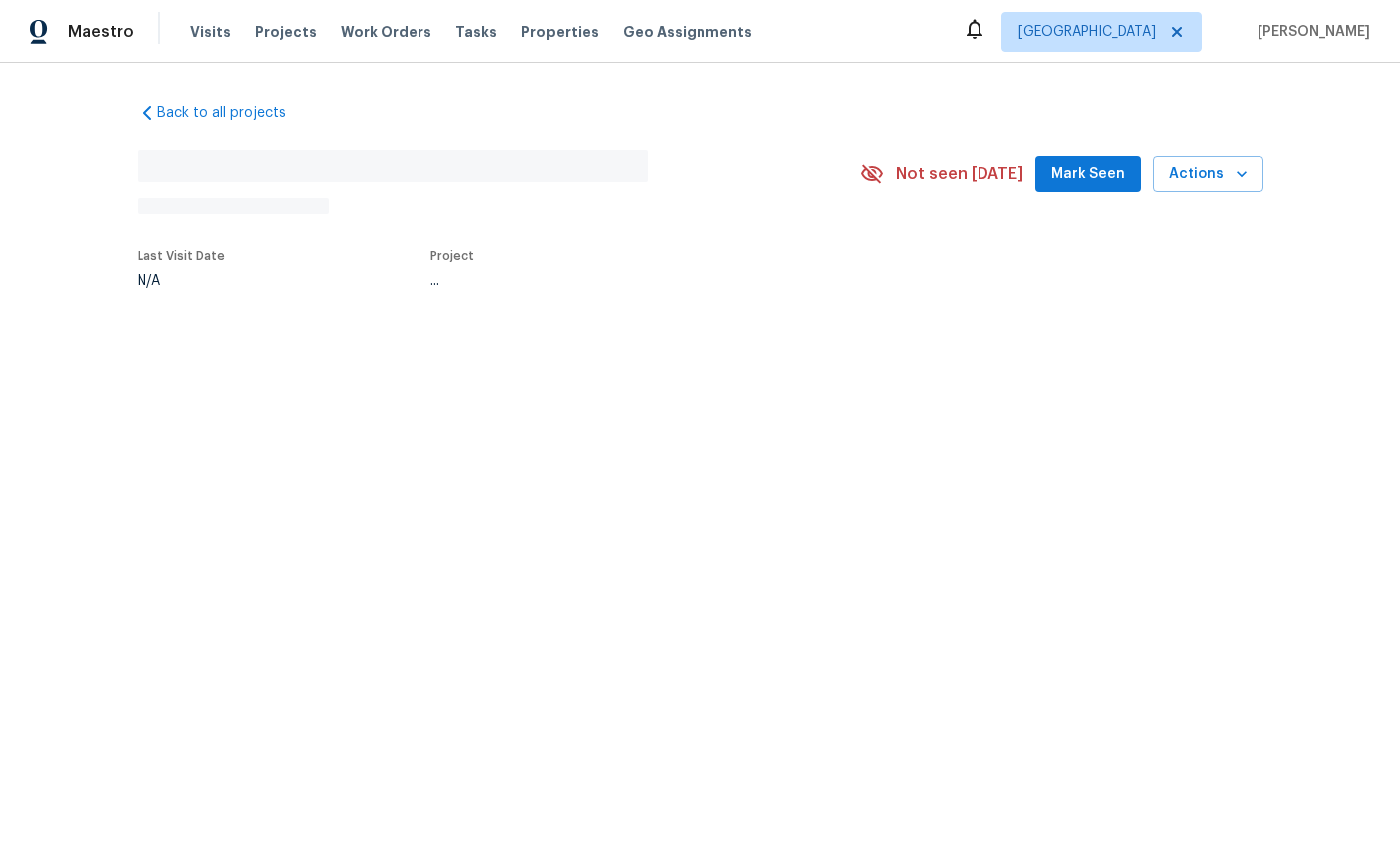 scroll, scrollTop: 0, scrollLeft: 0, axis: both 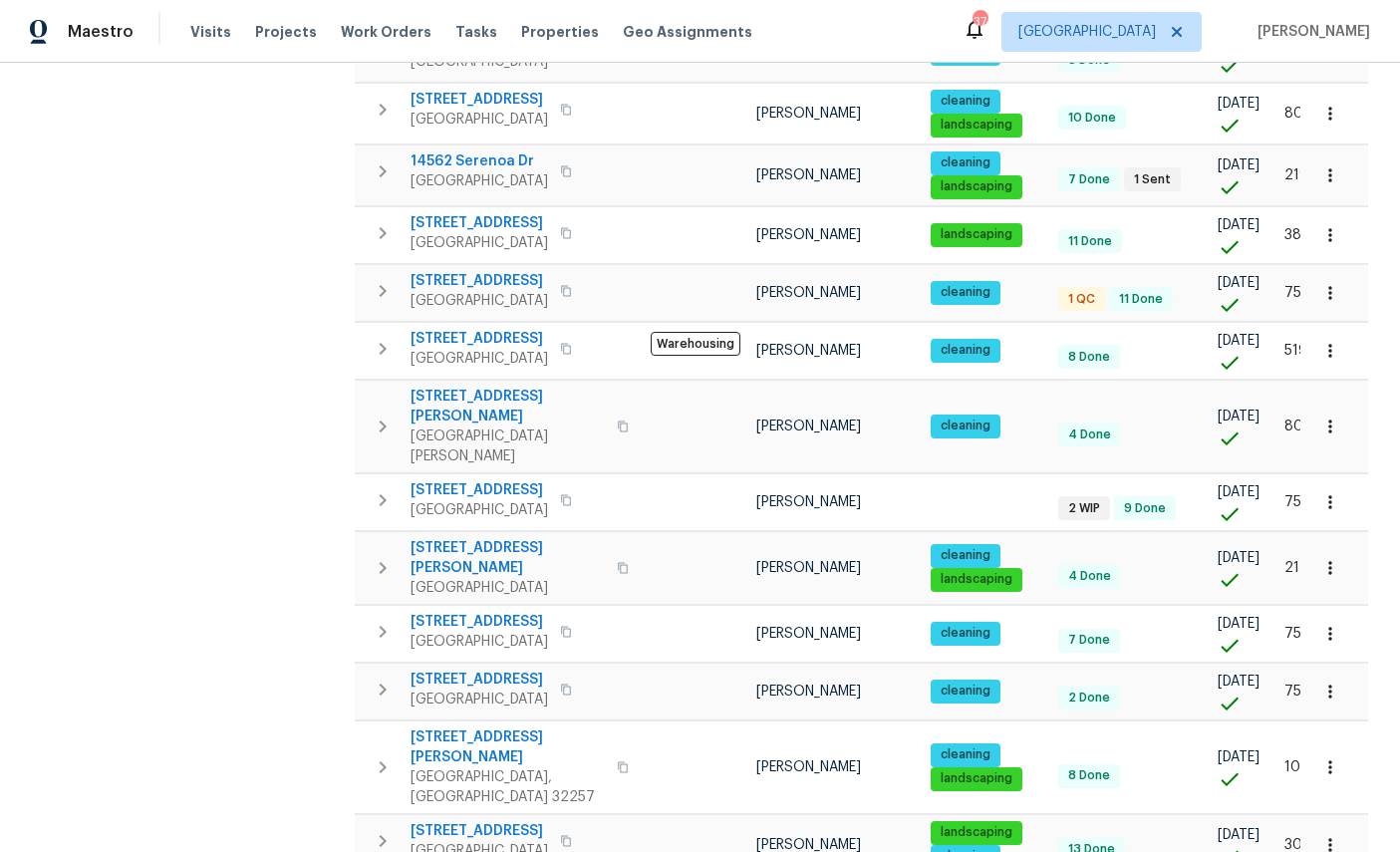 click on "Ponte Vedra Beach, FL 32082" at bounding box center [479, 301] 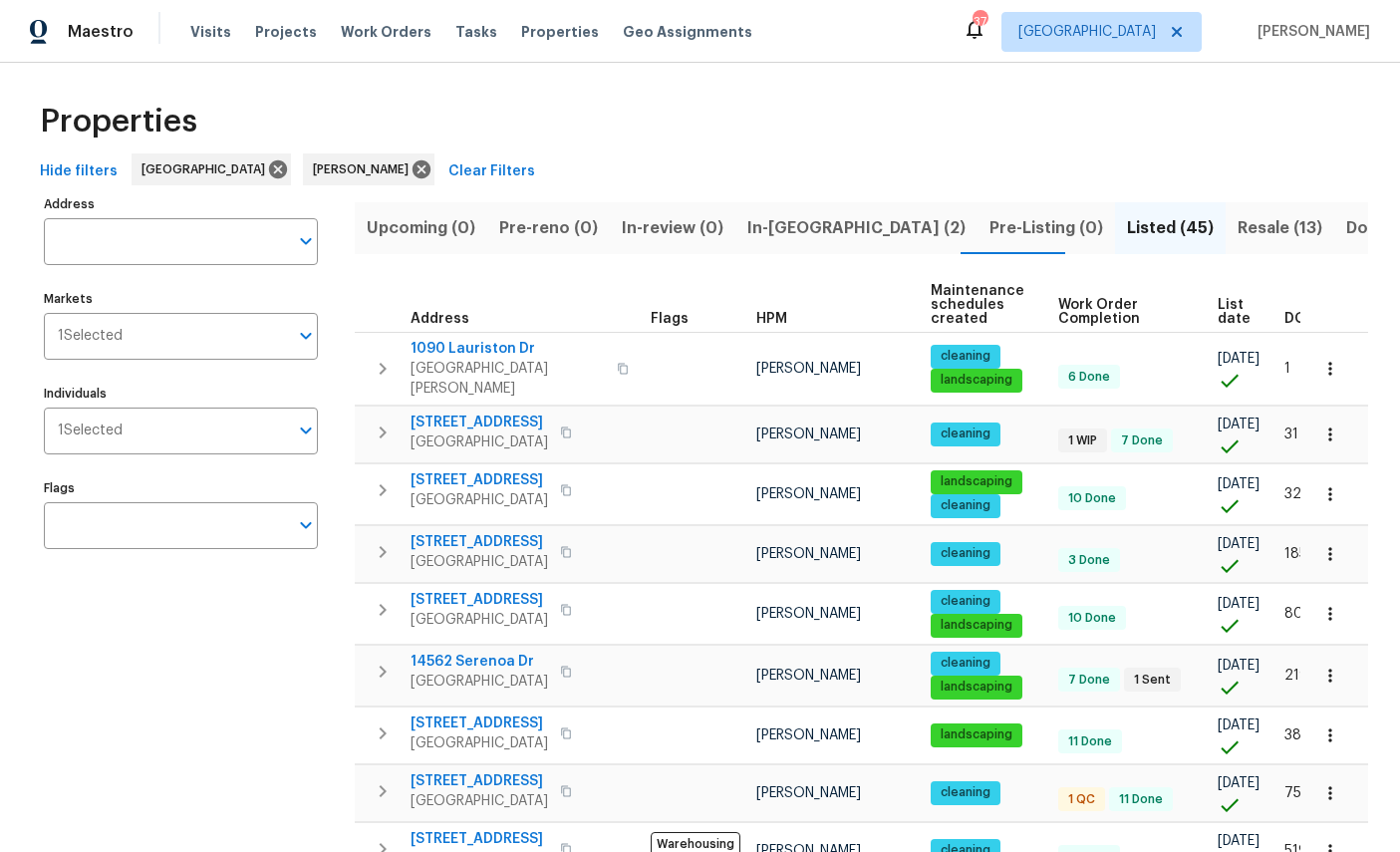 scroll, scrollTop: -9, scrollLeft: 0, axis: vertical 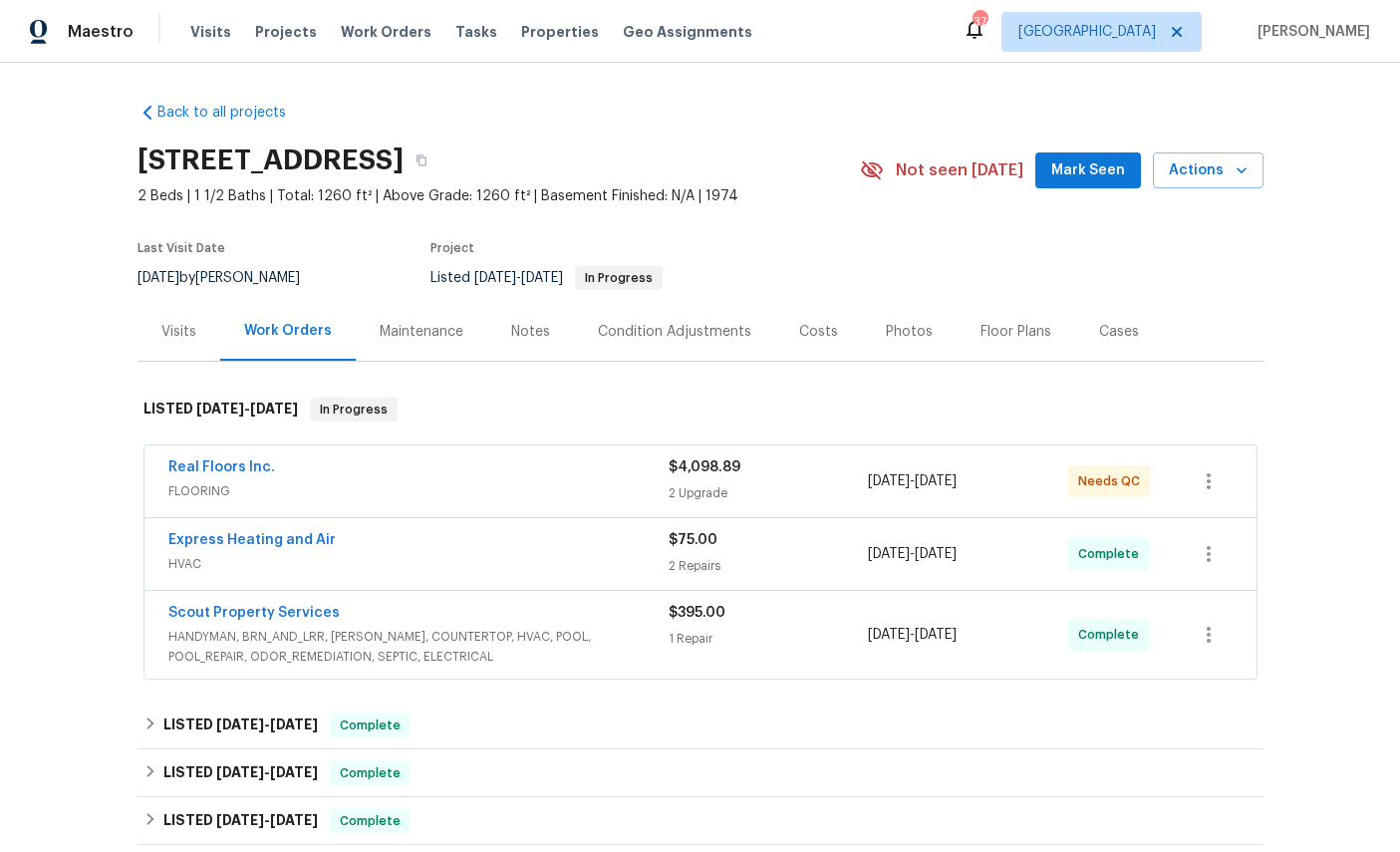 click on "Real Floors Inc." at bounding box center [221, 467] 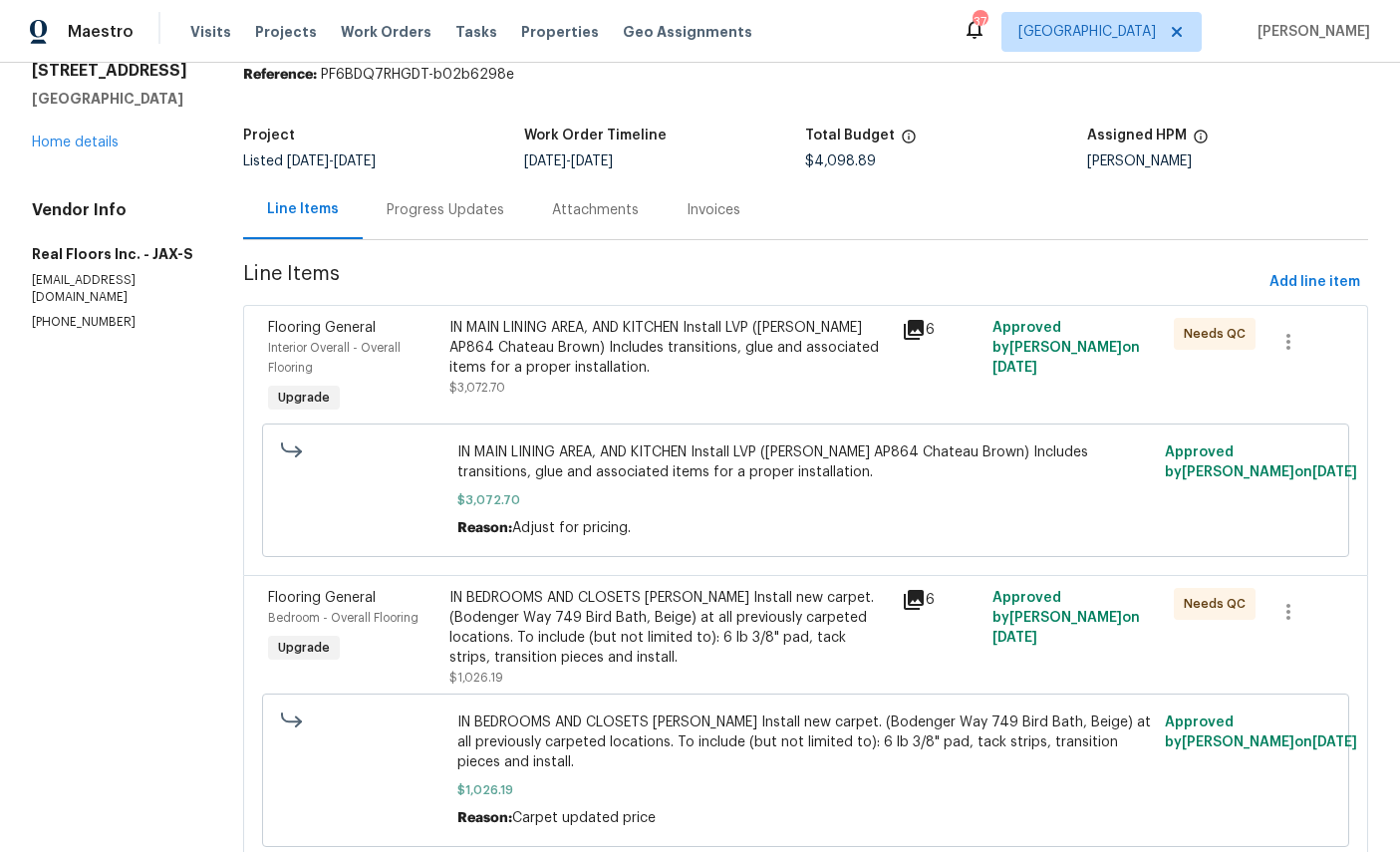 scroll, scrollTop: 77, scrollLeft: 0, axis: vertical 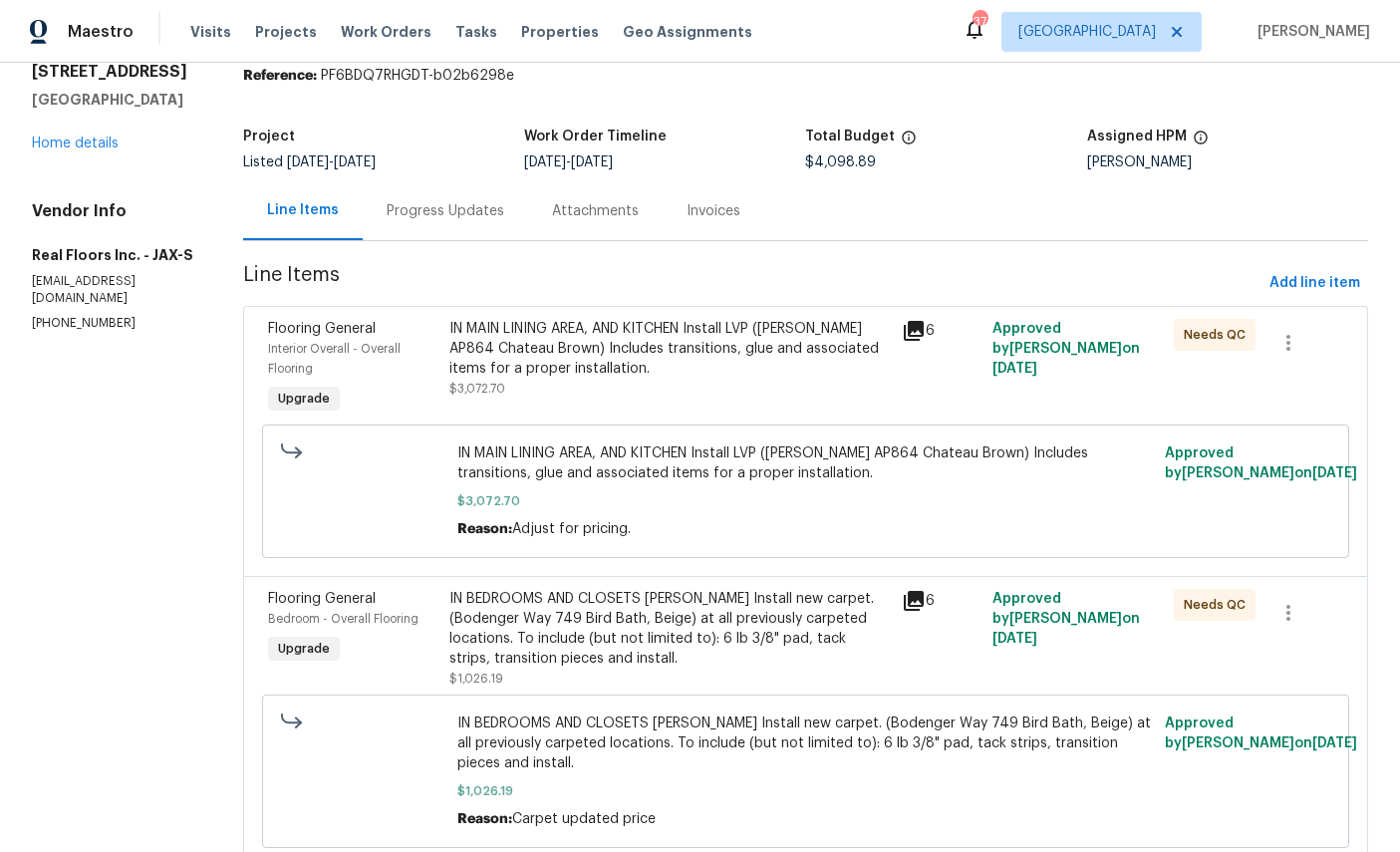 click on "Interior Overall - Overall Flooring" at bounding box center [353, 359] 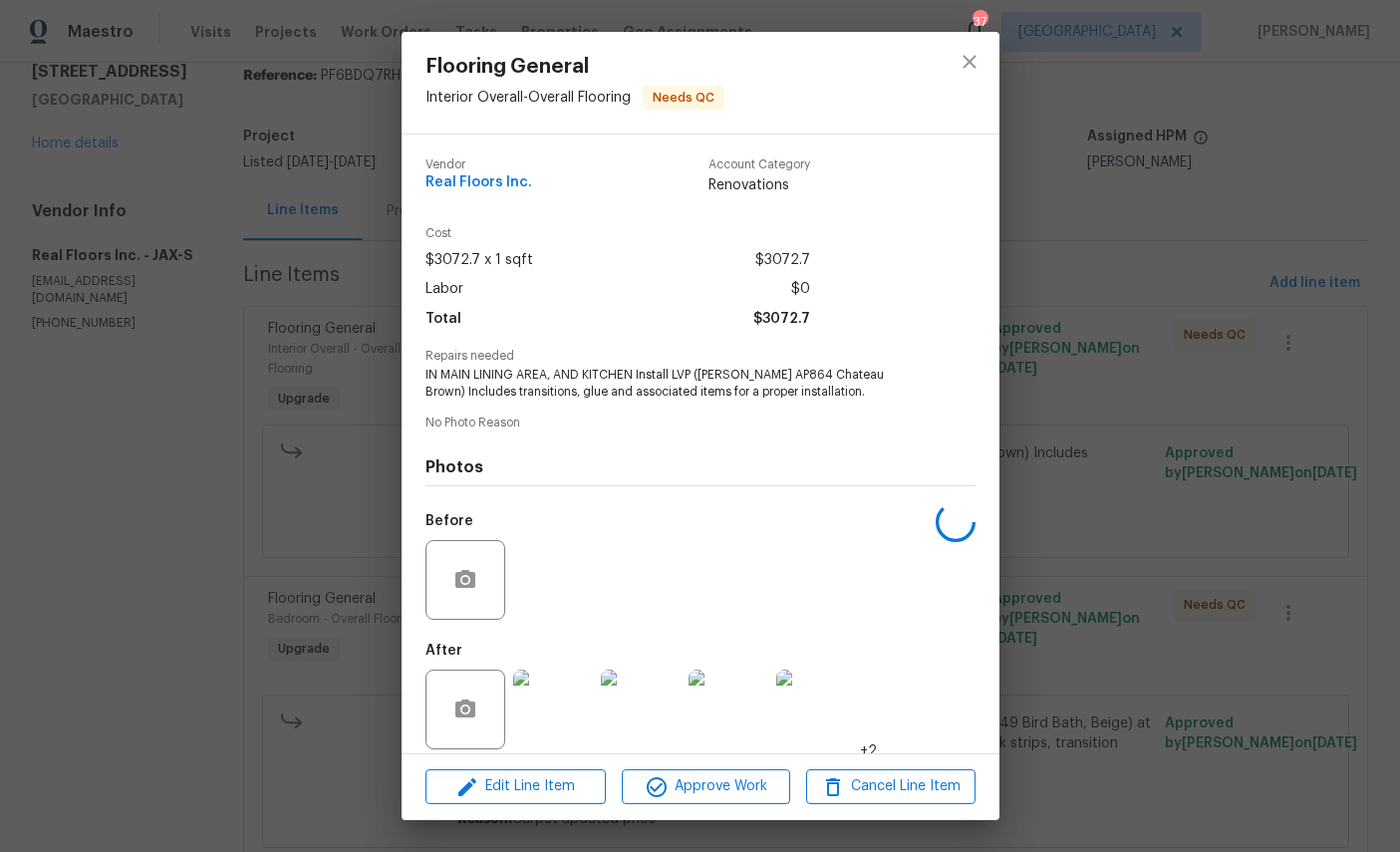 click at bounding box center (553, 710) 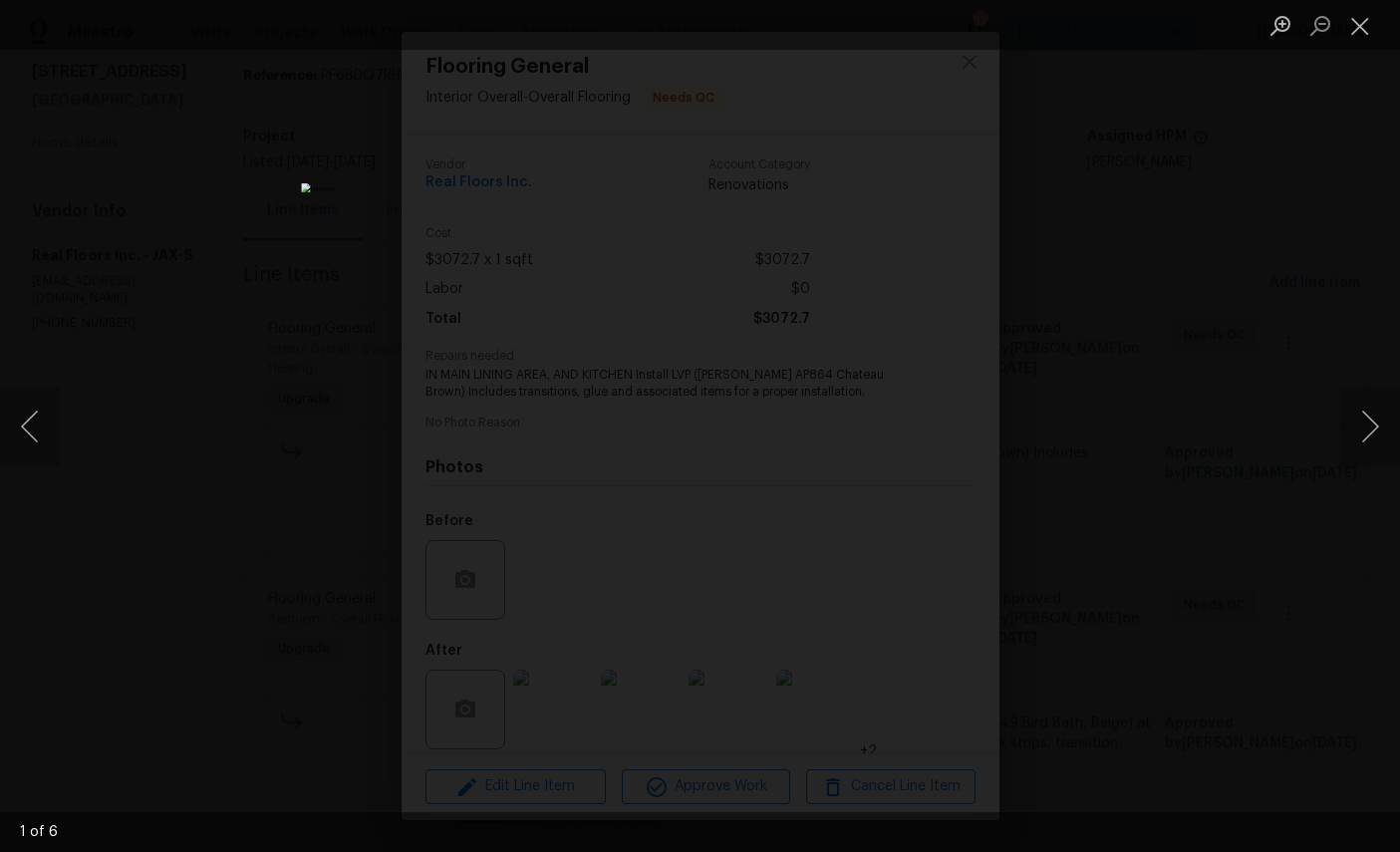 click at bounding box center (700, 426) 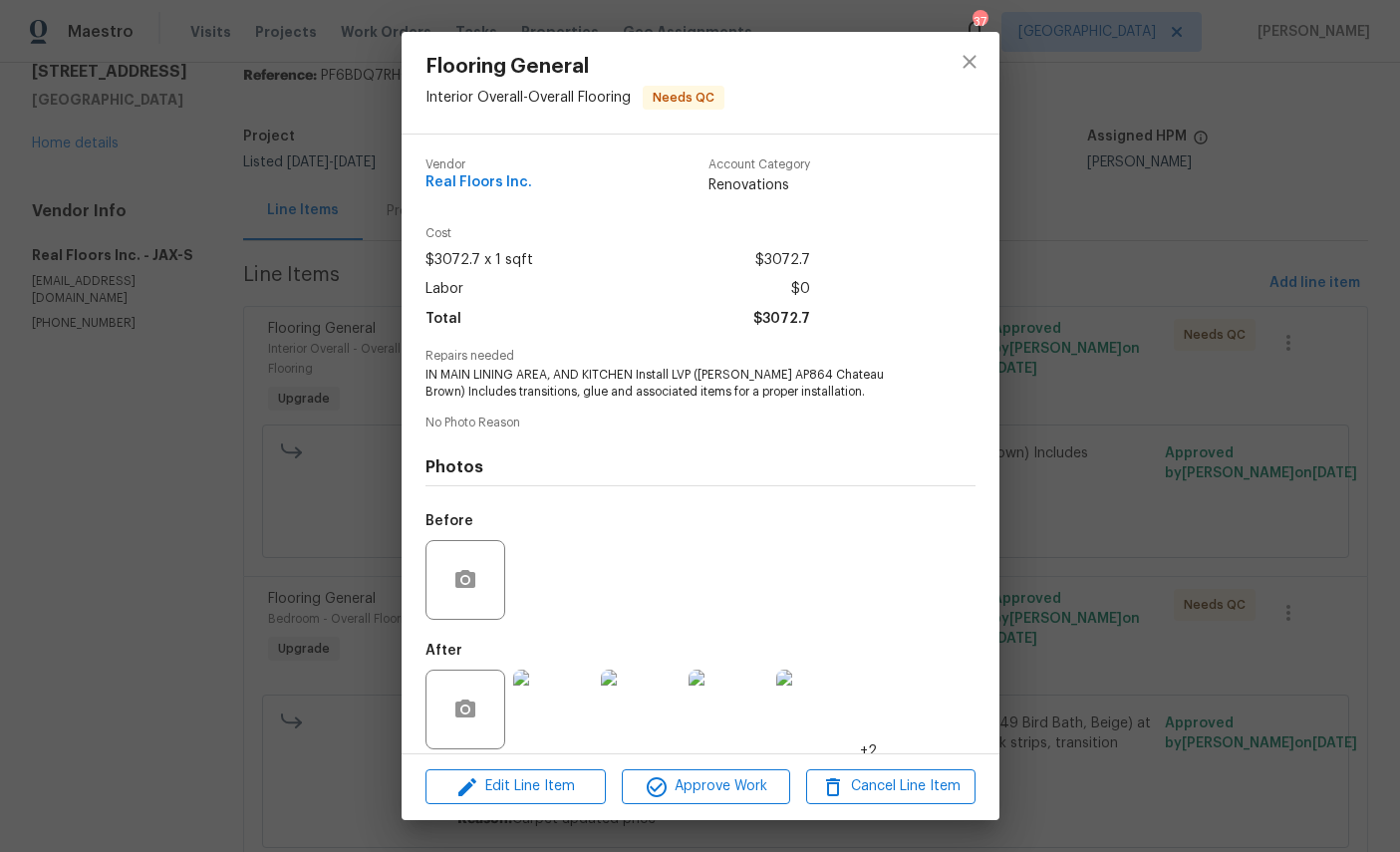 click at bounding box center (641, 710) 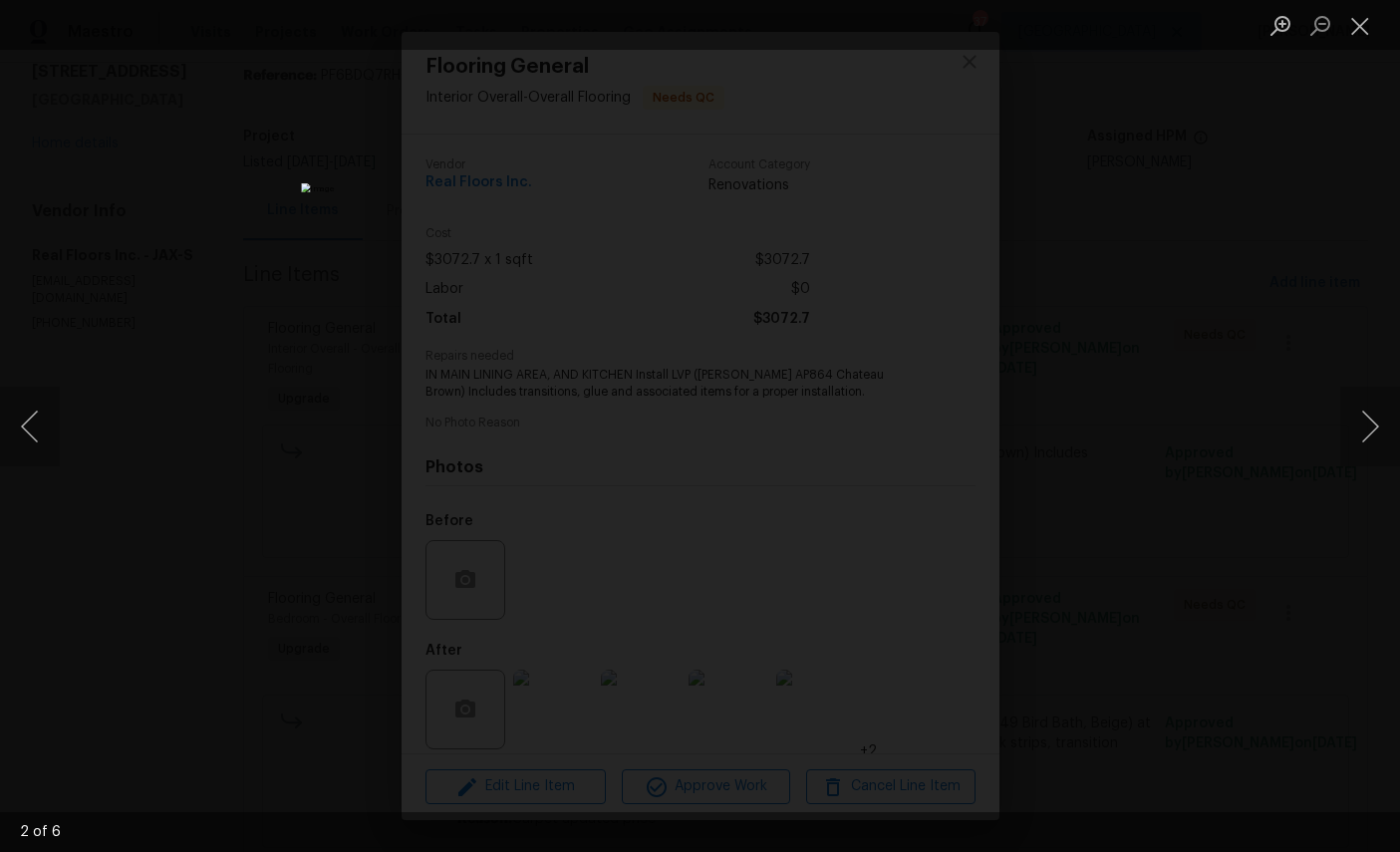 click at bounding box center (700, 426) 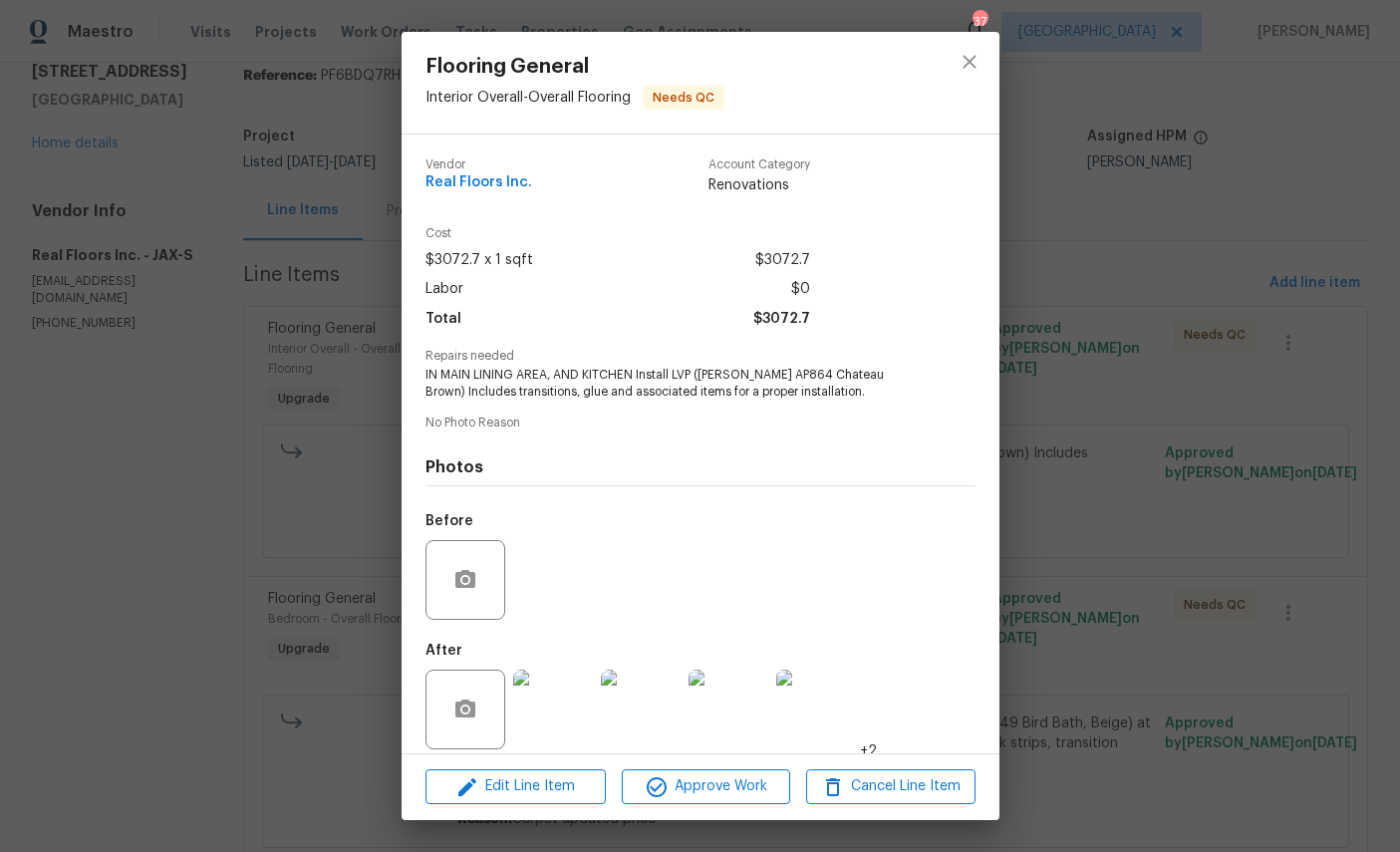 click at bounding box center [728, 710] 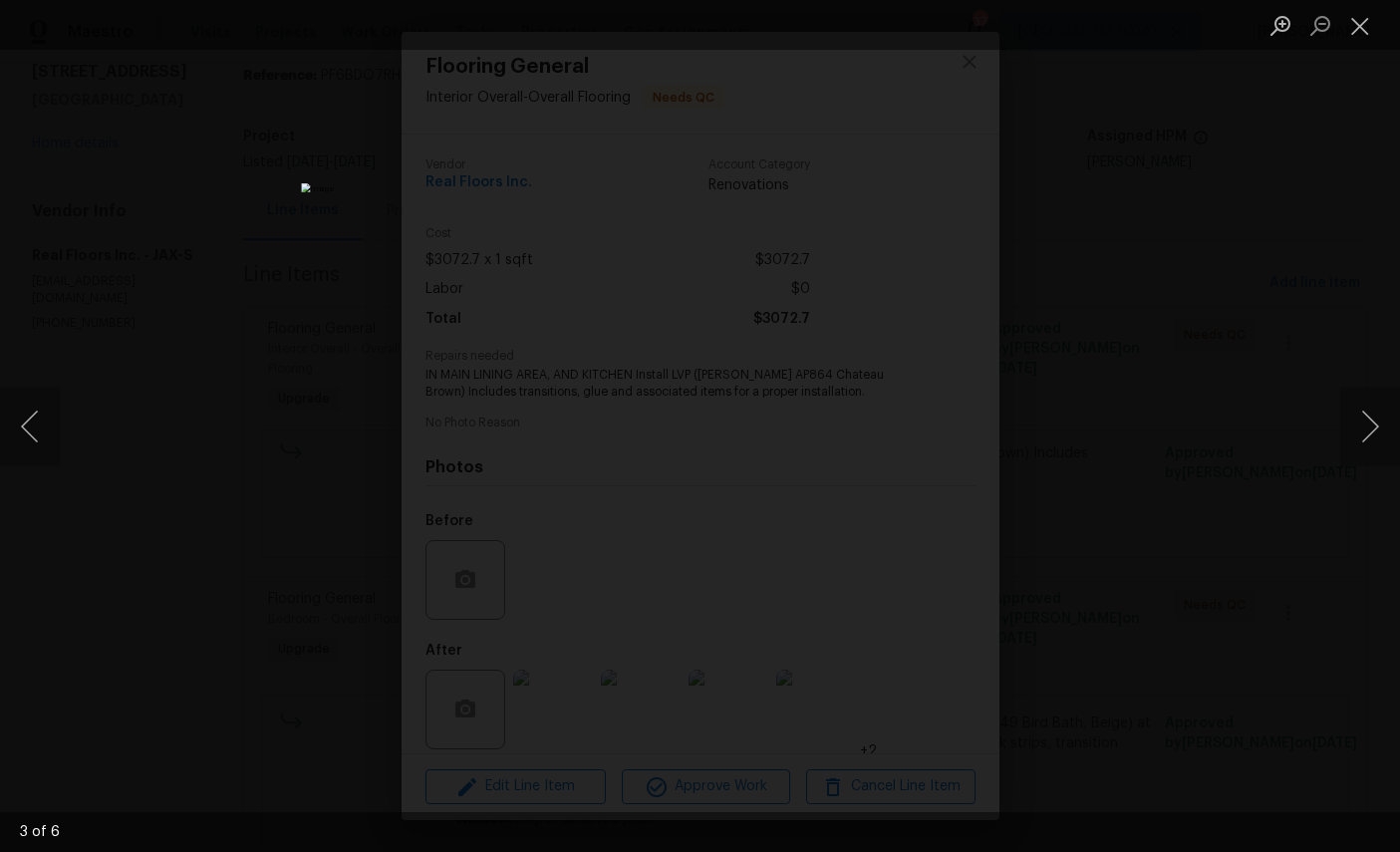 click at bounding box center [700, 426] 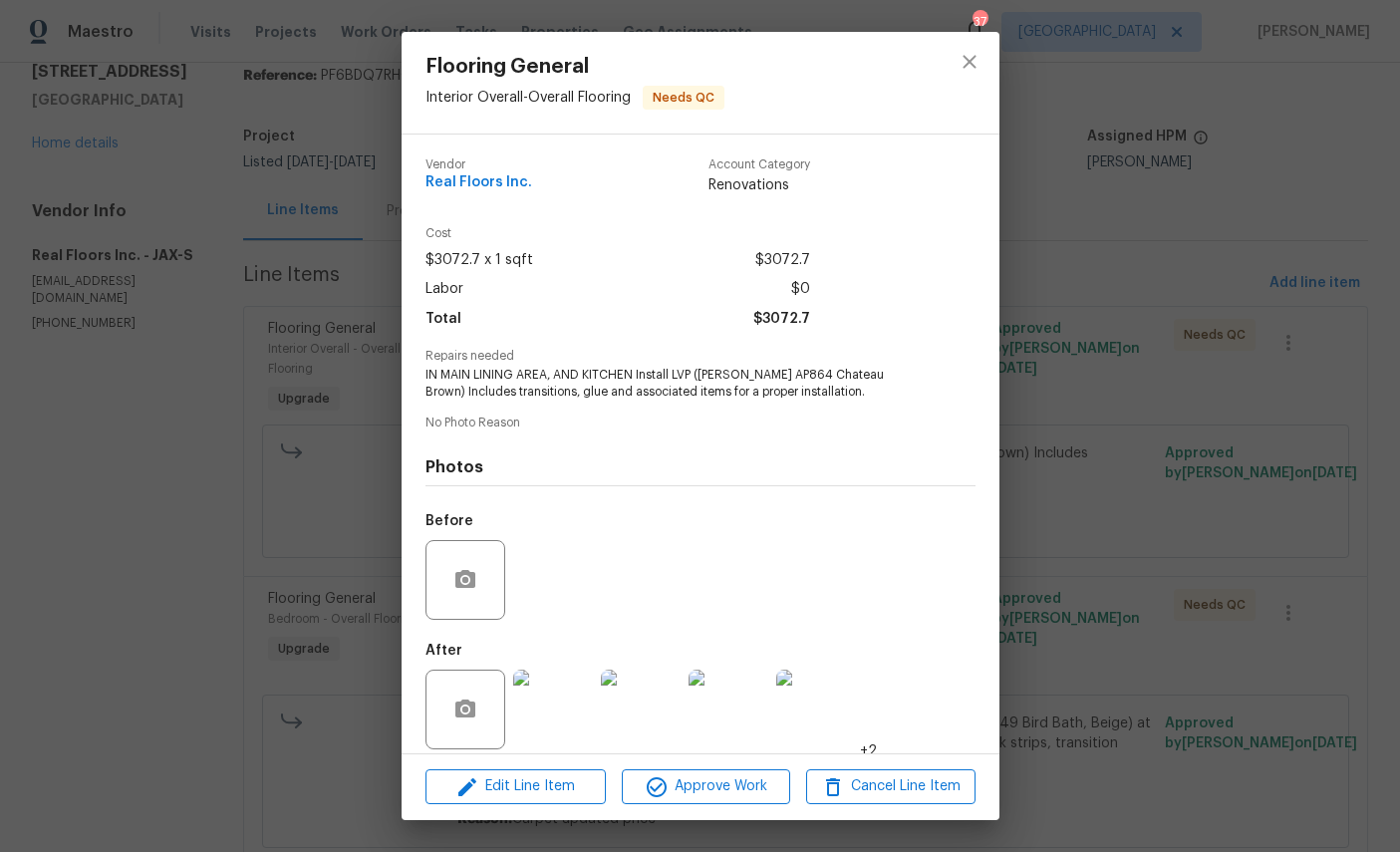 click at bounding box center [816, 710] 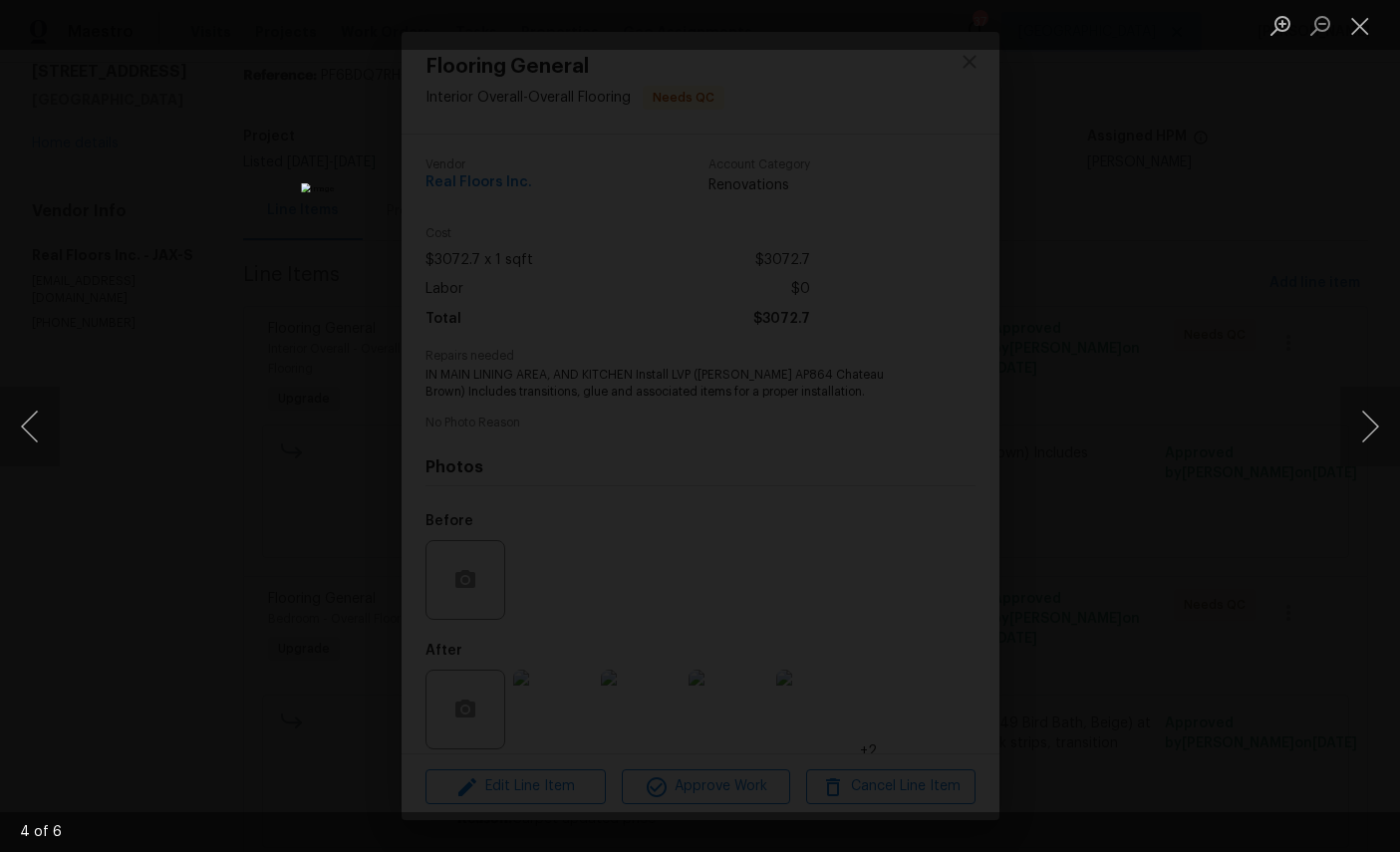 click at bounding box center [700, 426] 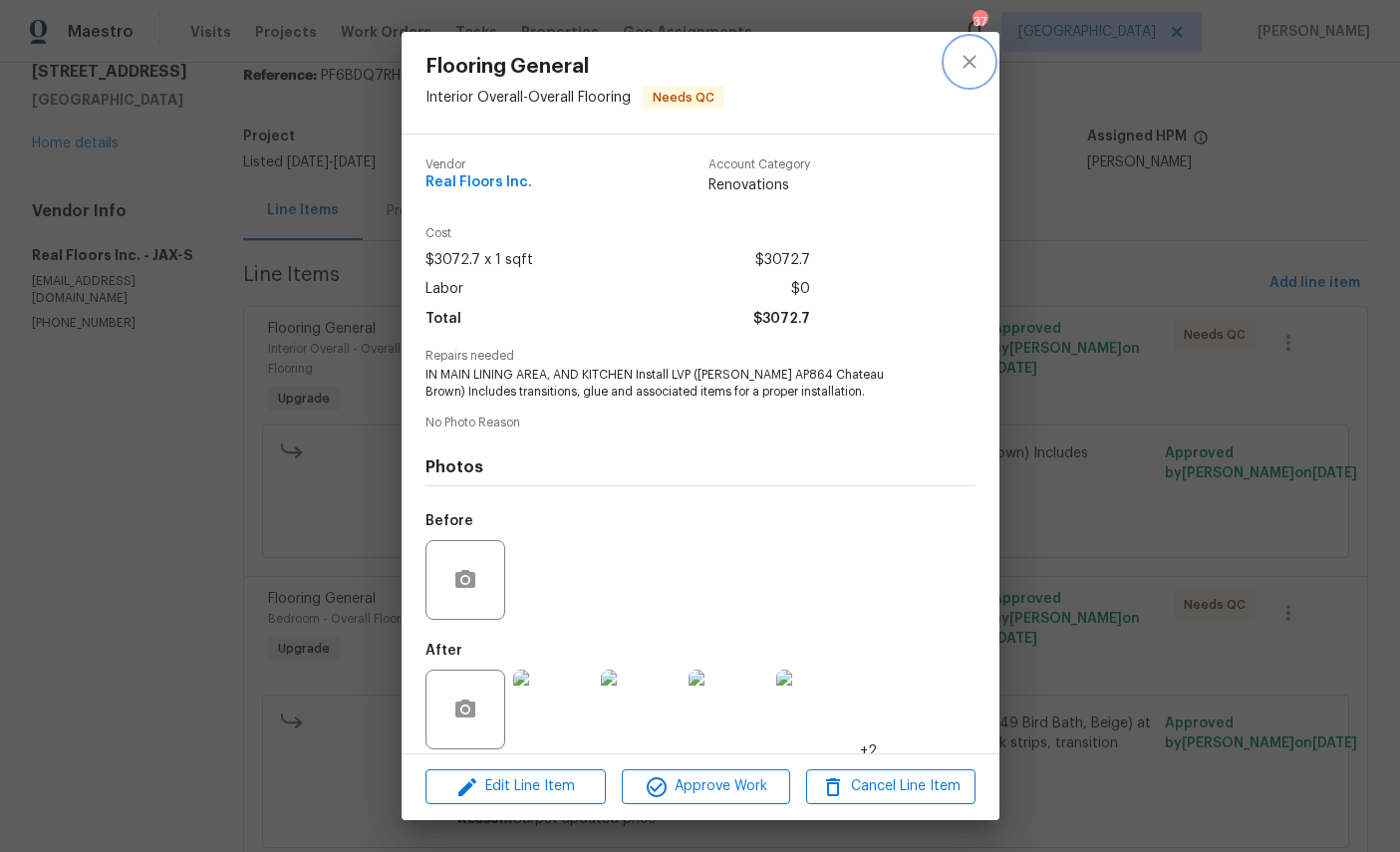 click 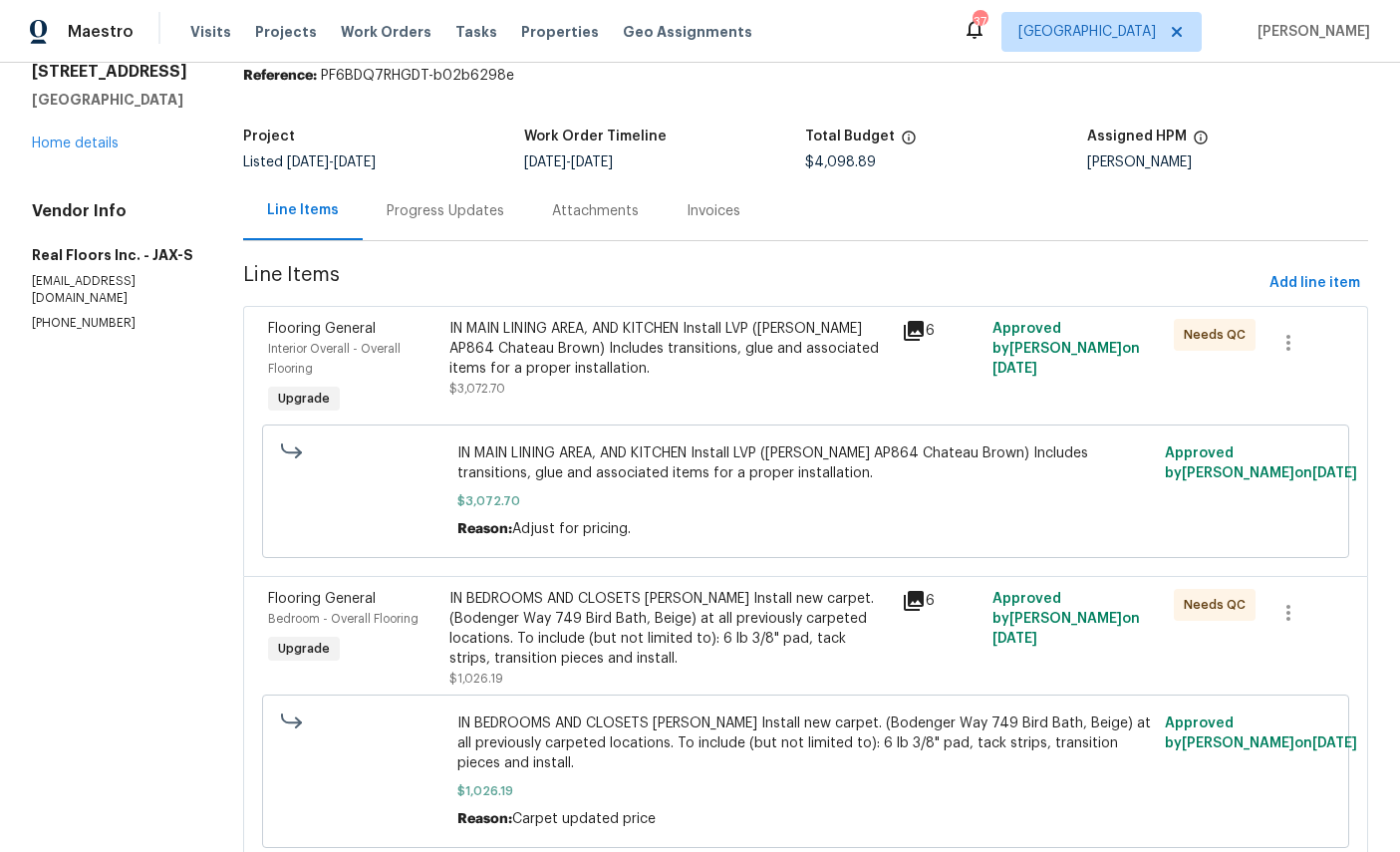 click on "Interior Overall - Overall Flooring" at bounding box center [334, 359] 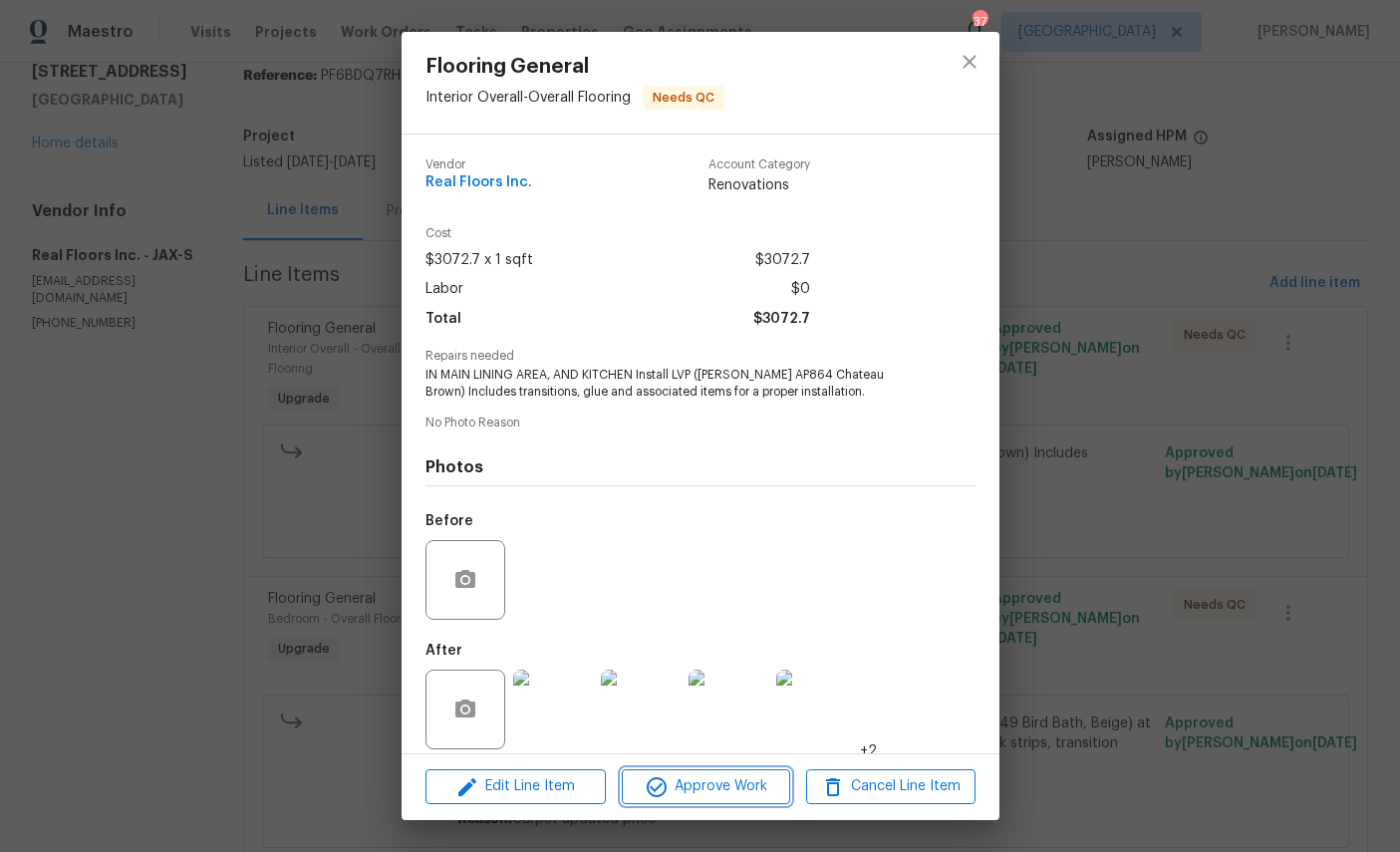 click on "Approve Work" at bounding box center (705, 786) 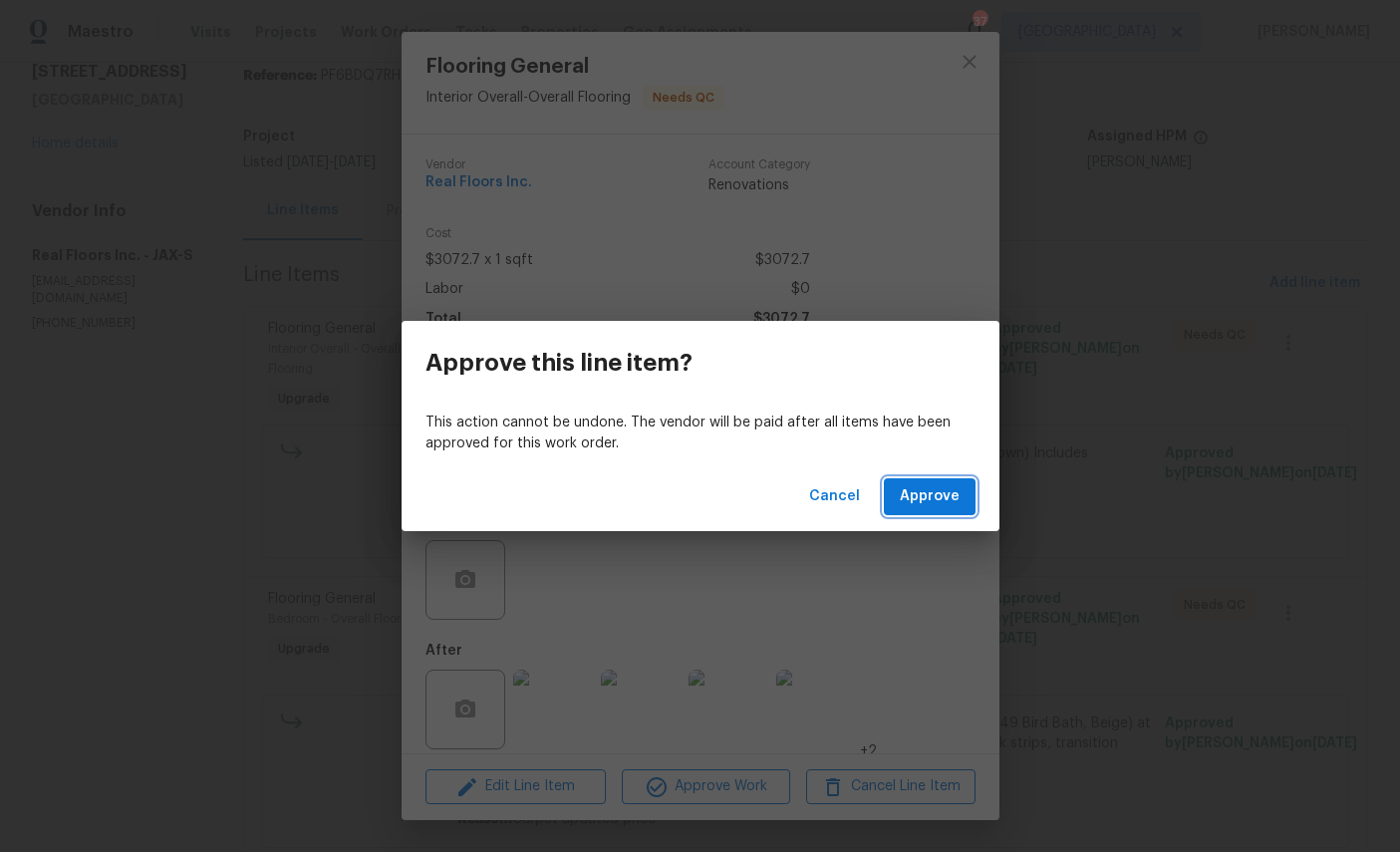 click on "Approve" at bounding box center [930, 496] 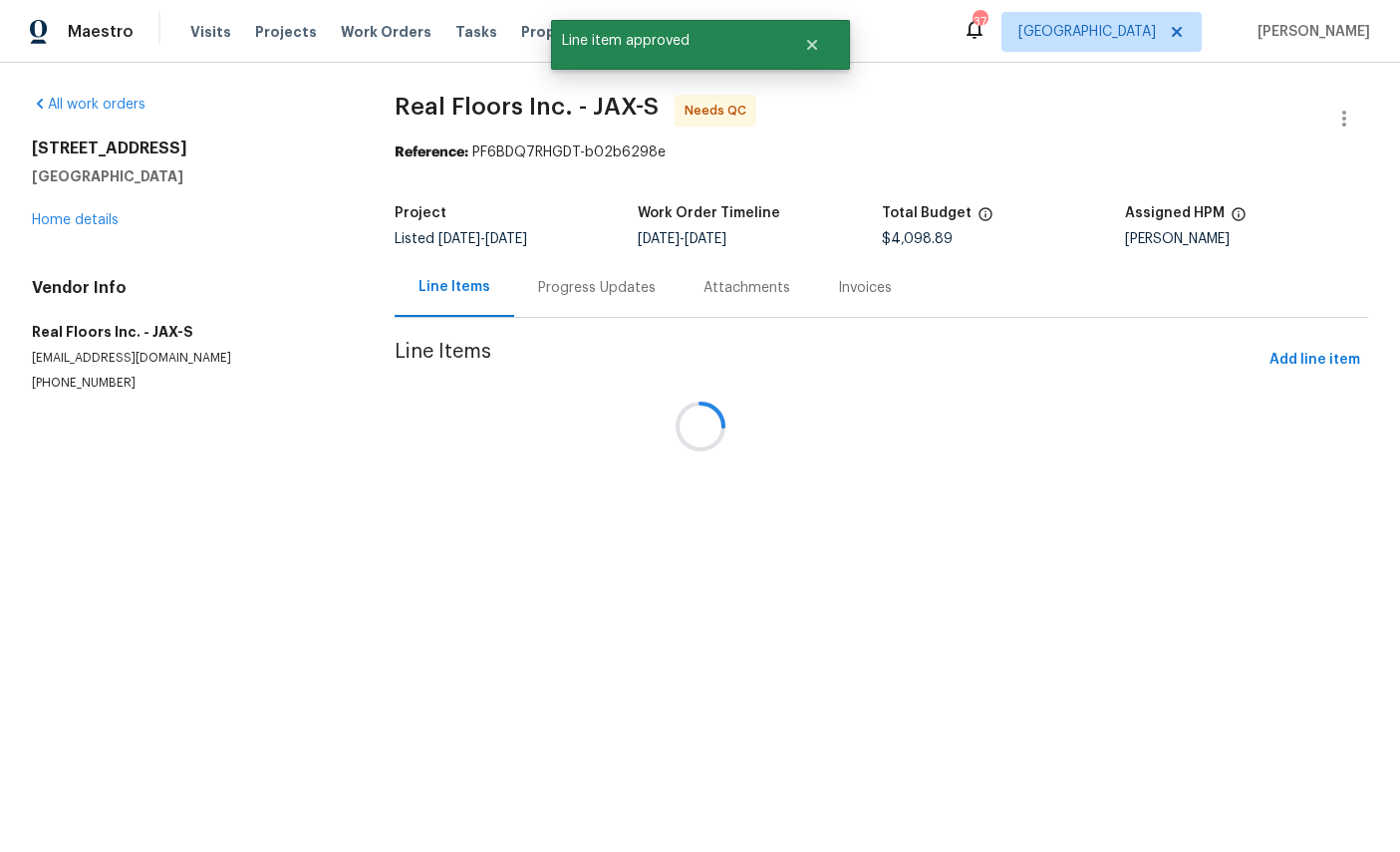scroll, scrollTop: 0, scrollLeft: 0, axis: both 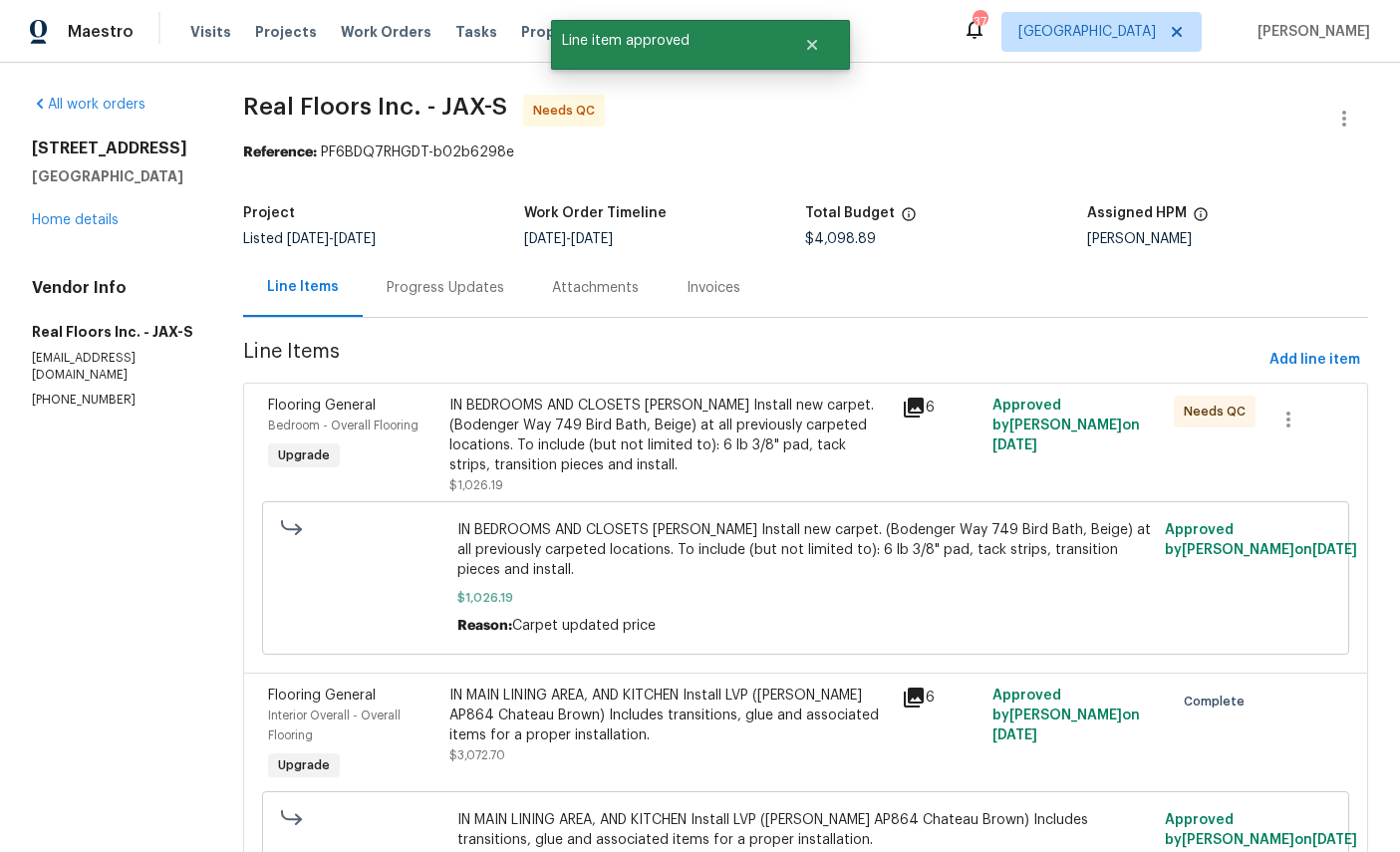 click on "Flooring General" at bounding box center [322, 406] 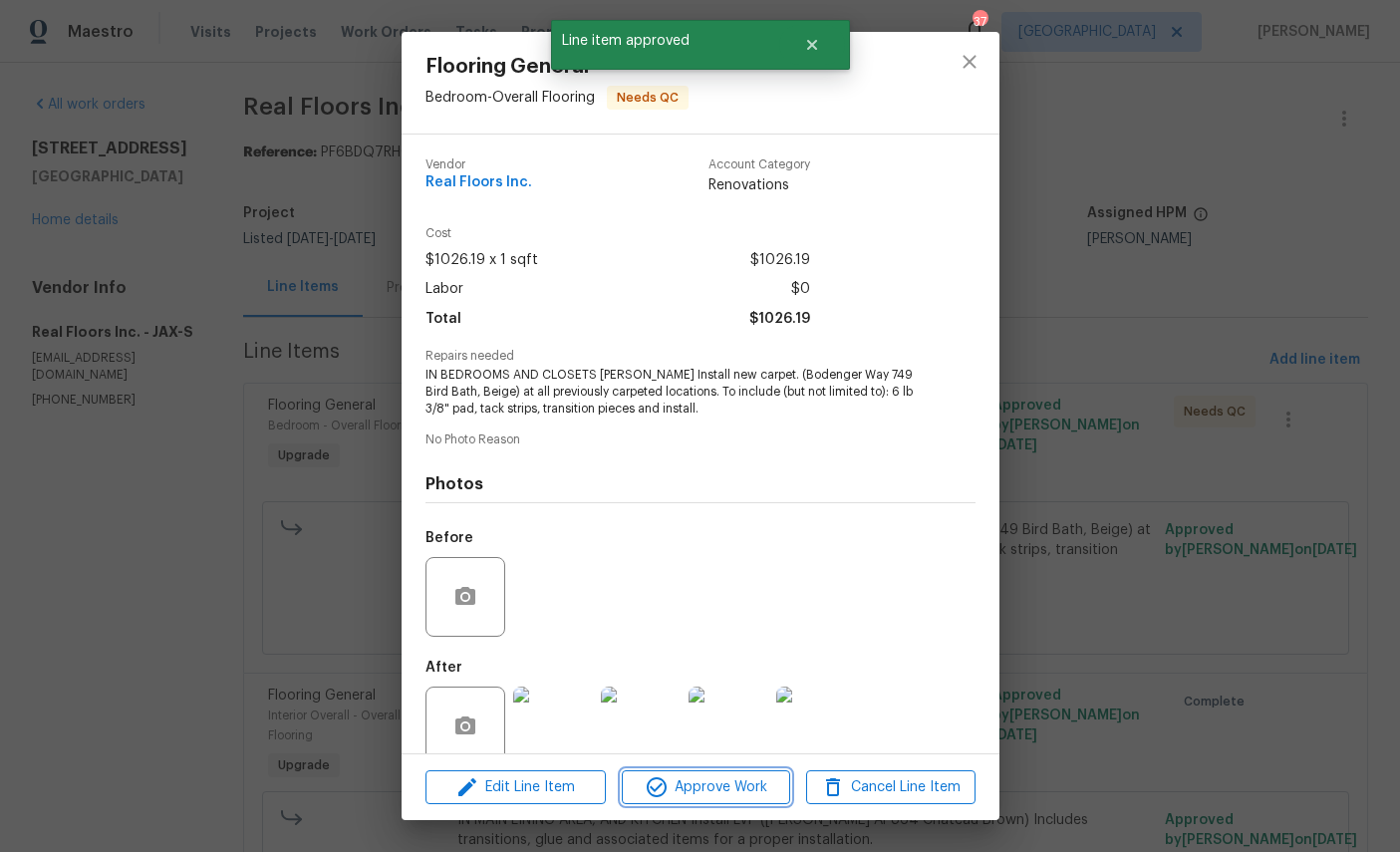 click on "Approve Work" at bounding box center (705, 787) 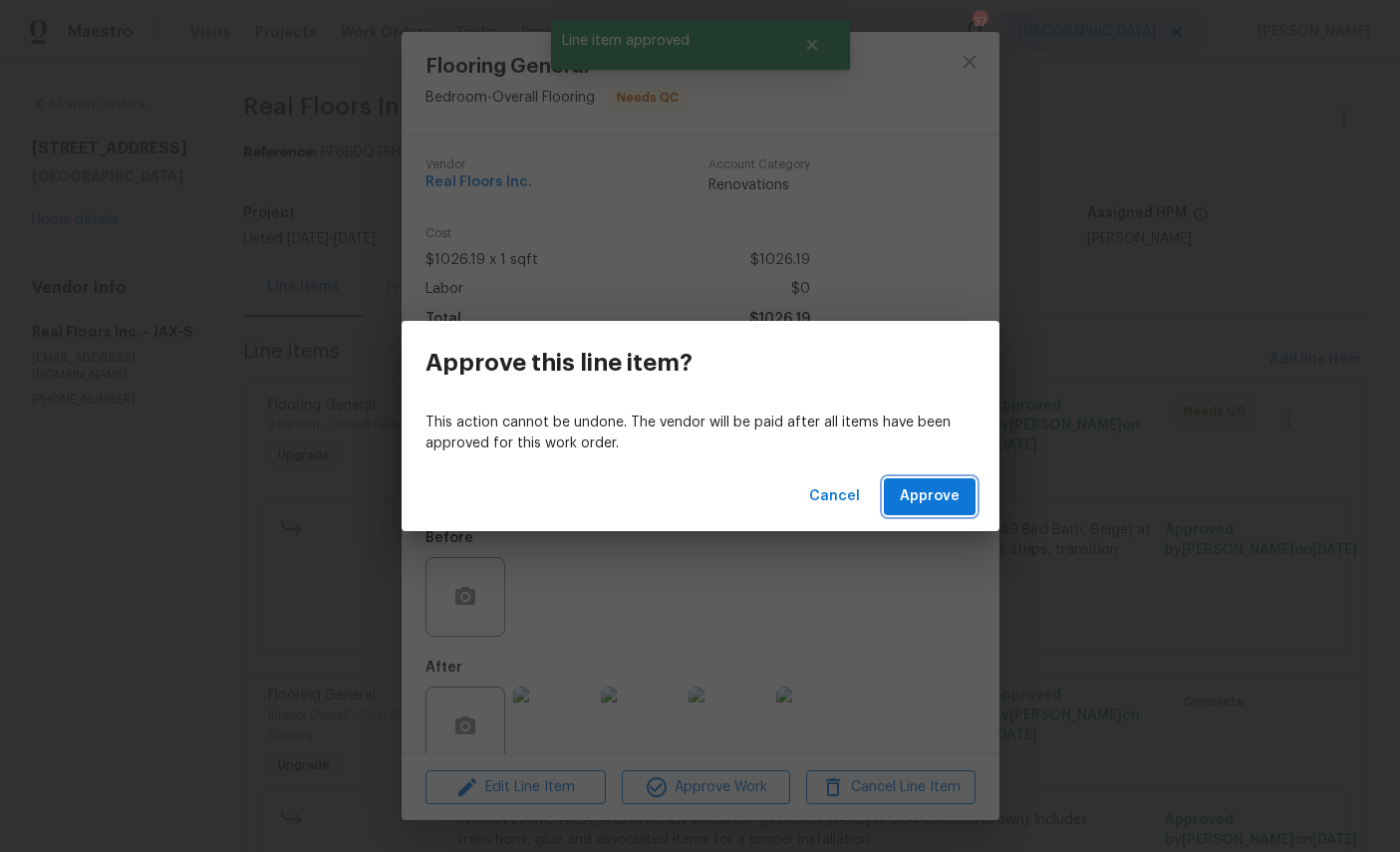 click on "Approve" at bounding box center [930, 496] 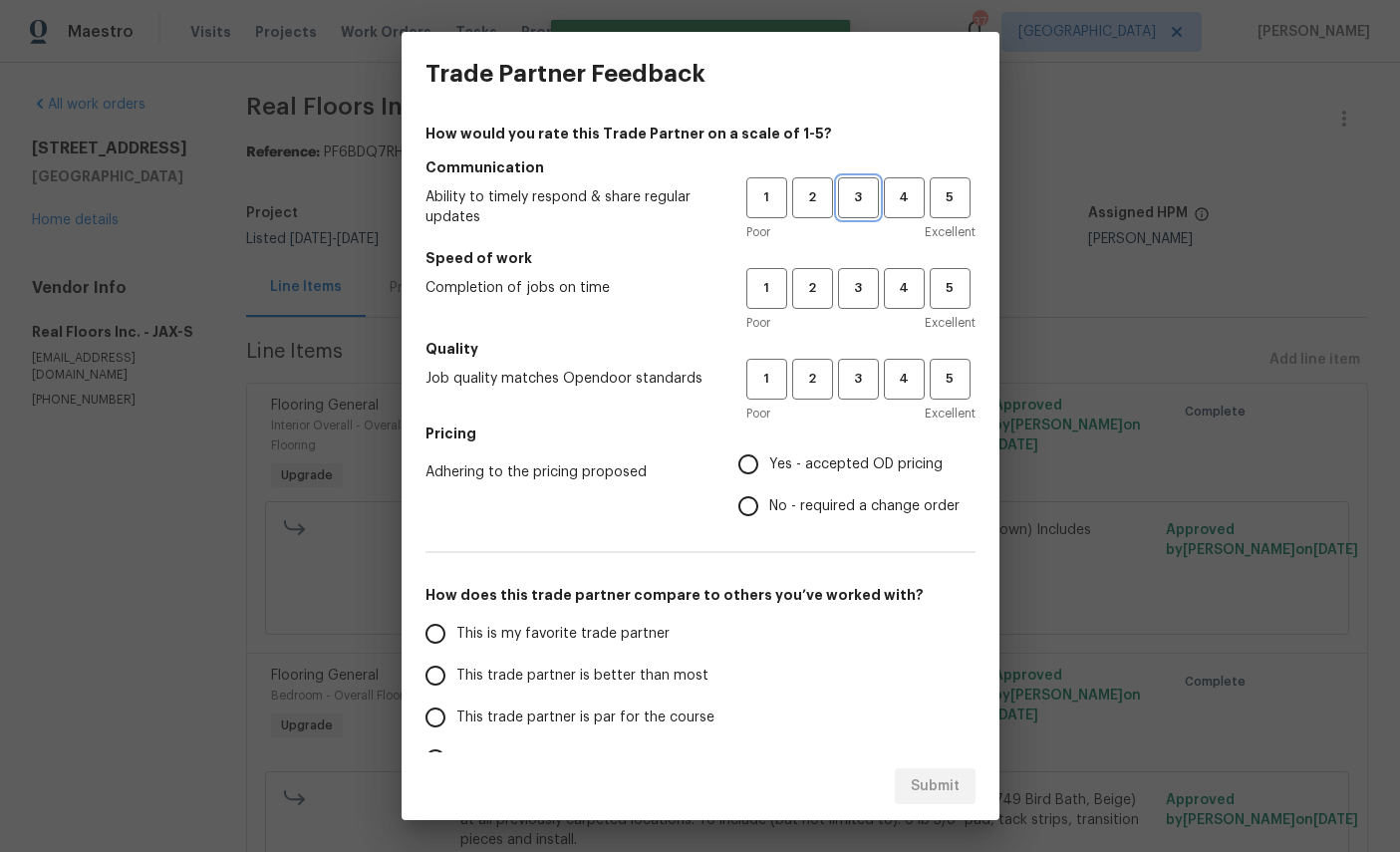 click on "3" at bounding box center [858, 197] 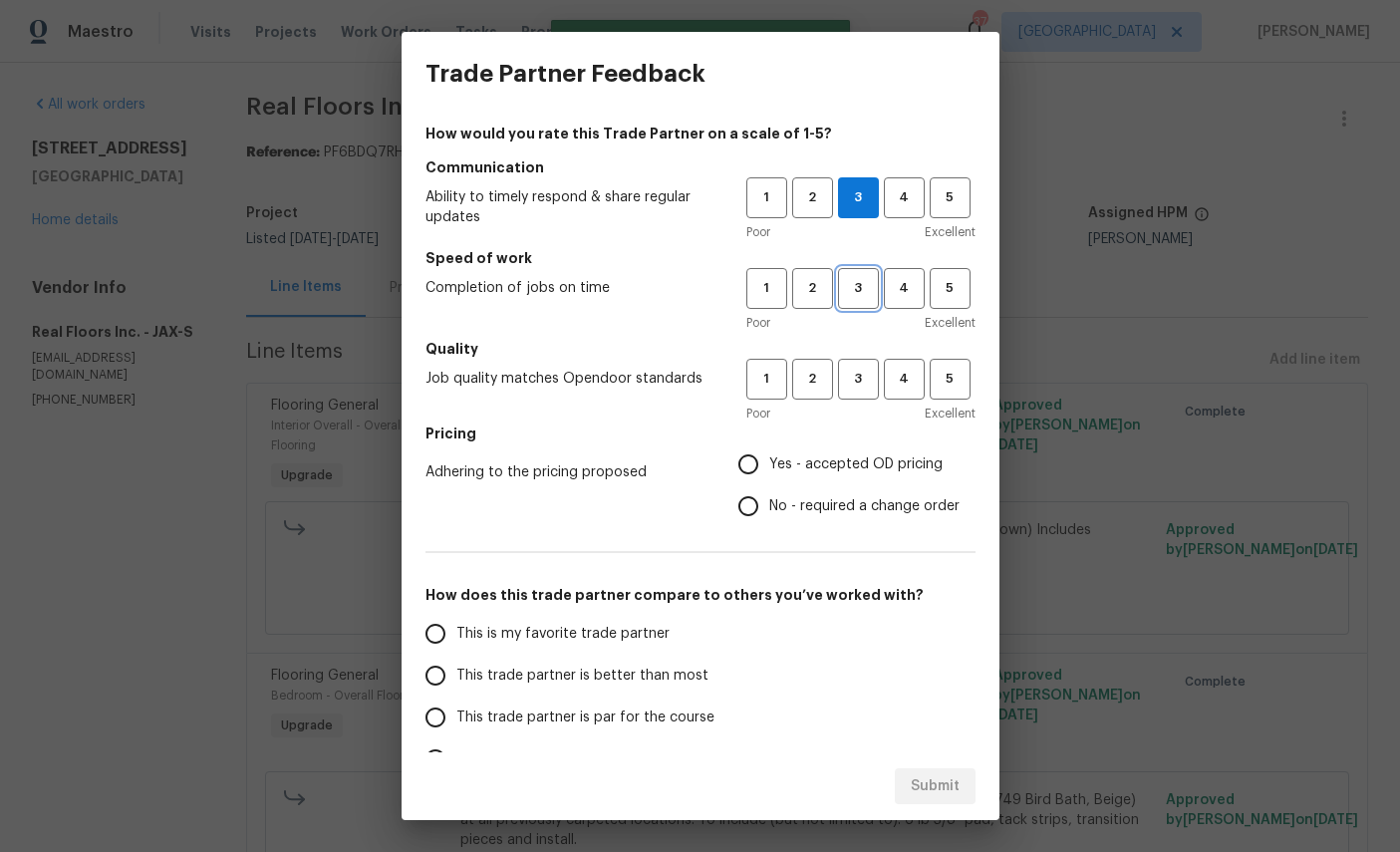 click on "3" at bounding box center [858, 288] 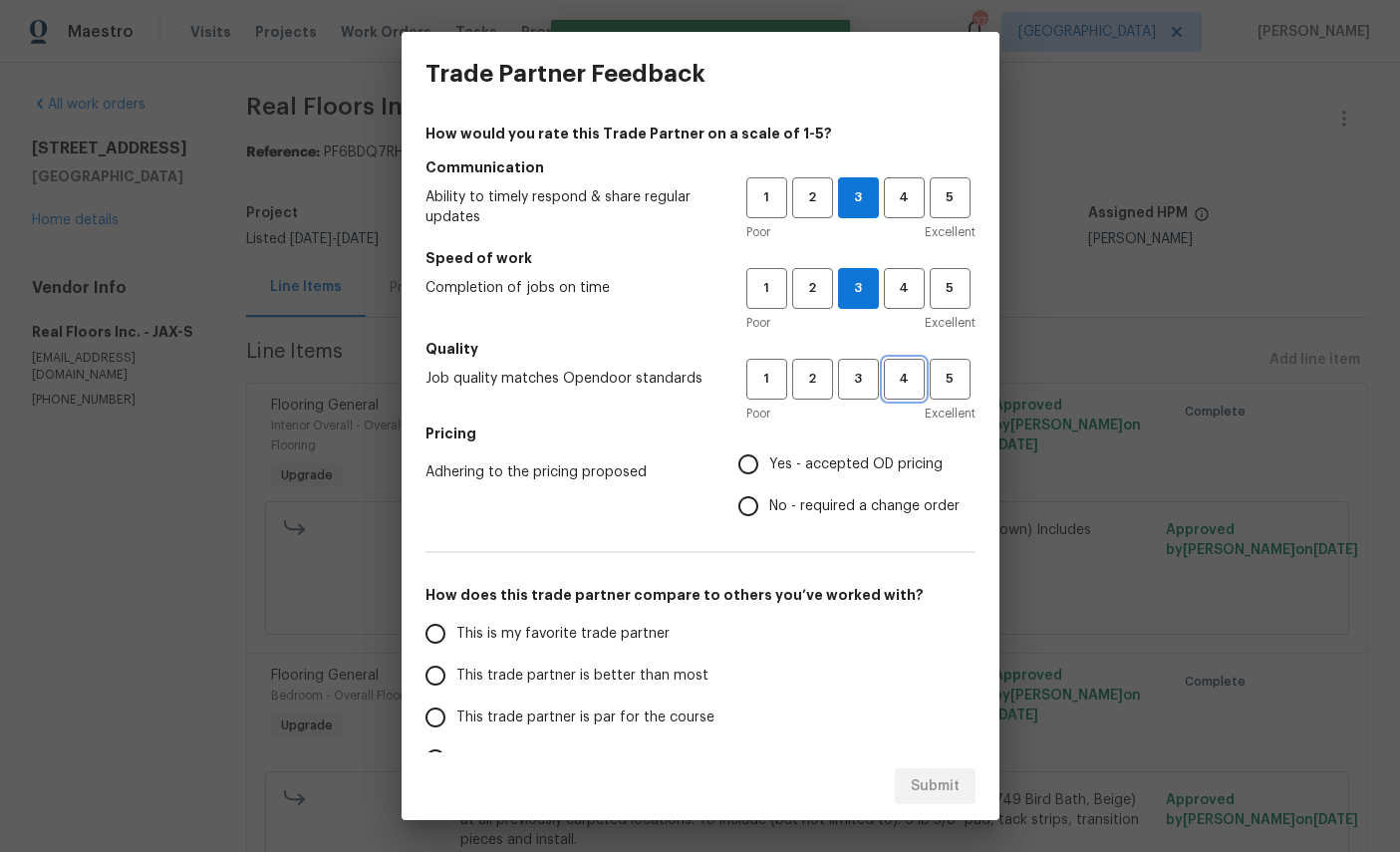 click on "4" at bounding box center [904, 379] 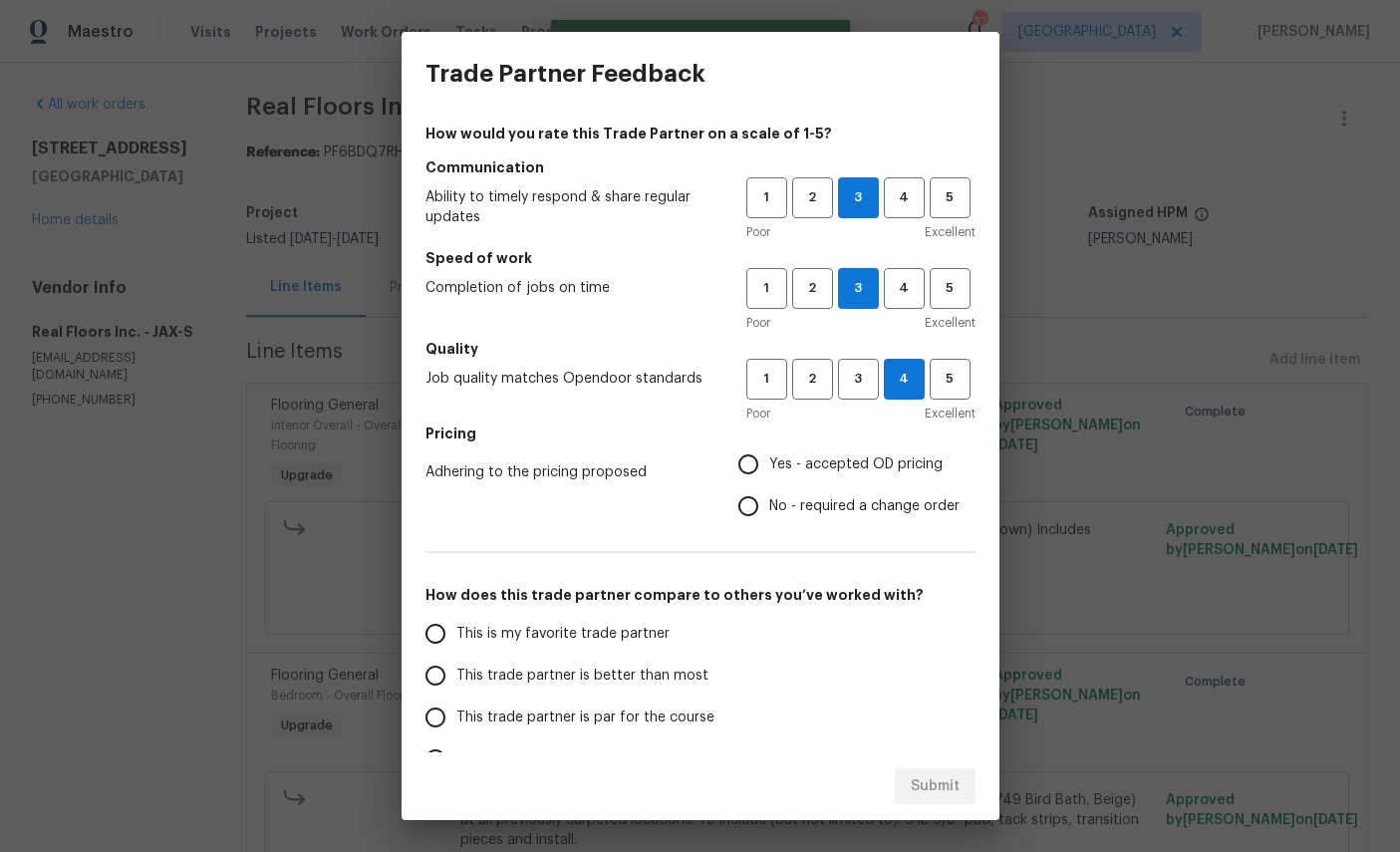 click on "Yes - accepted OD pricing" at bounding box center [856, 464] 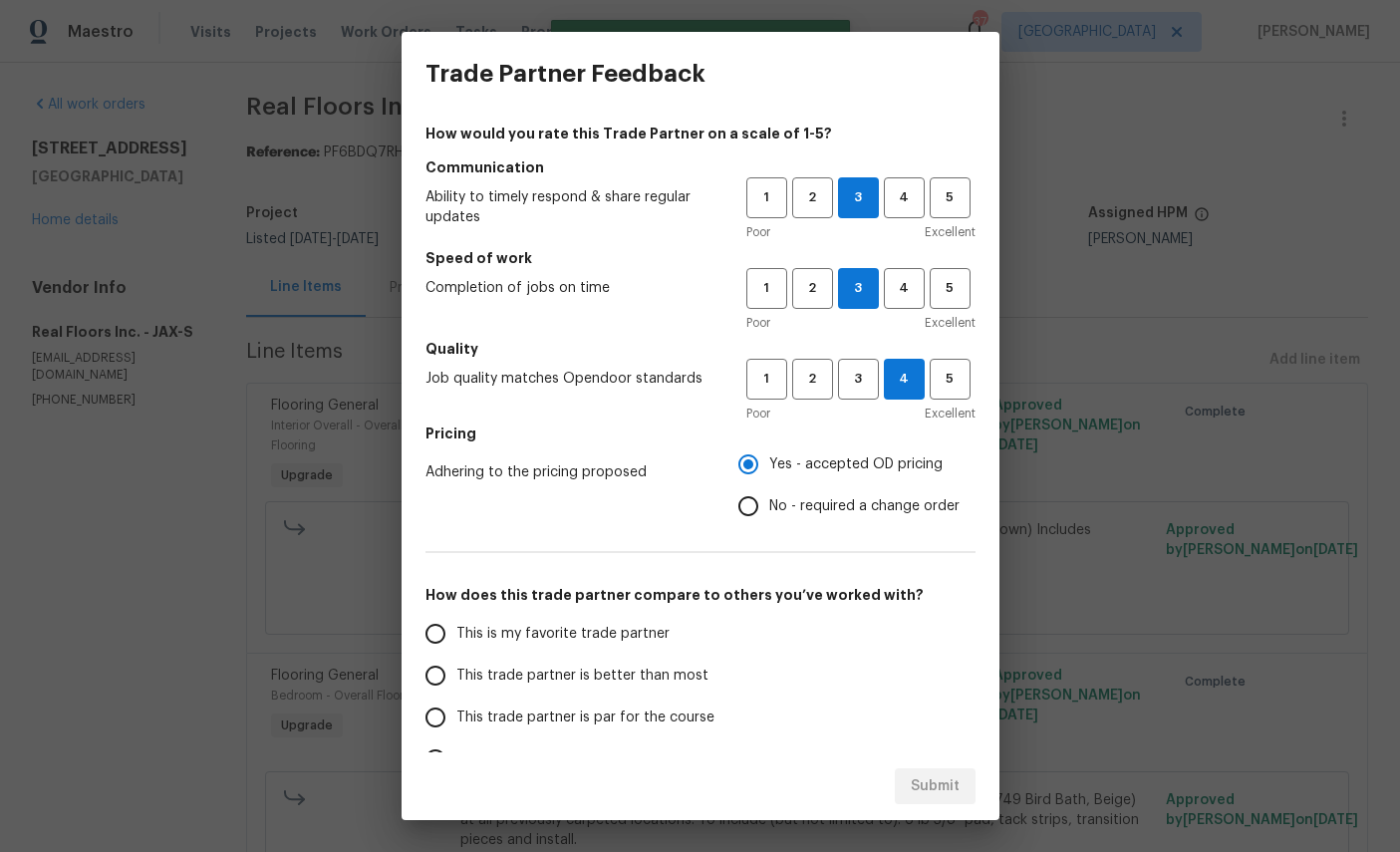 click on "This is my favorite trade partner" at bounding box center [563, 634] 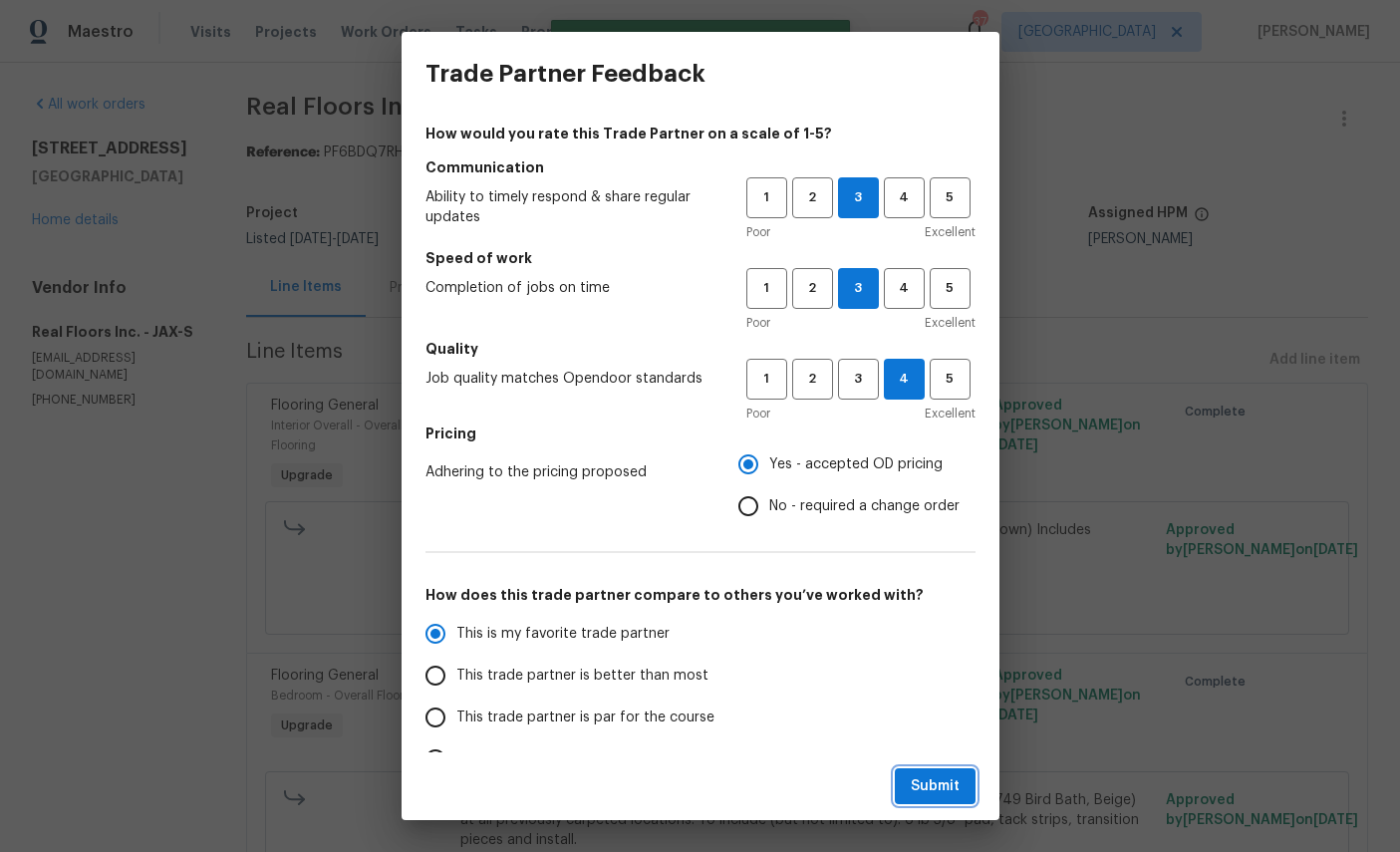 click on "Submit" at bounding box center (935, 786) 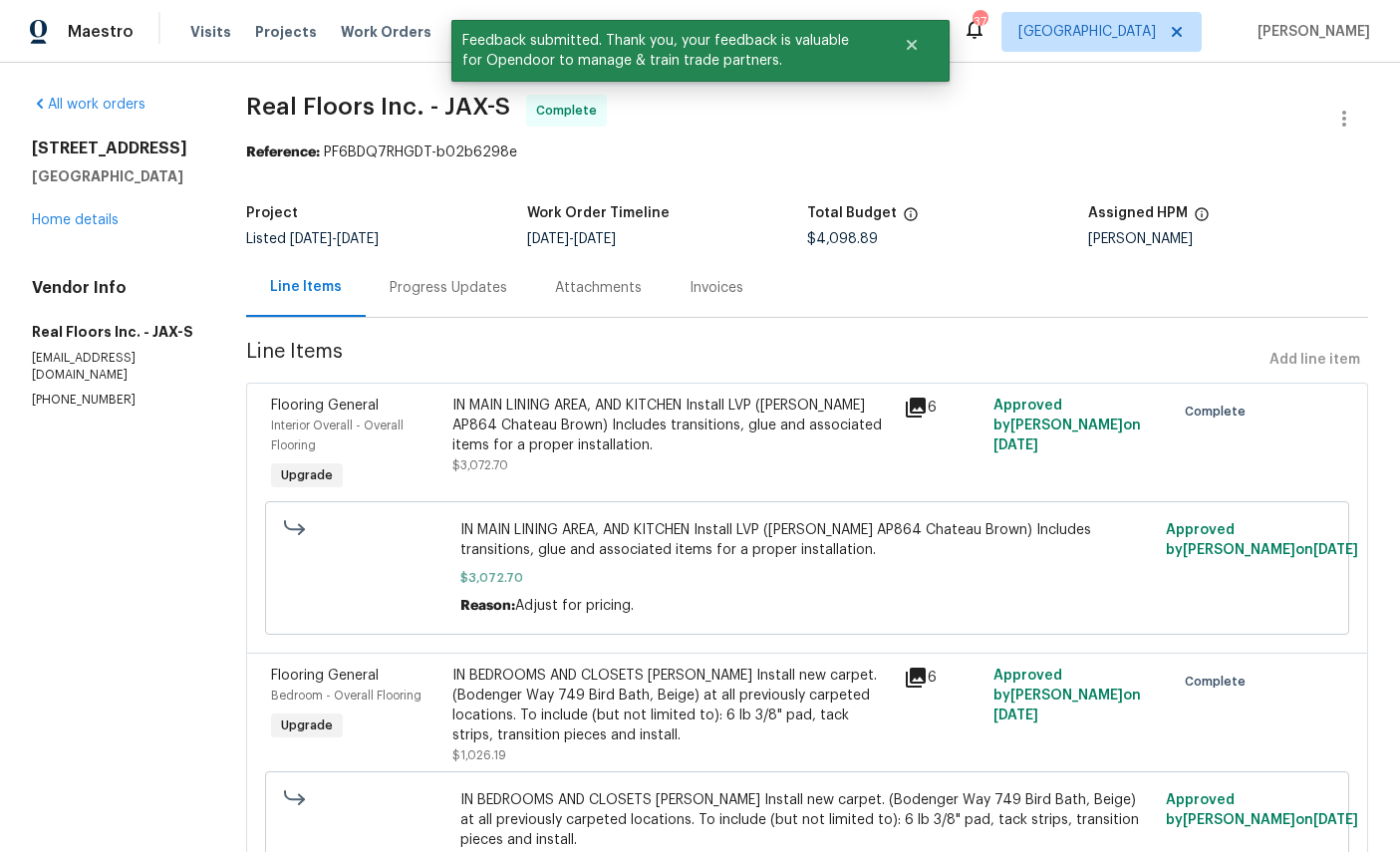 click on "Home details" at bounding box center (75, 220) 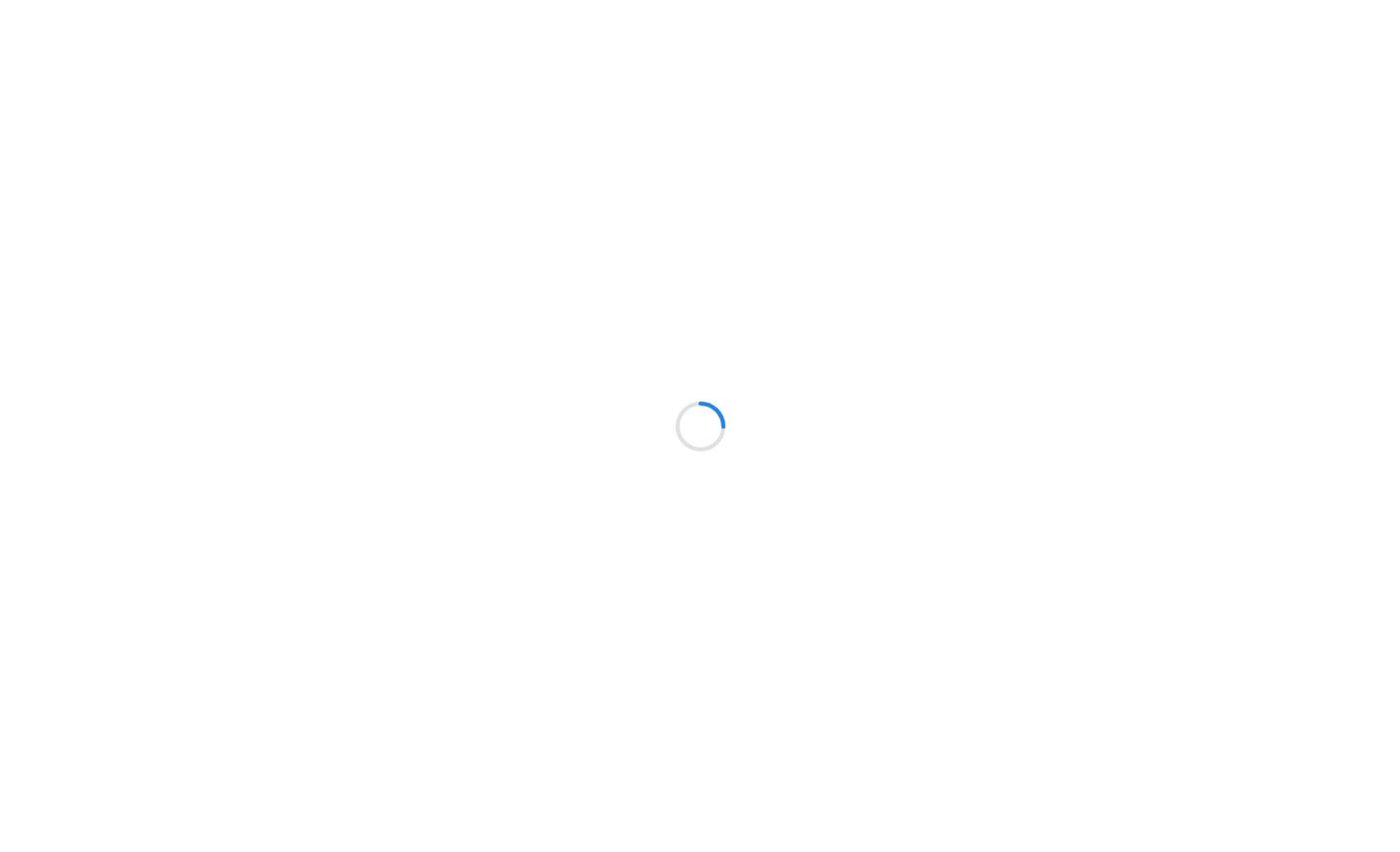 scroll, scrollTop: 0, scrollLeft: 0, axis: both 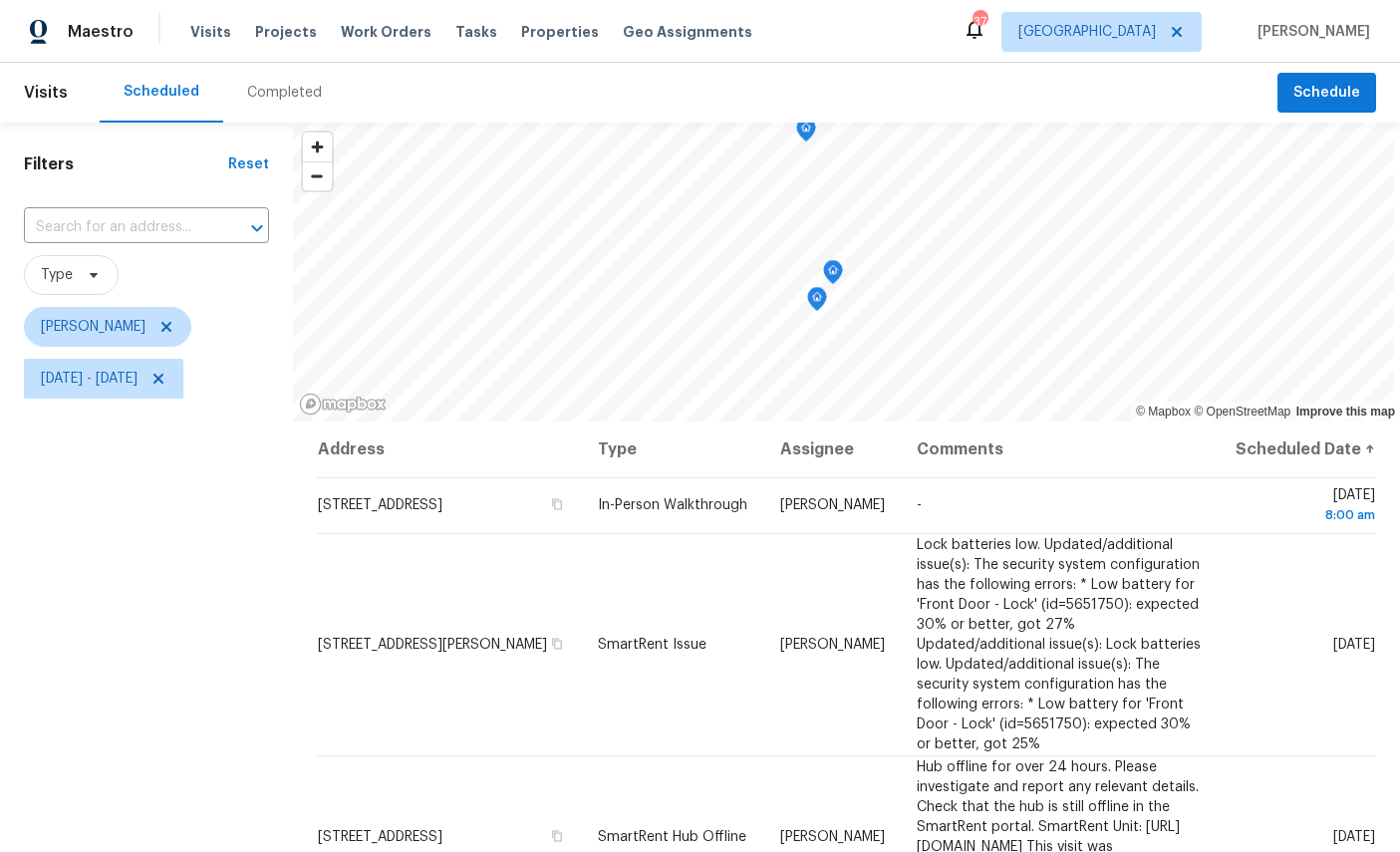 click 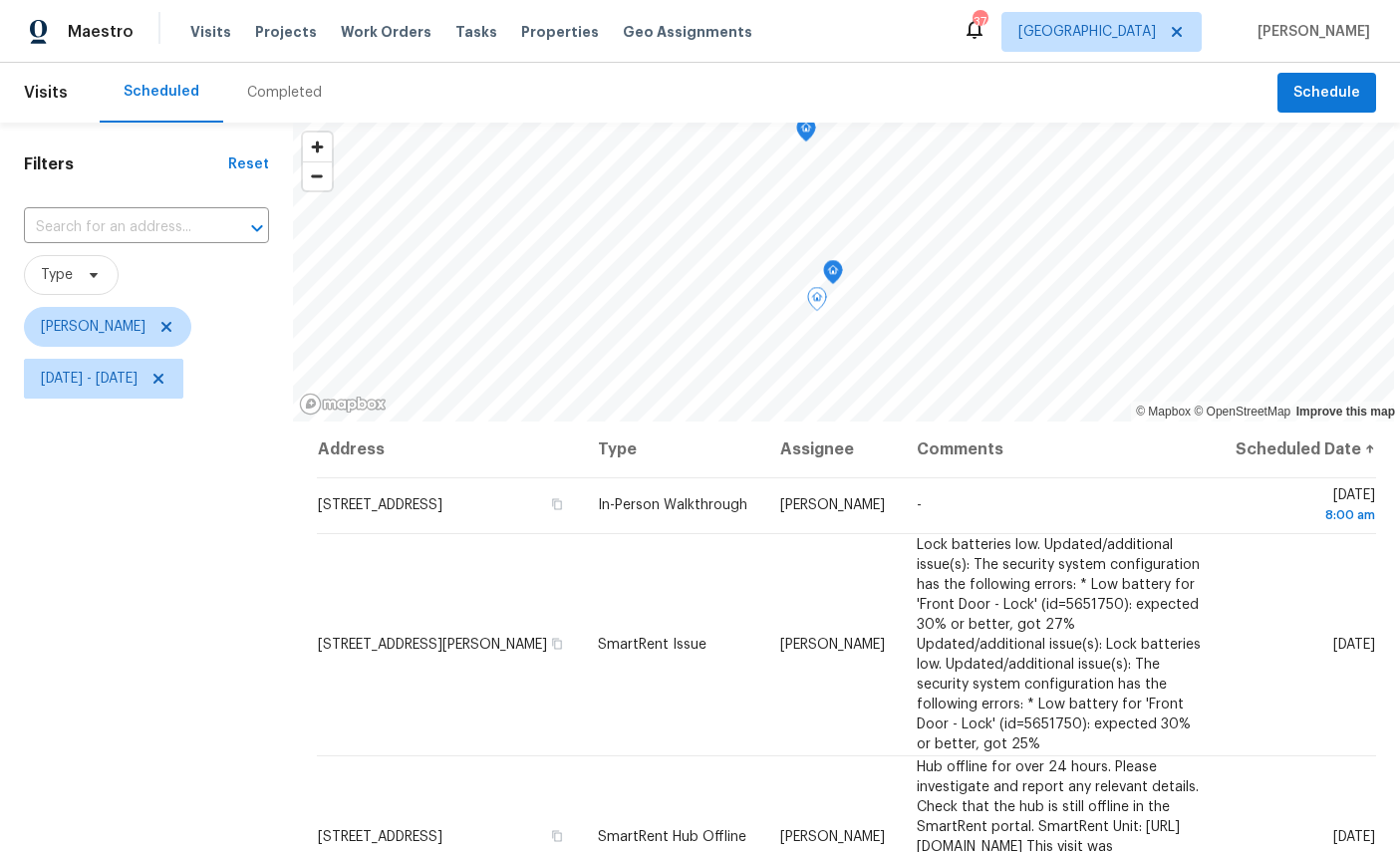 scroll, scrollTop: 0, scrollLeft: 0, axis: both 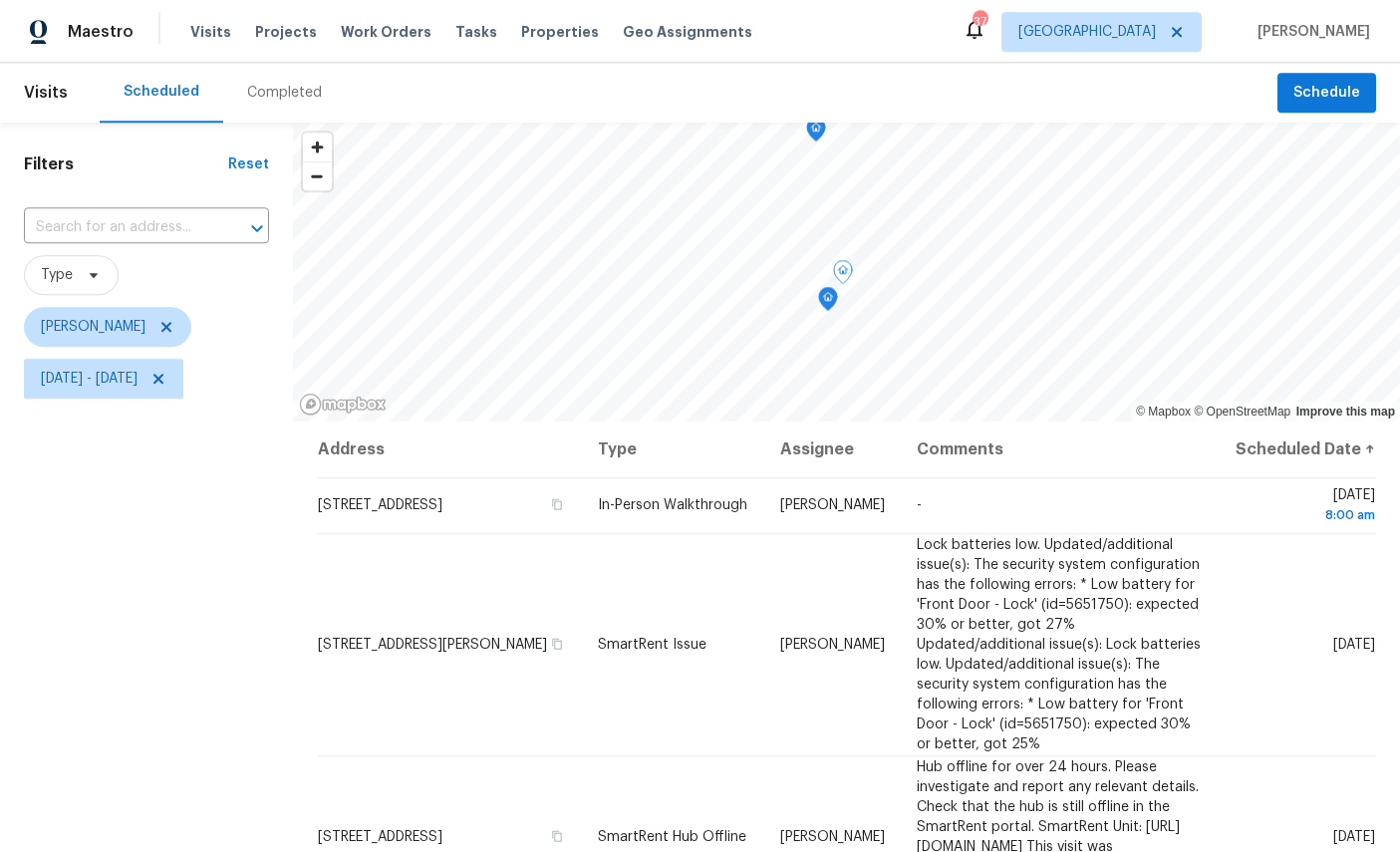 click 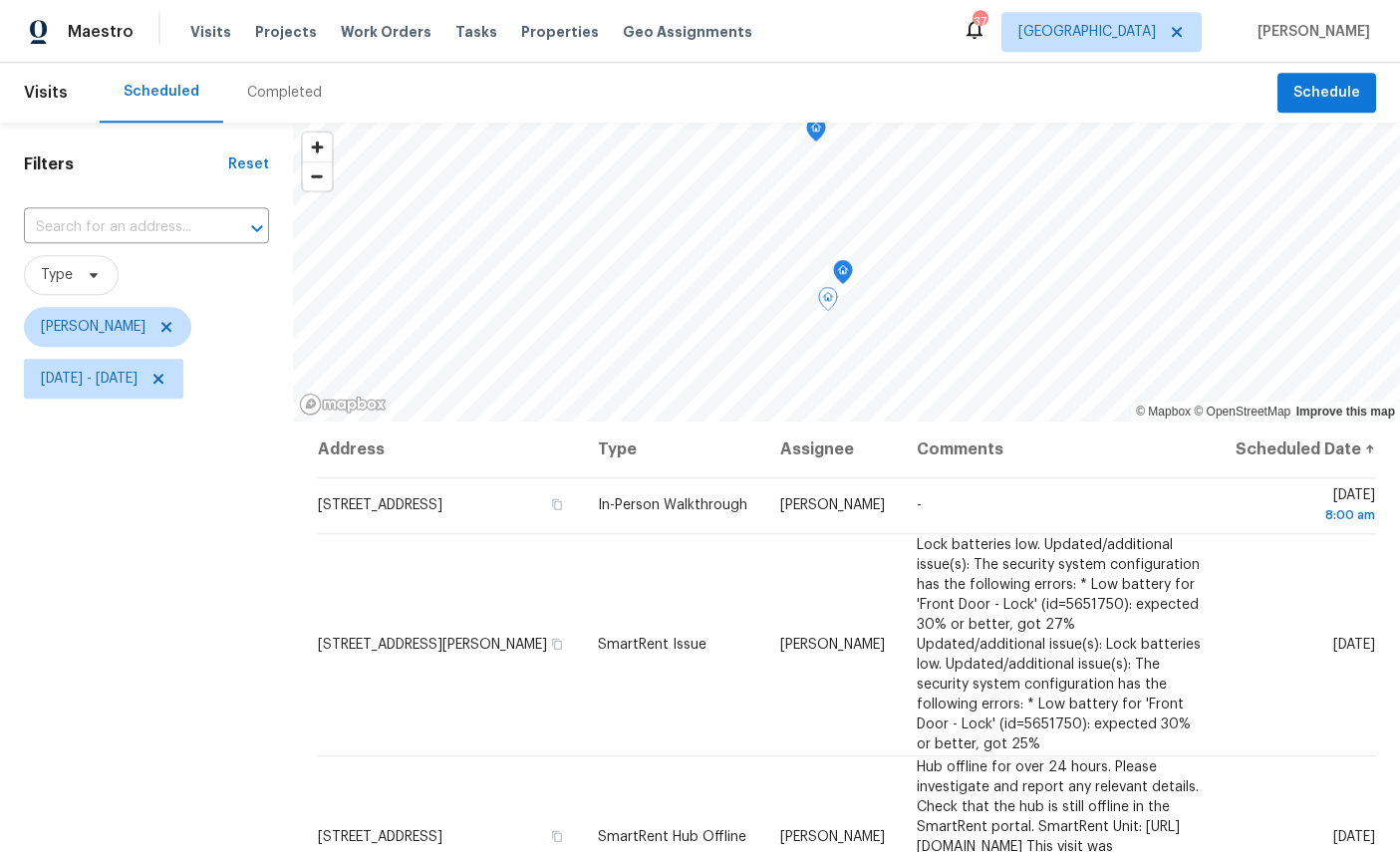 click 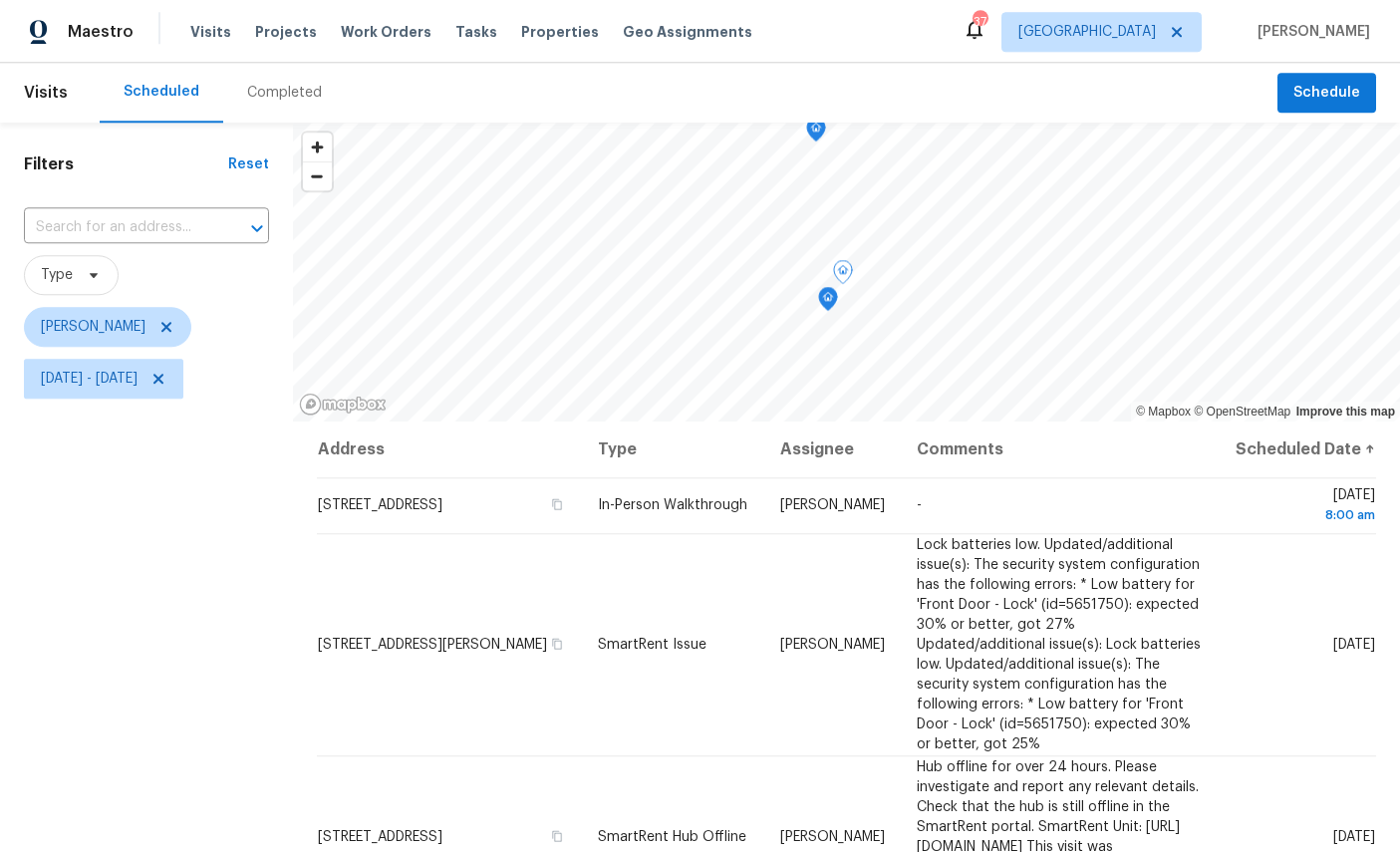 scroll, scrollTop: 75, scrollLeft: 0, axis: vertical 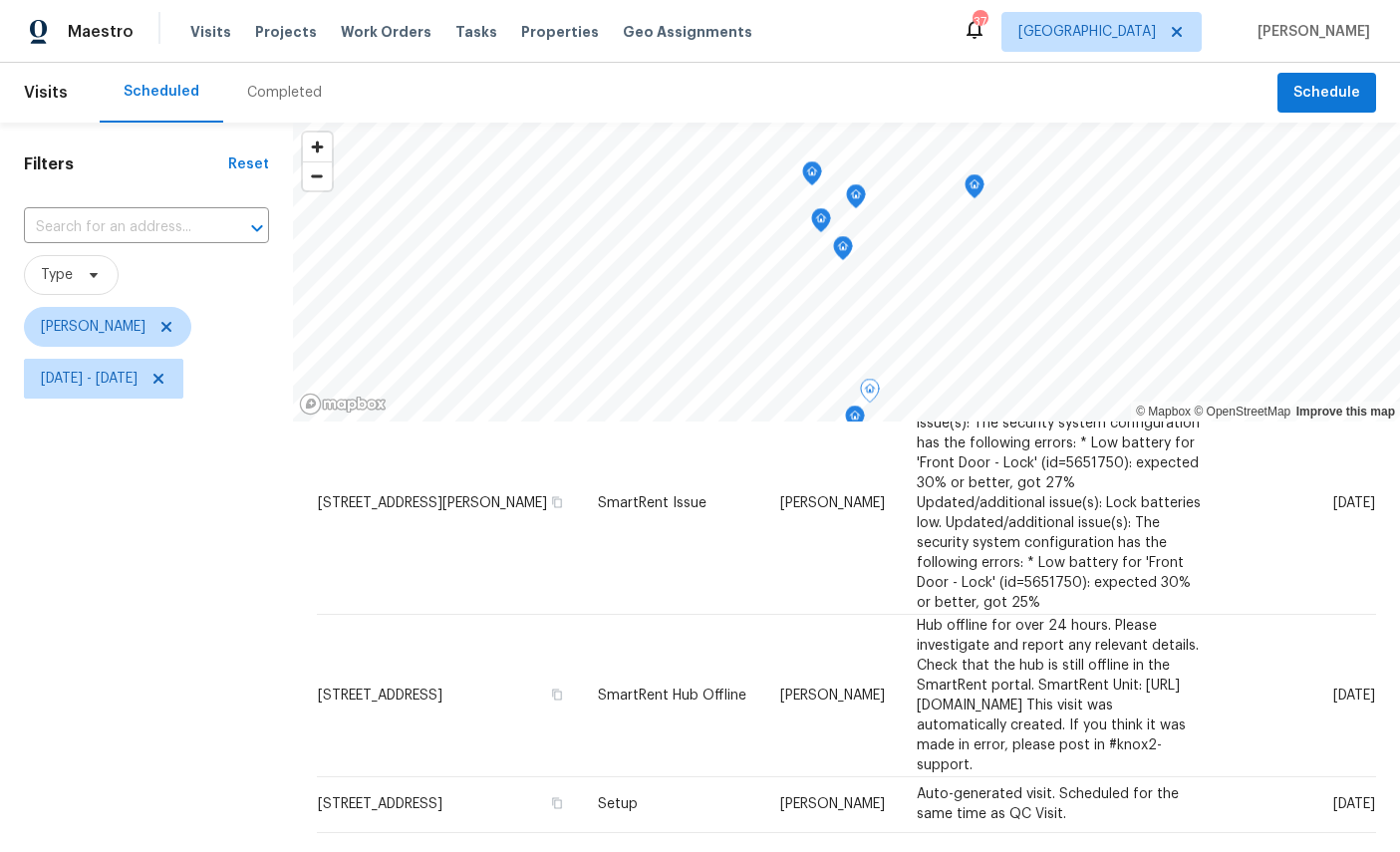 click 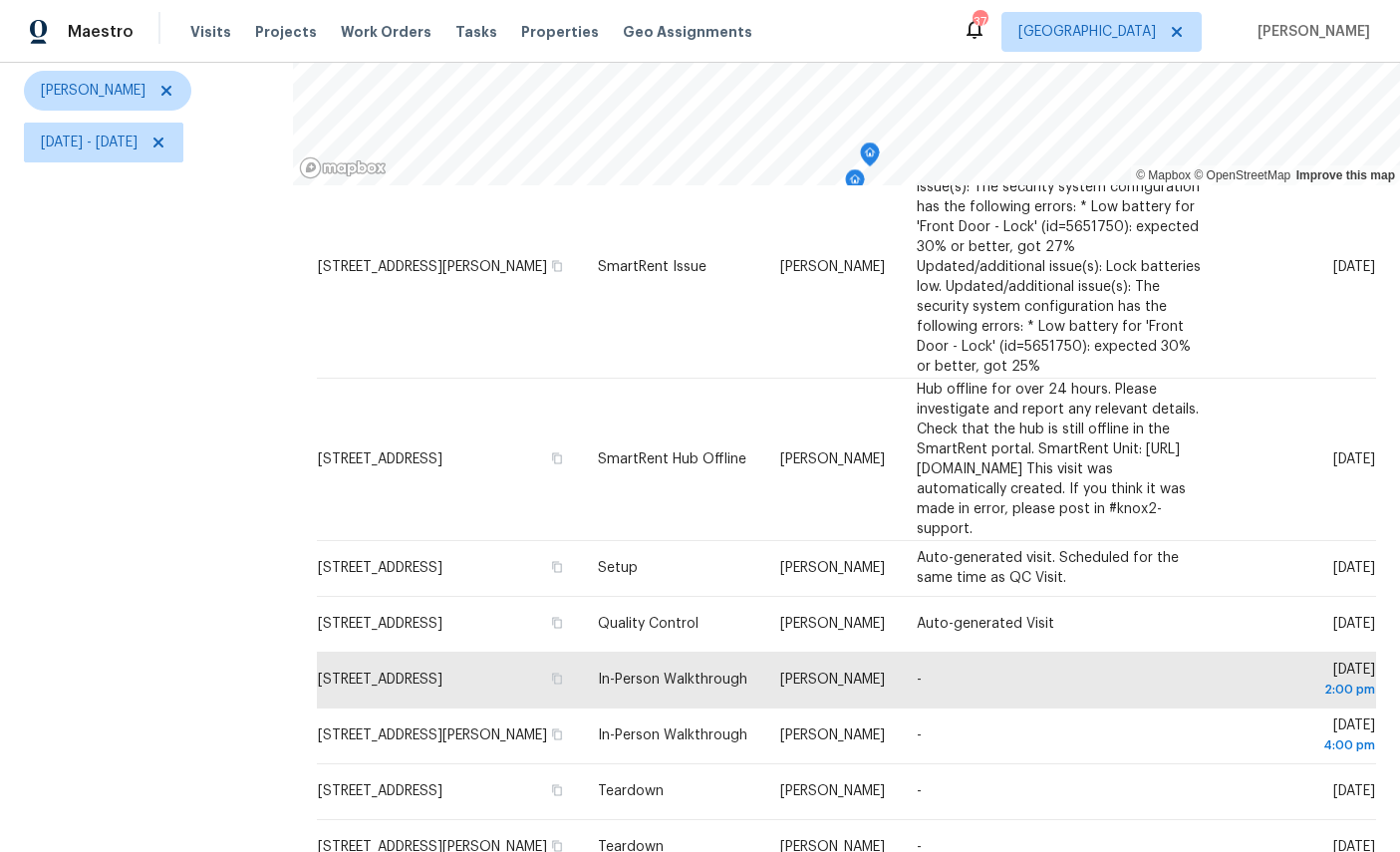 scroll, scrollTop: 235, scrollLeft: 0, axis: vertical 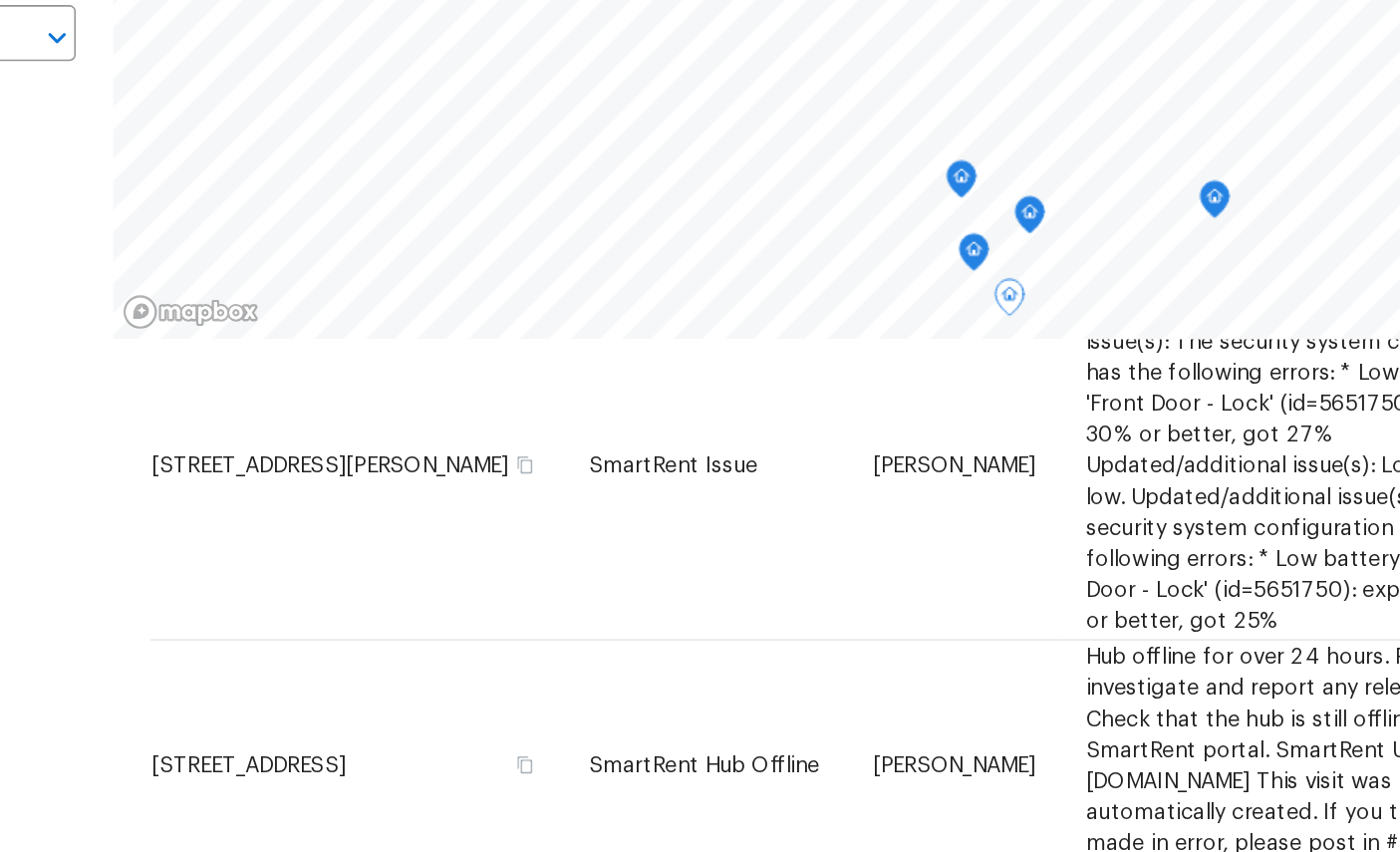 click 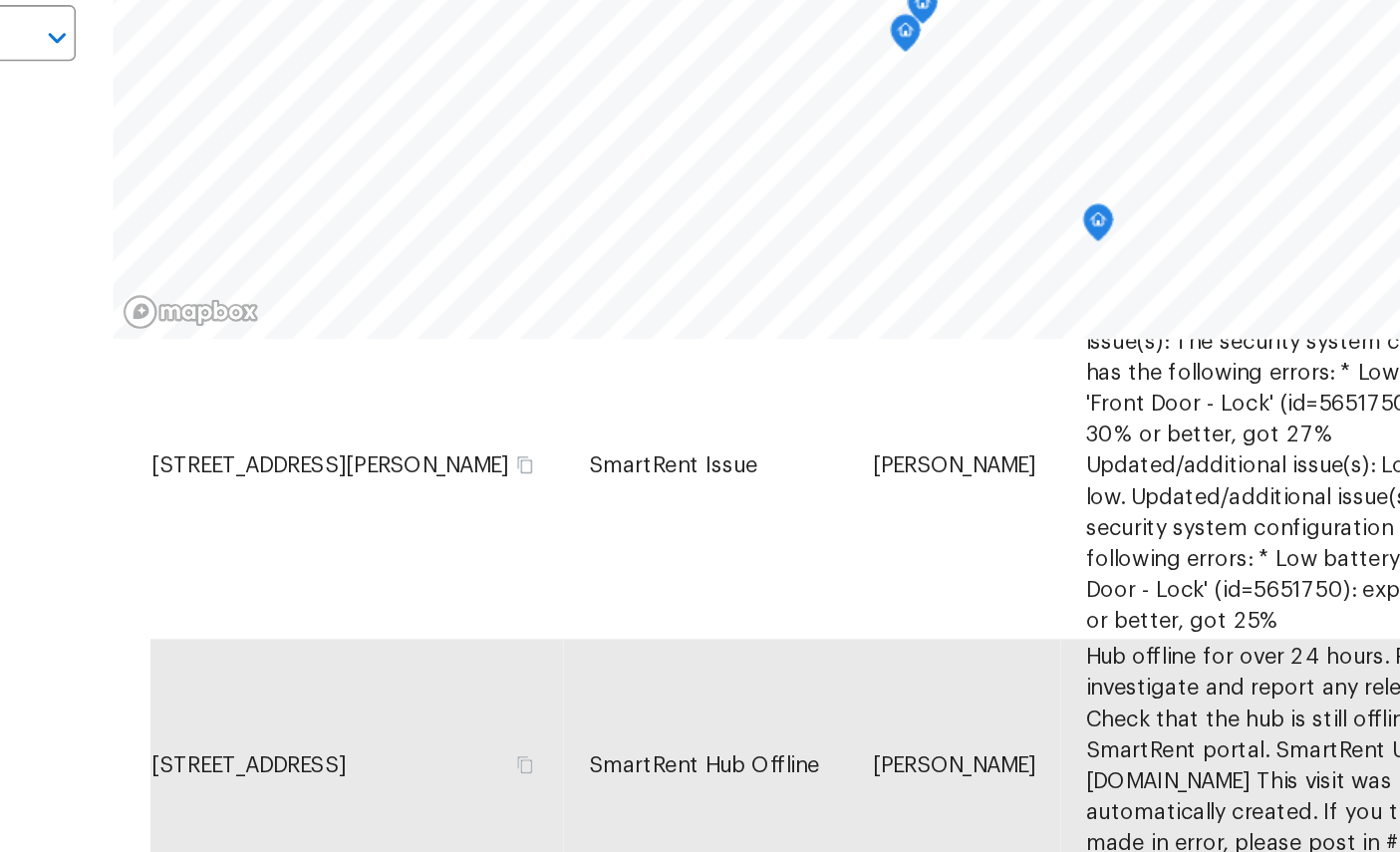 click 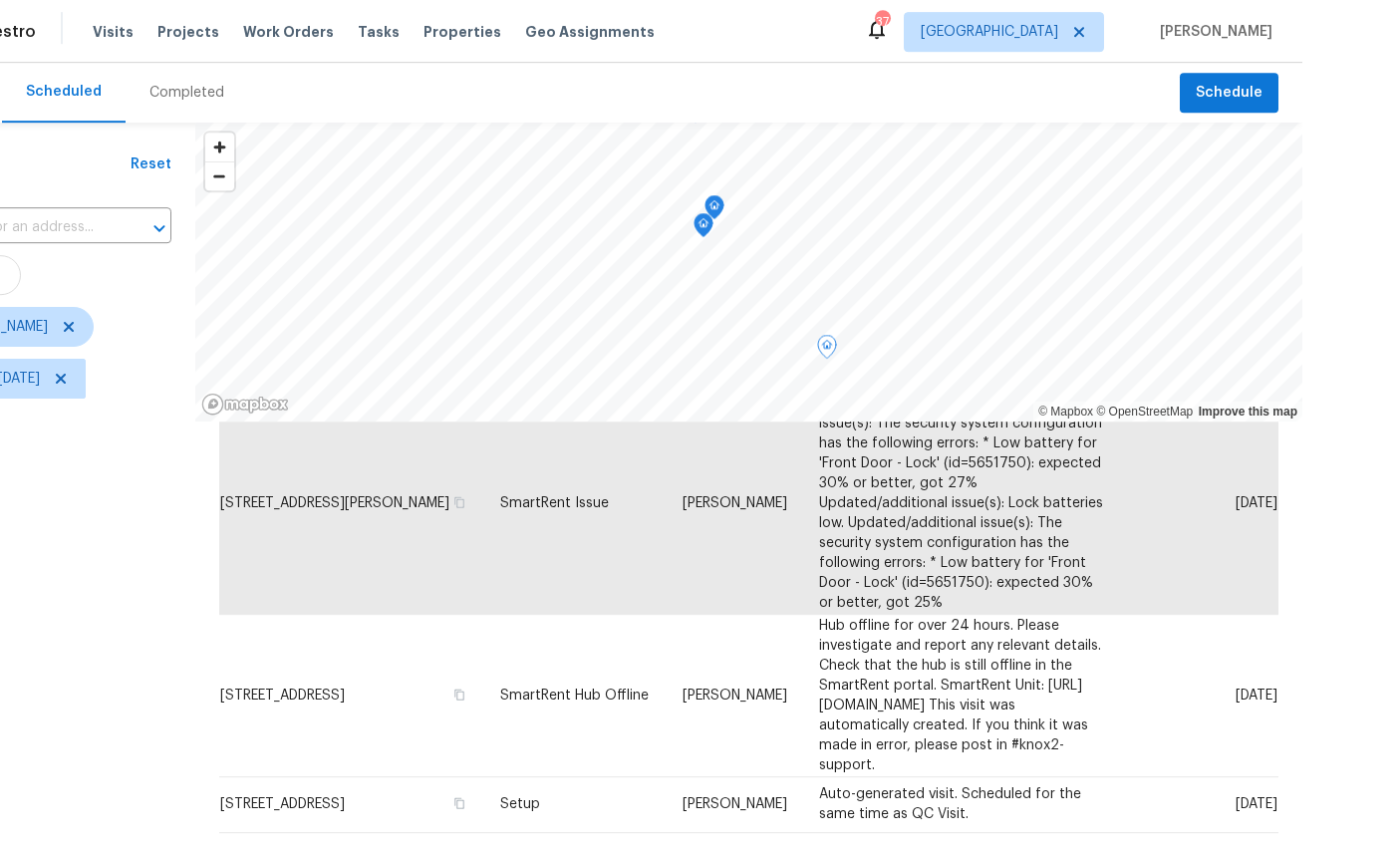 scroll, scrollTop: 0, scrollLeft: 0, axis: both 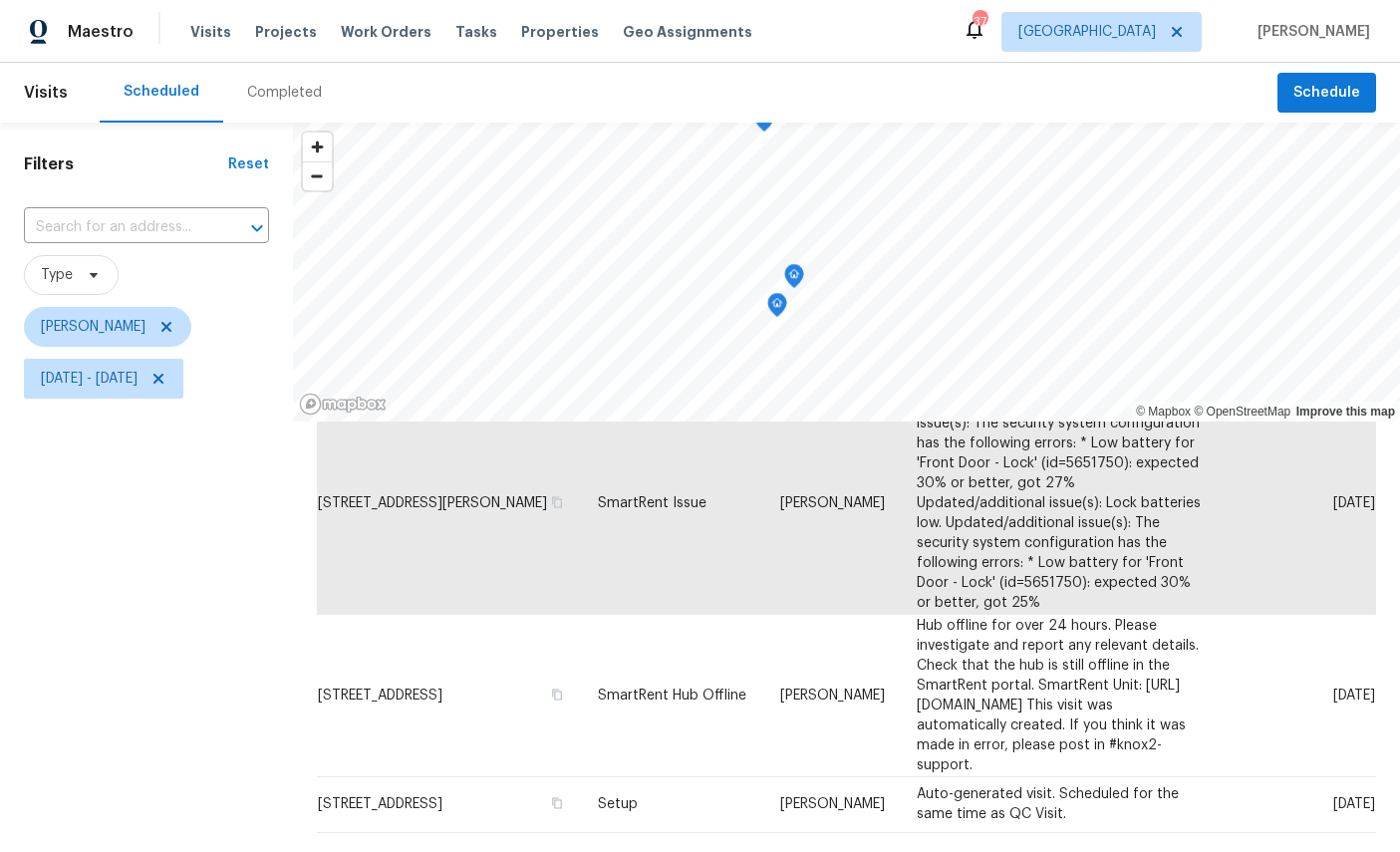 click 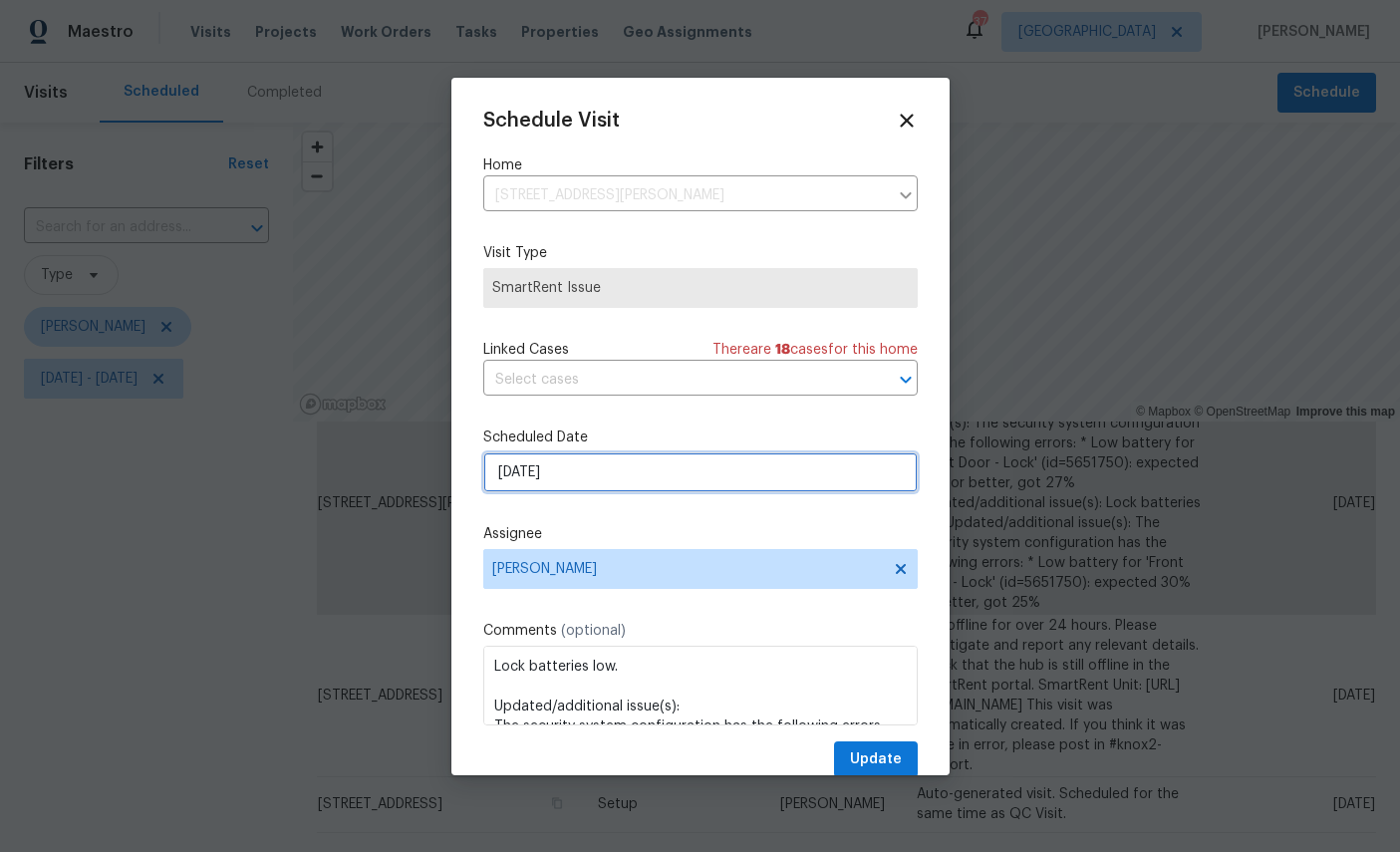 click on "[DATE]" at bounding box center [700, 472] 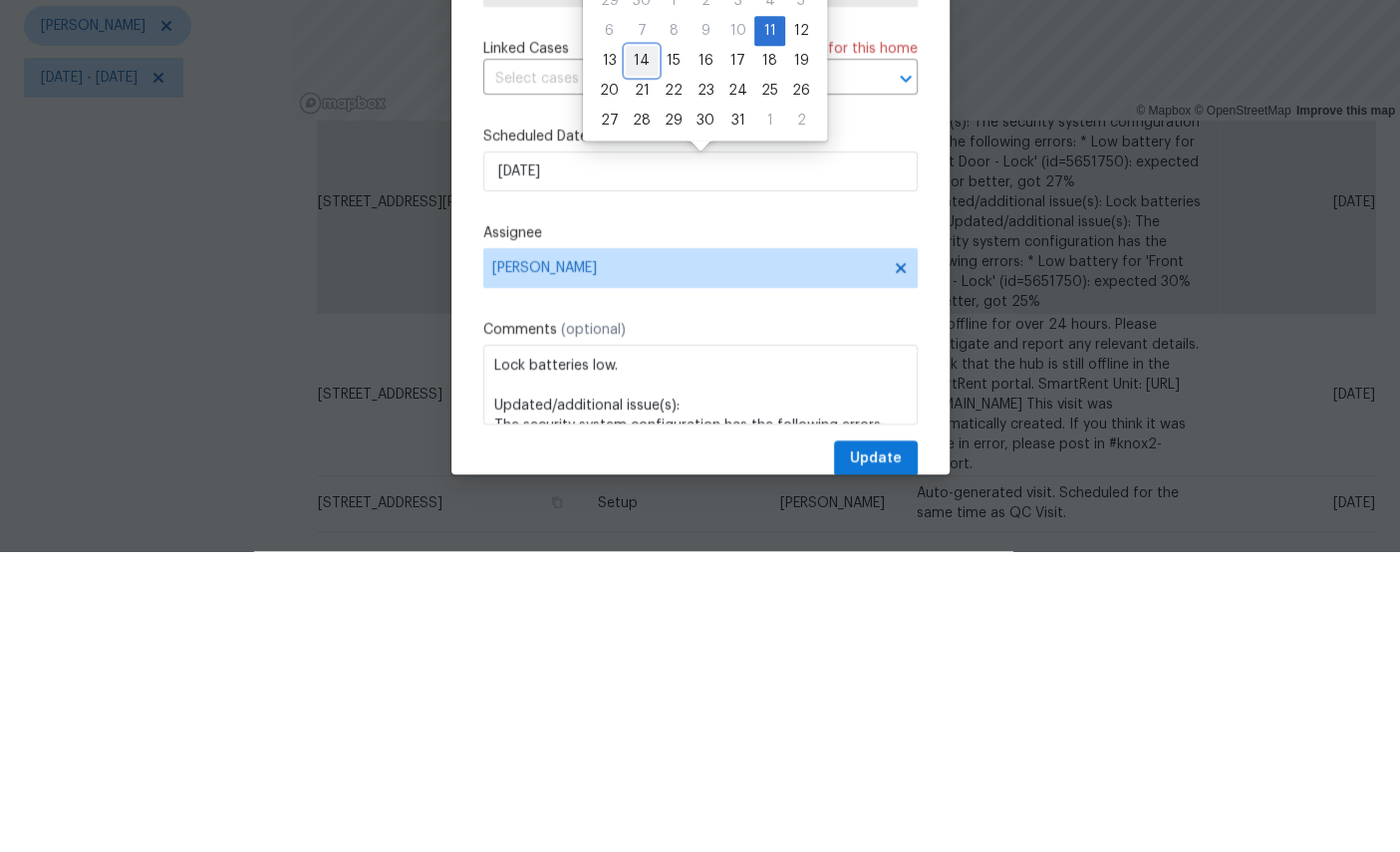 click on "14" at bounding box center (642, 362) 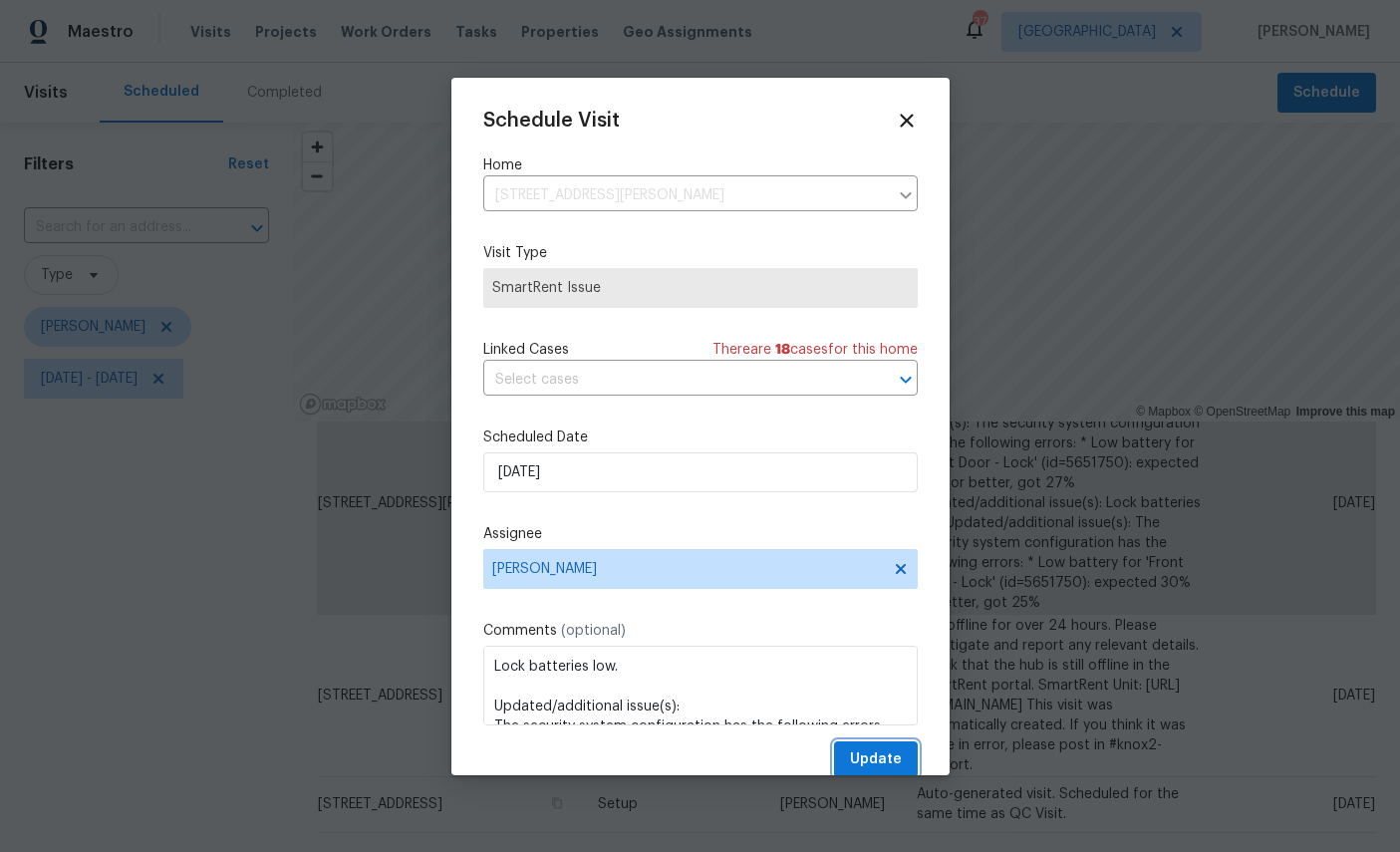 click on "Update" at bounding box center [876, 759] 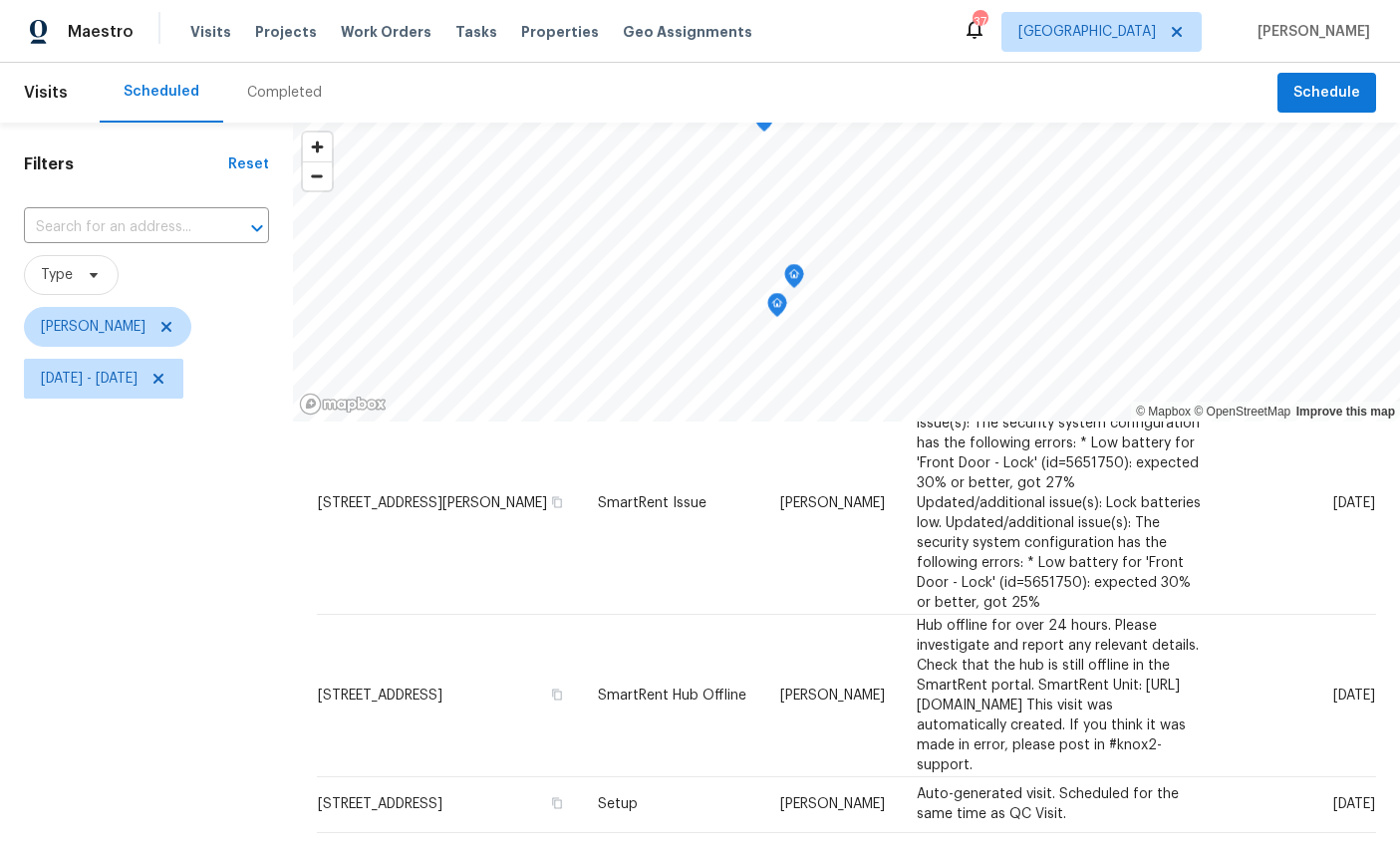scroll, scrollTop: 0, scrollLeft: 0, axis: both 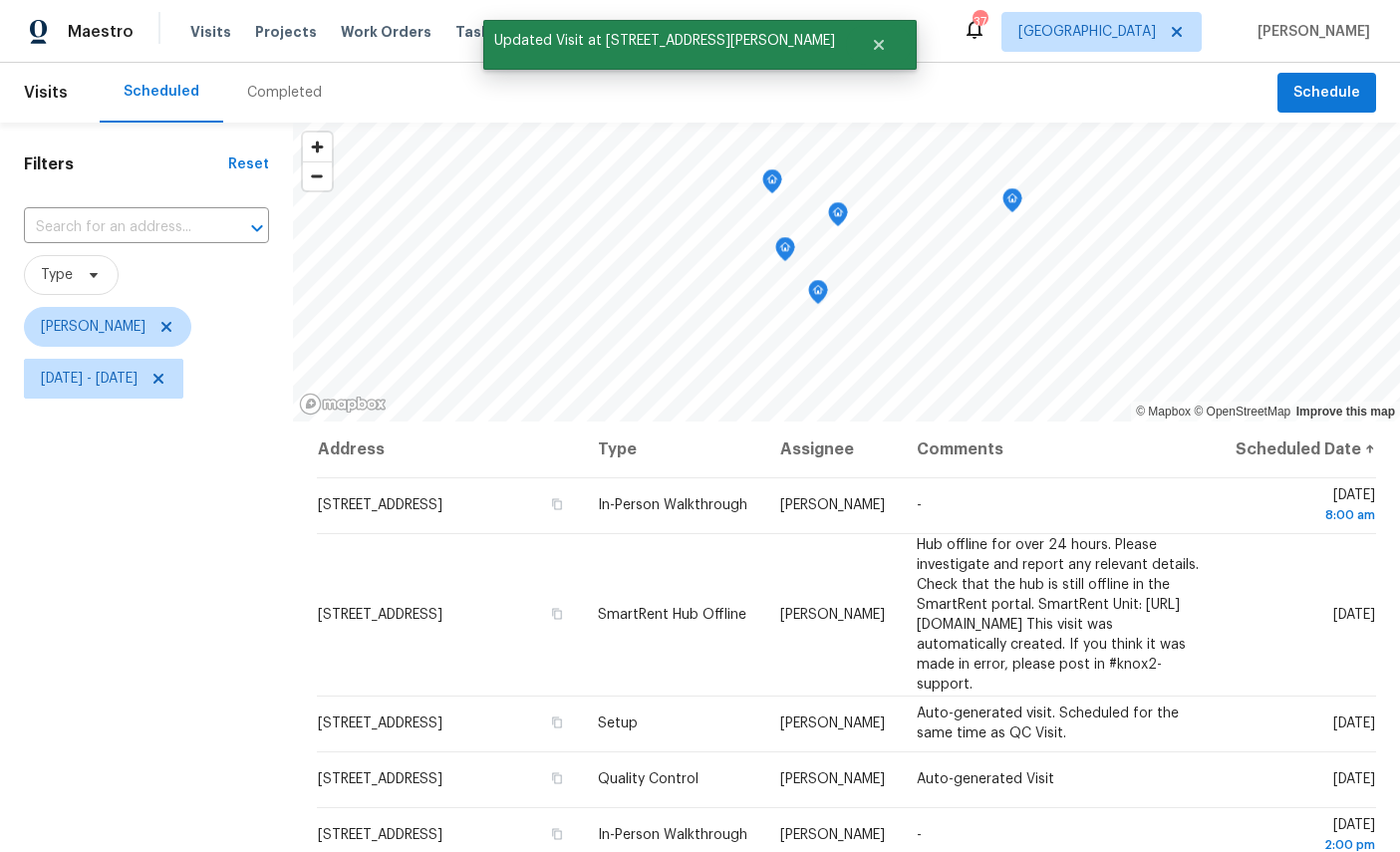 click 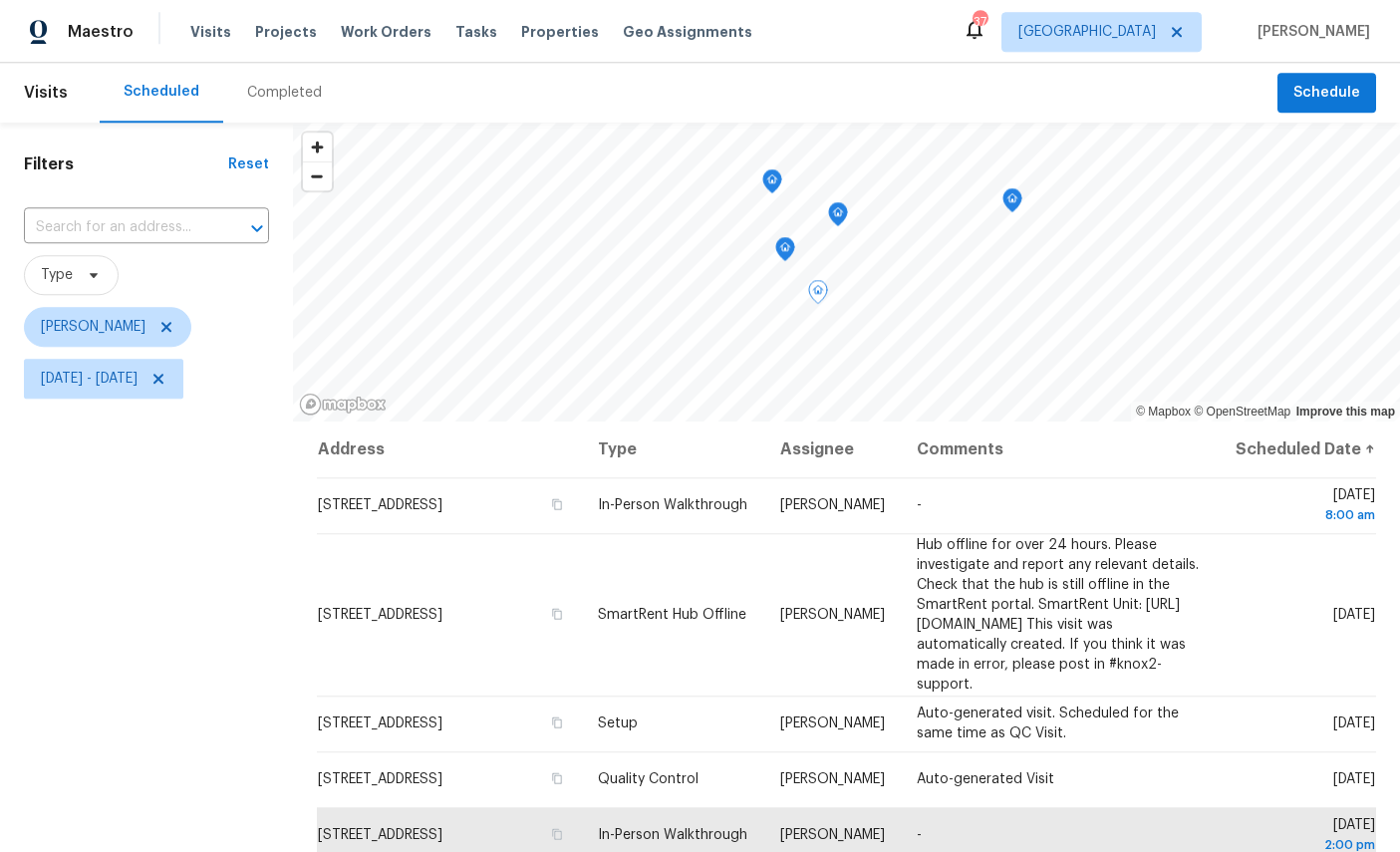 scroll, scrollTop: 75, scrollLeft: 0, axis: vertical 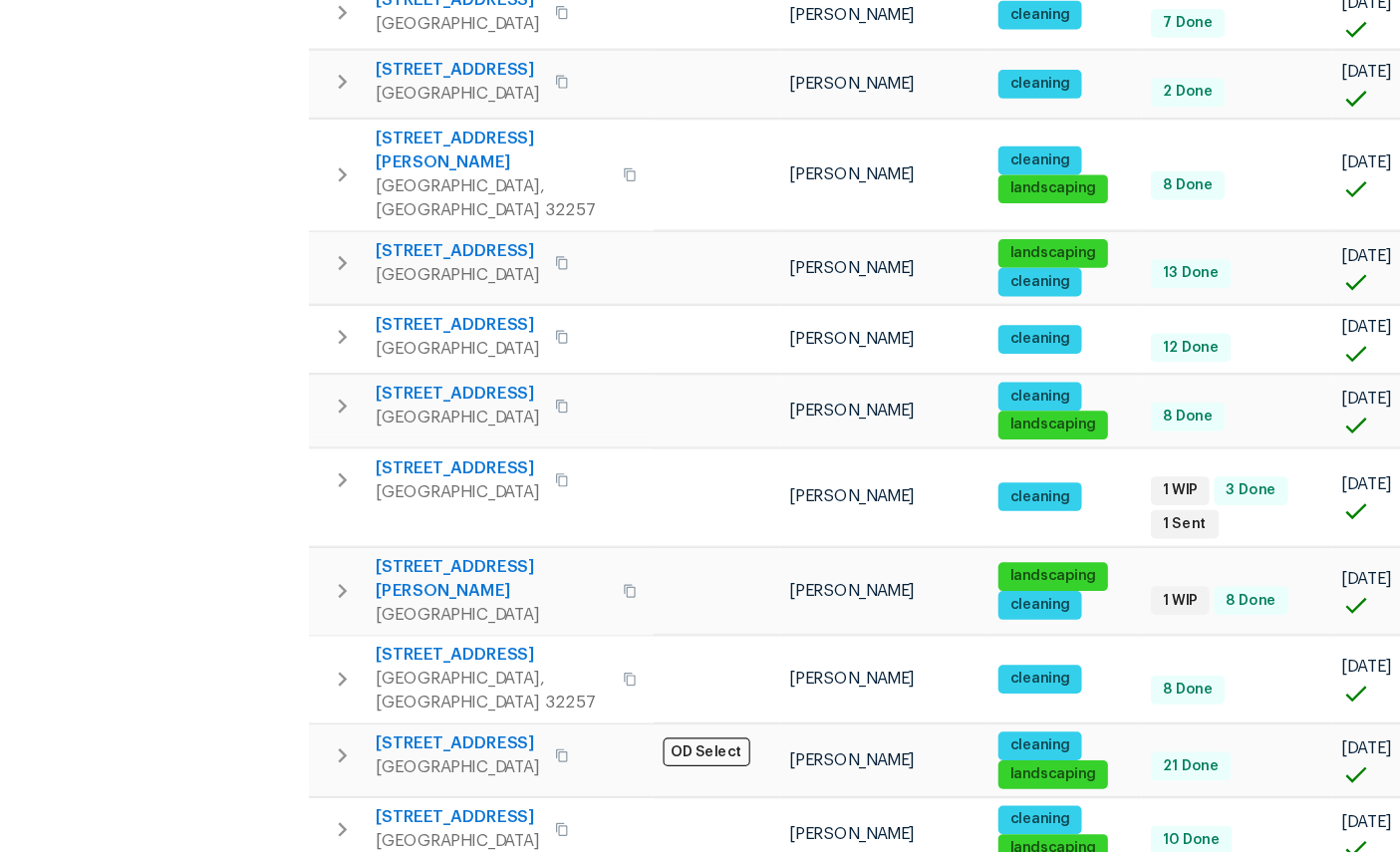 click on "2" at bounding box center [1089, 983] 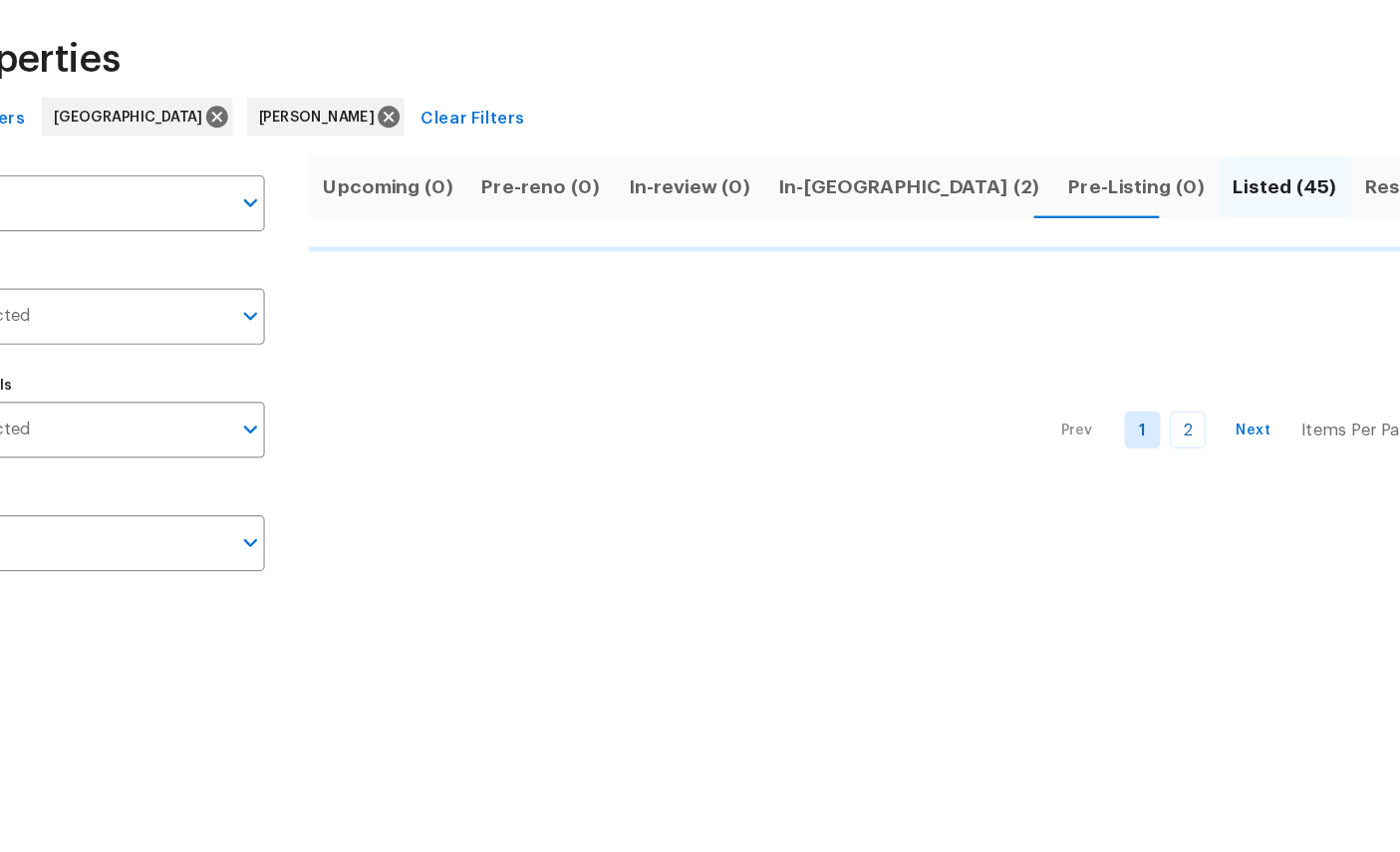 scroll, scrollTop: 0, scrollLeft: 0, axis: both 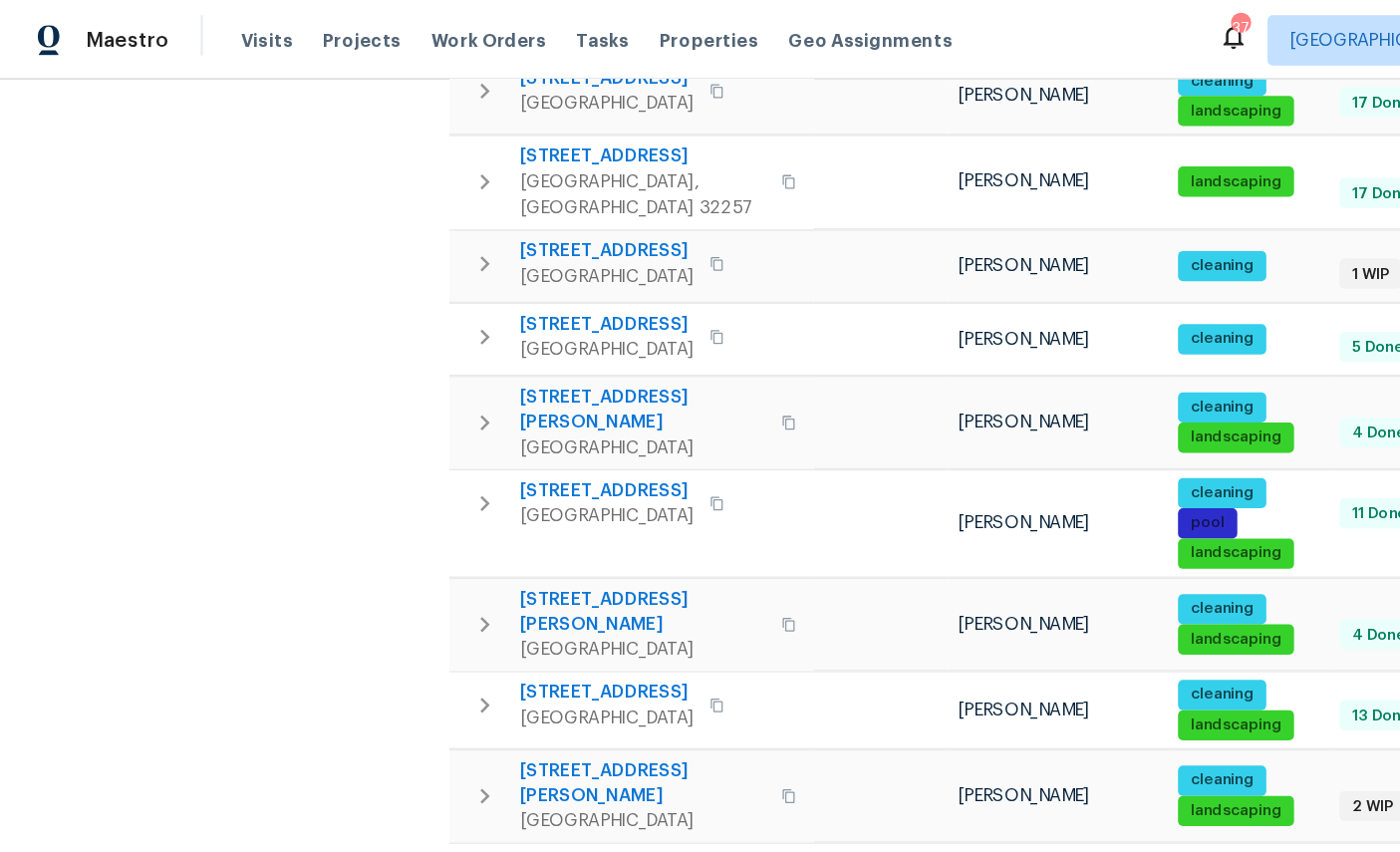 click on "[PERSON_NAME]" at bounding box center [835, 560] 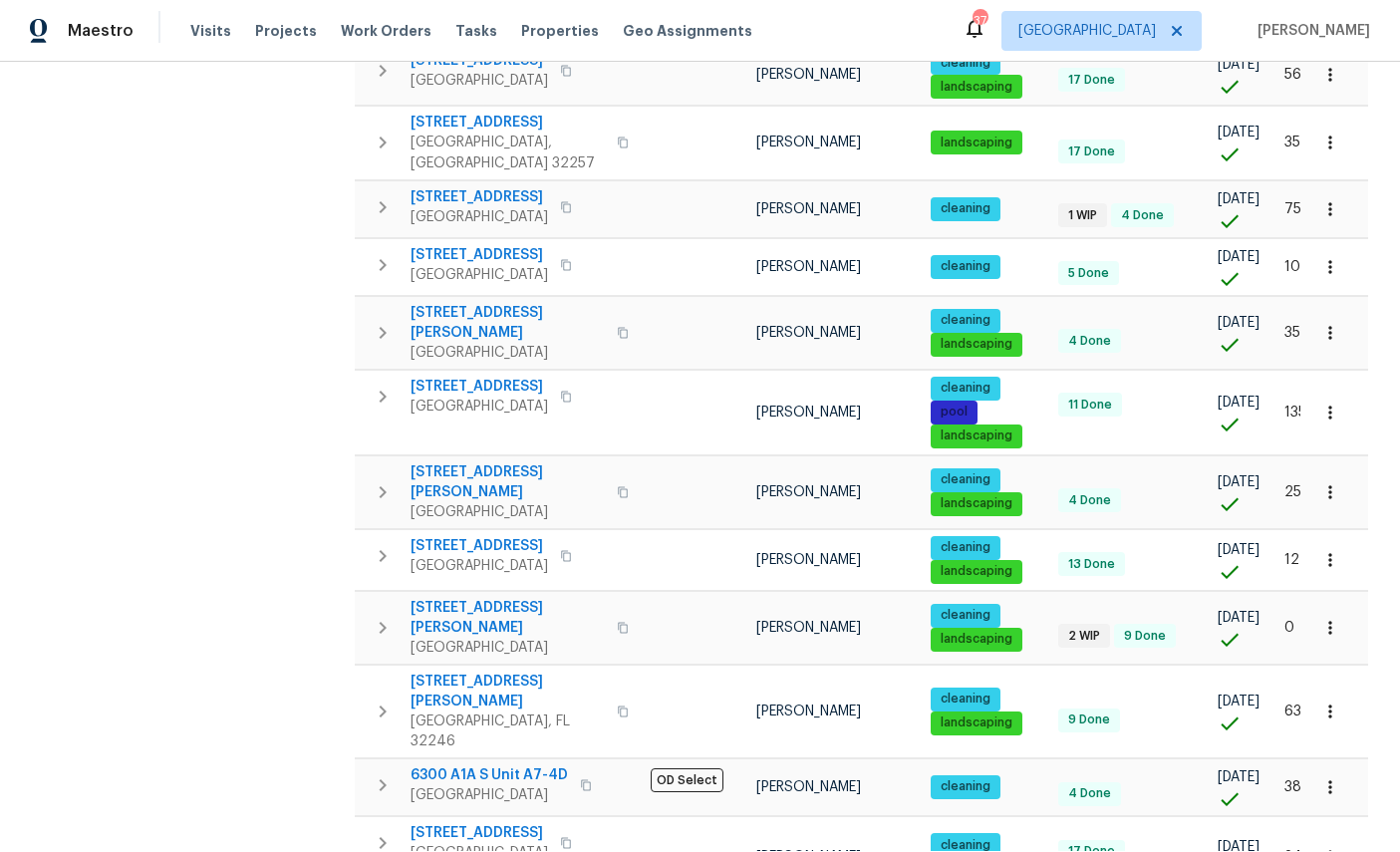 scroll, scrollTop: 75, scrollLeft: 0, axis: vertical 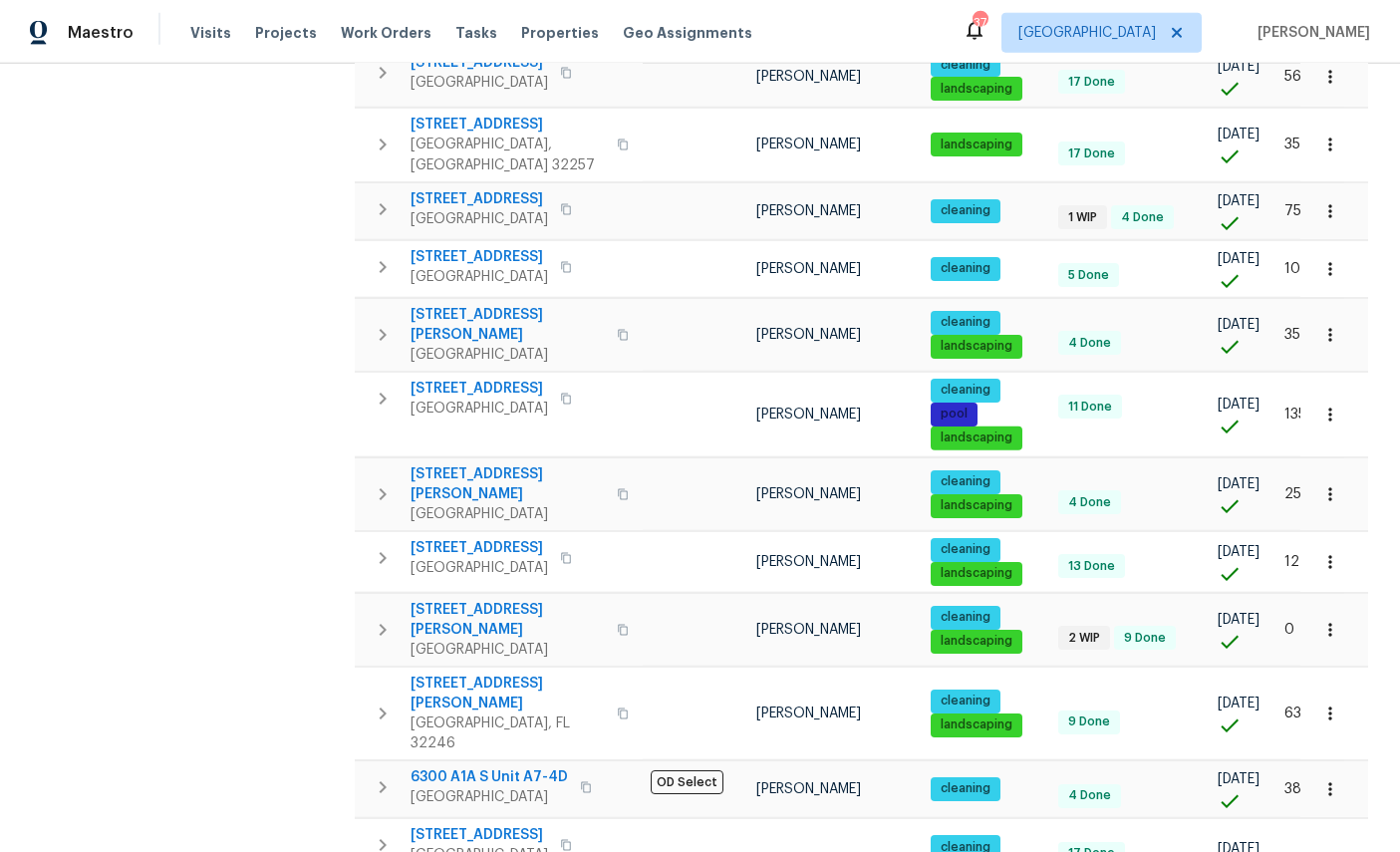 click on "1" at bounding box center [1051, 1003] 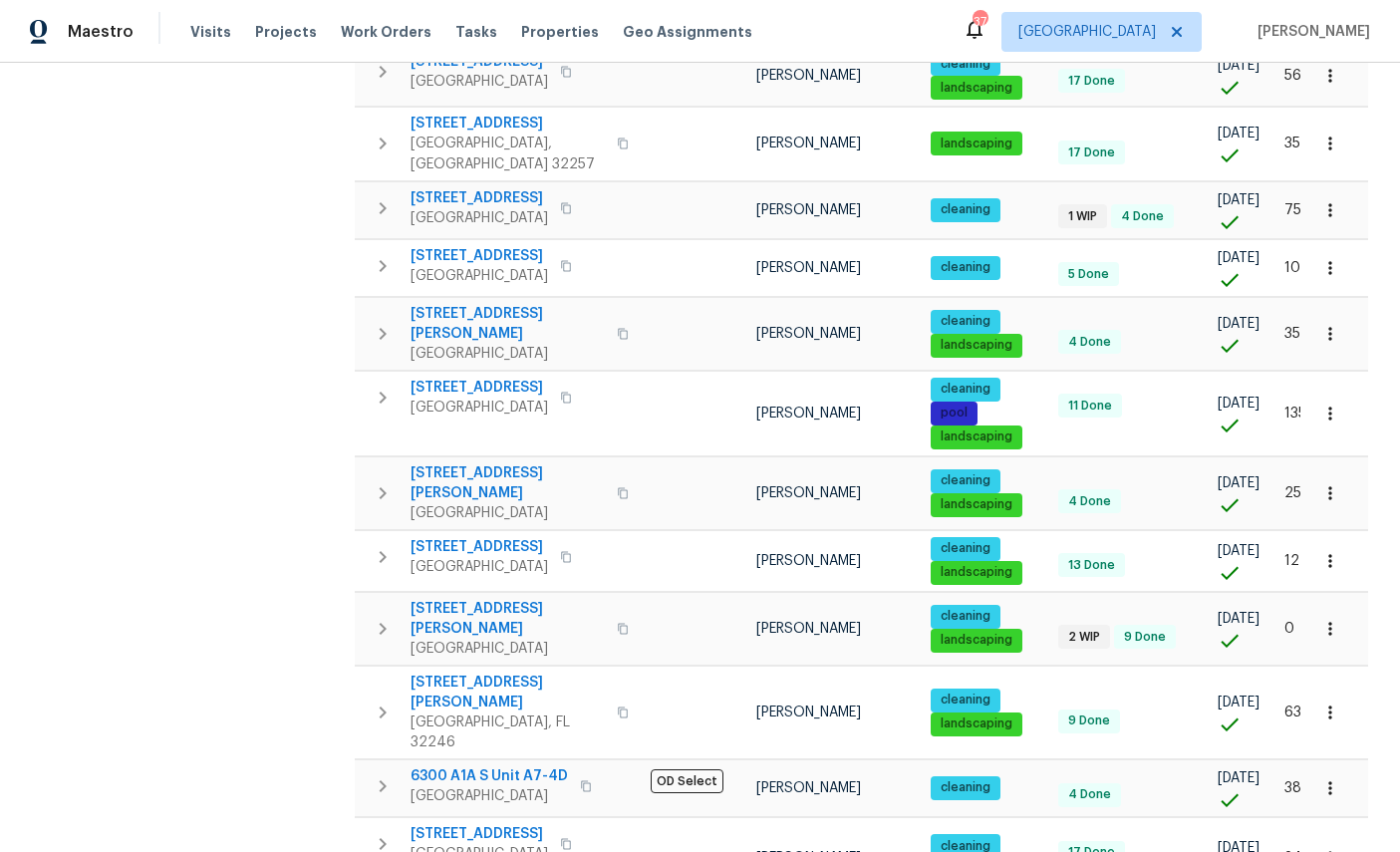 scroll, scrollTop: 0, scrollLeft: 0, axis: both 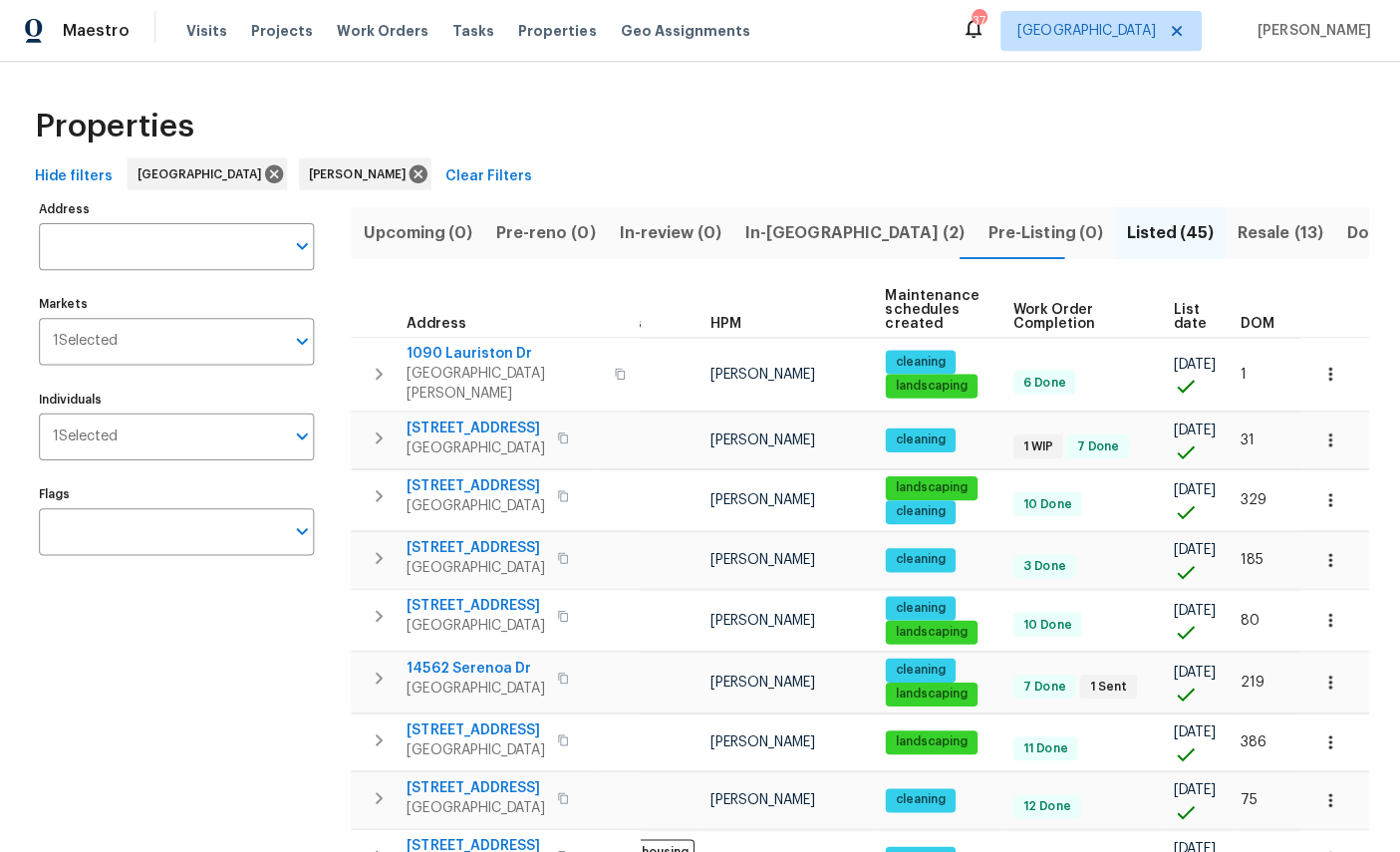 click 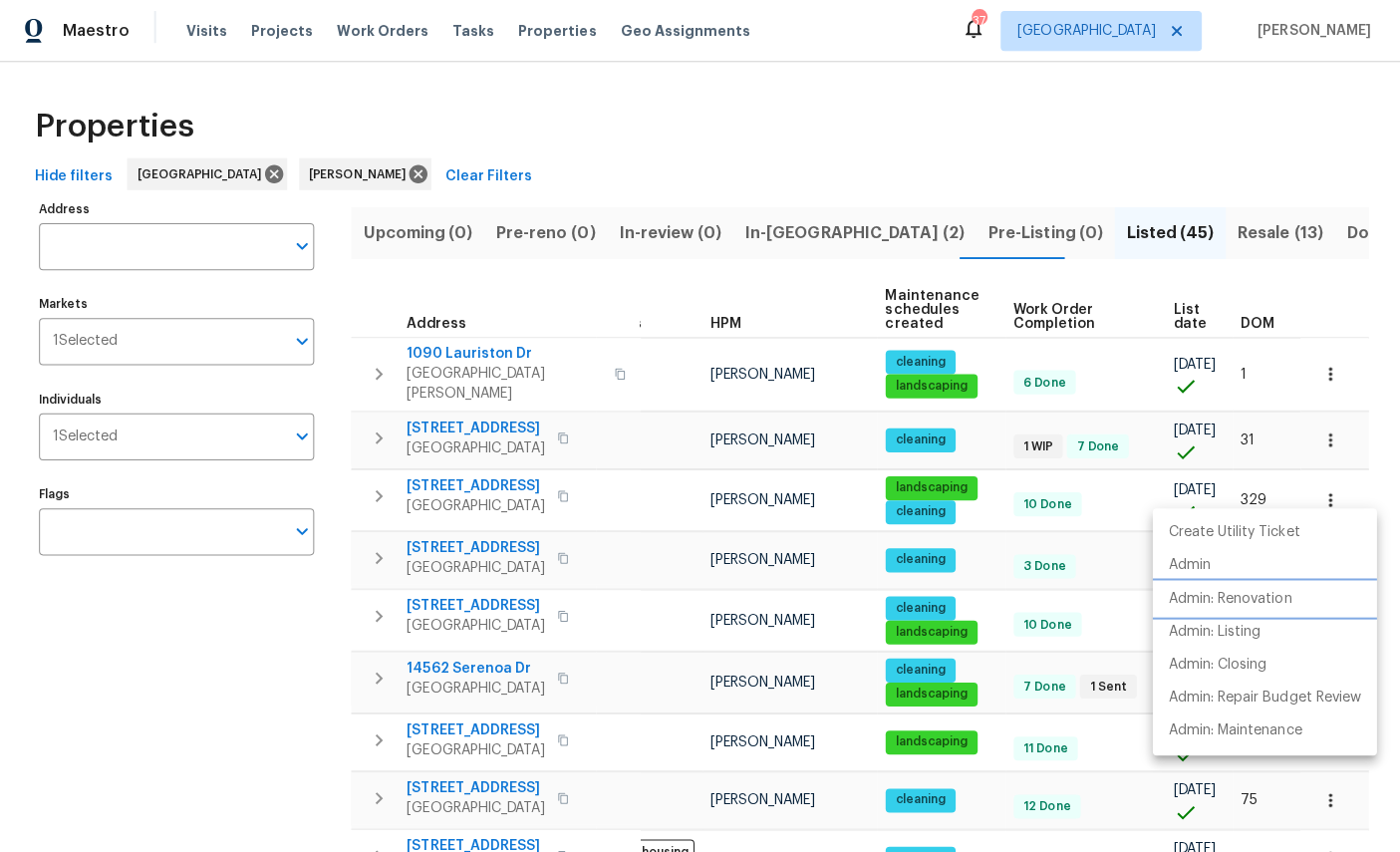 click on "Admin: Renovation" at bounding box center [1230, 597] 